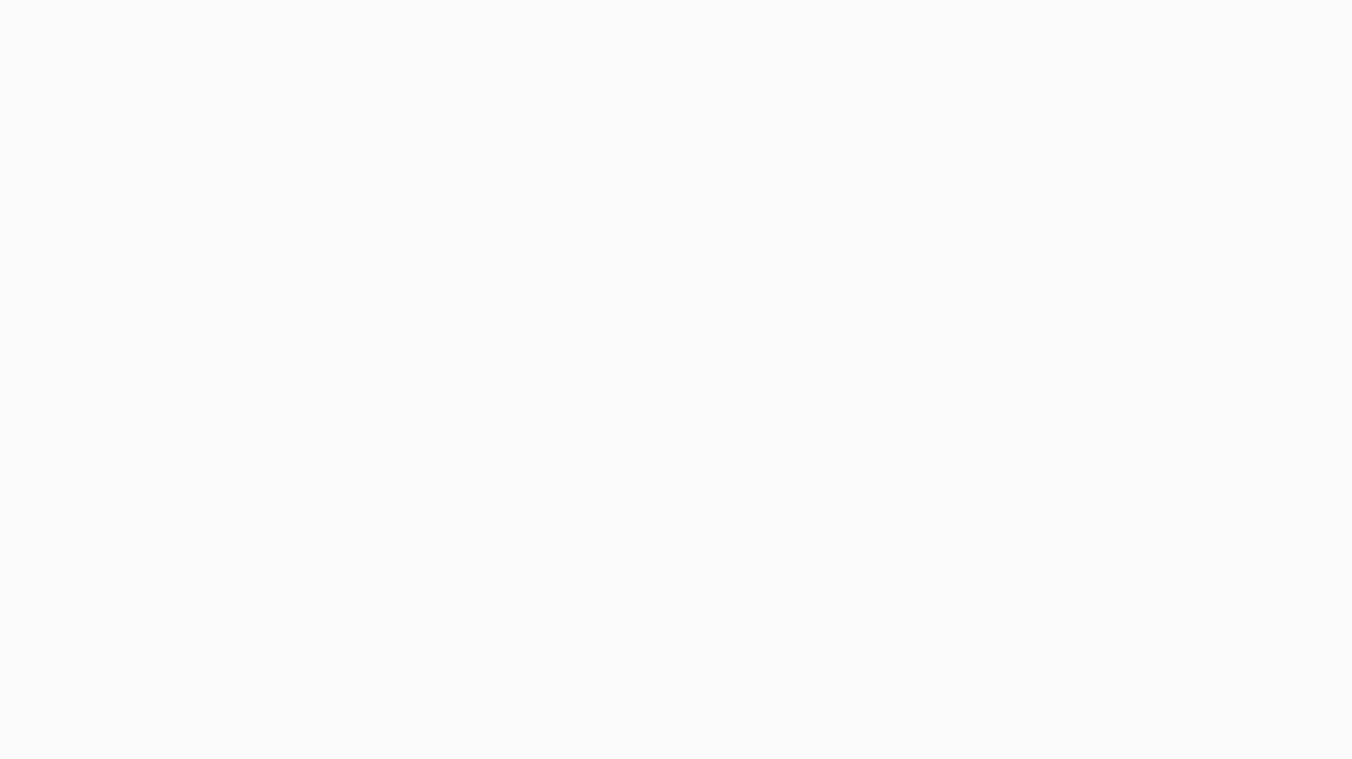 scroll, scrollTop: 0, scrollLeft: 0, axis: both 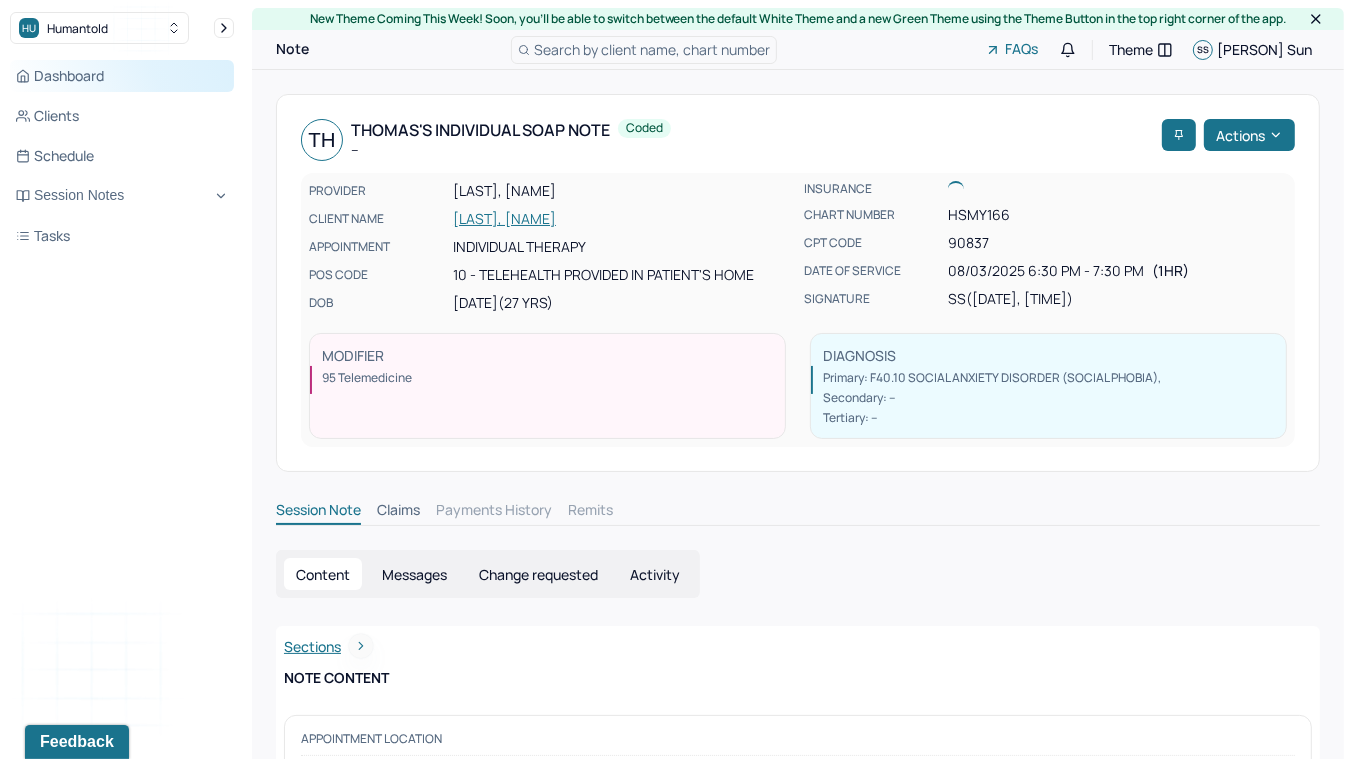 click on "Dashboard" at bounding box center (122, 76) 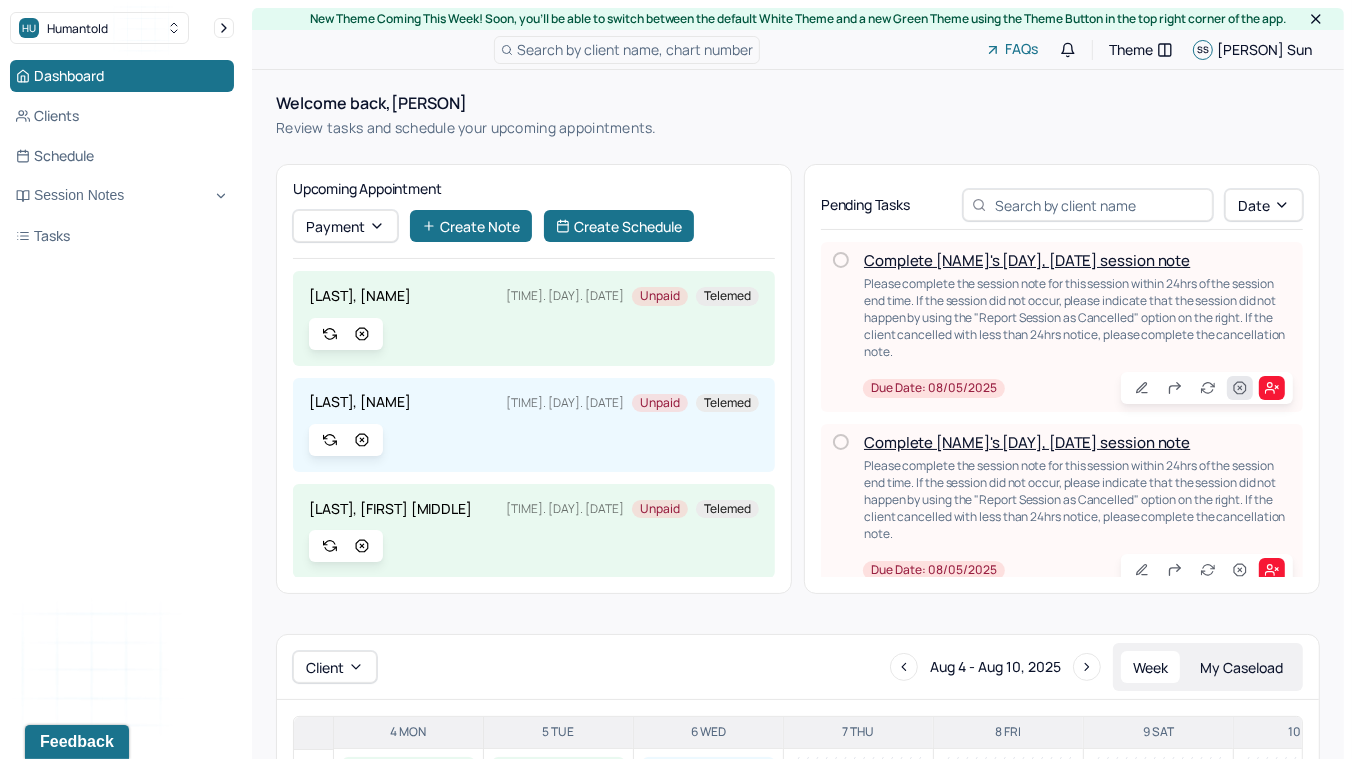 click 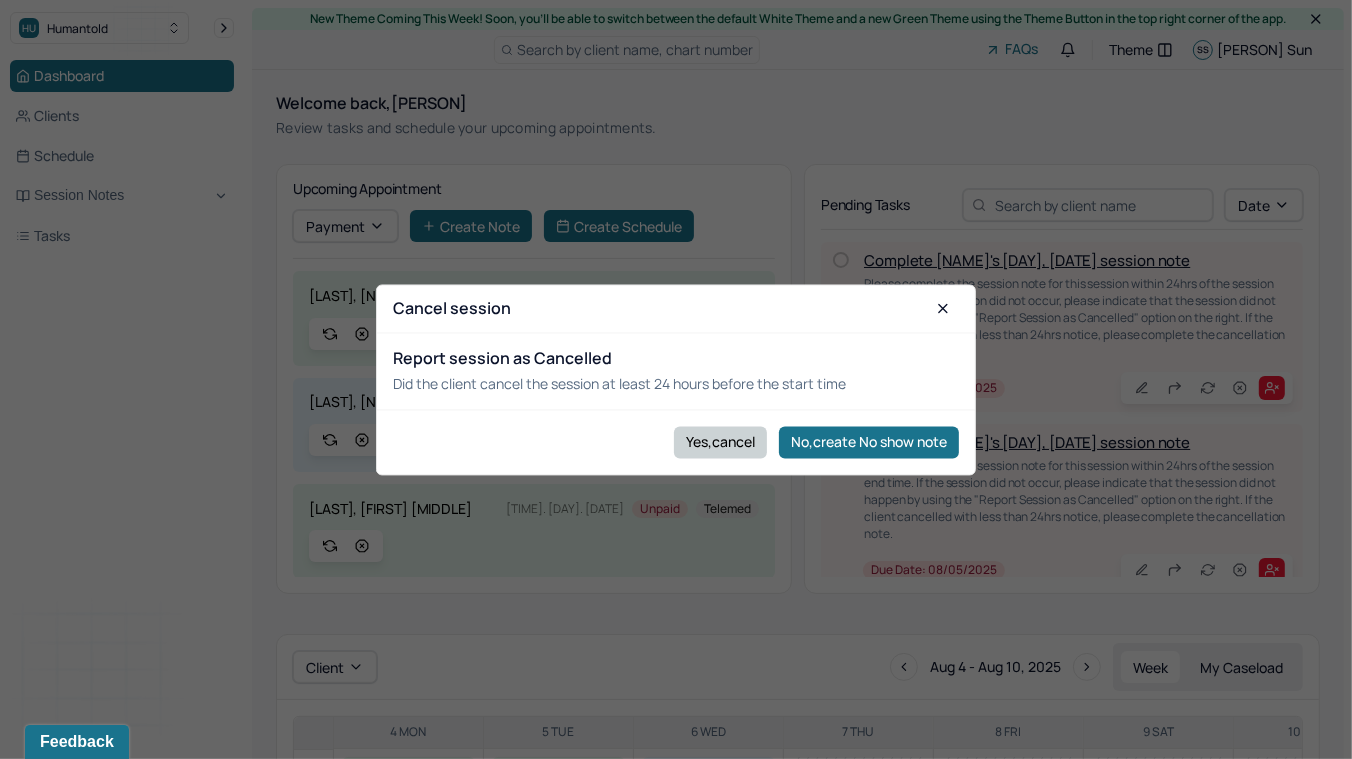 click on "Yes,cancel" at bounding box center (720, 442) 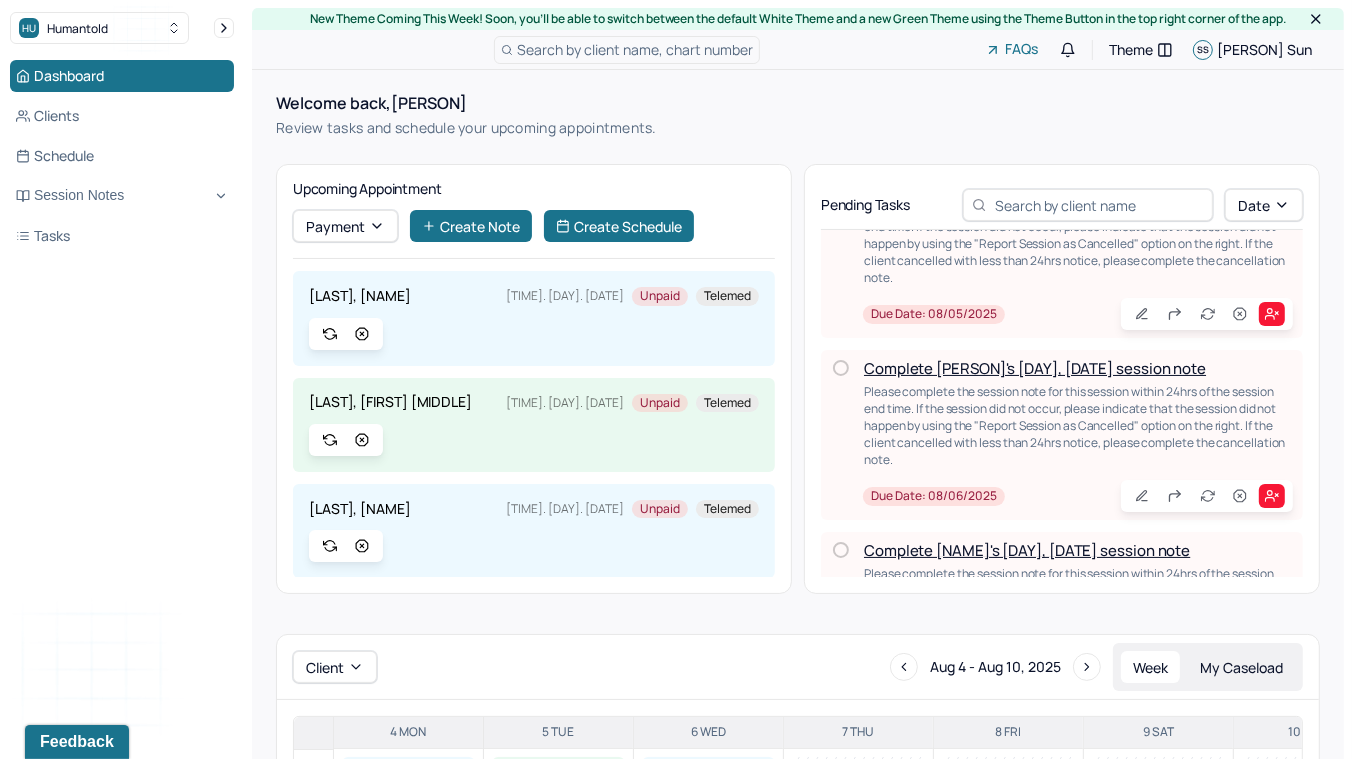 scroll, scrollTop: 77, scrollLeft: 0, axis: vertical 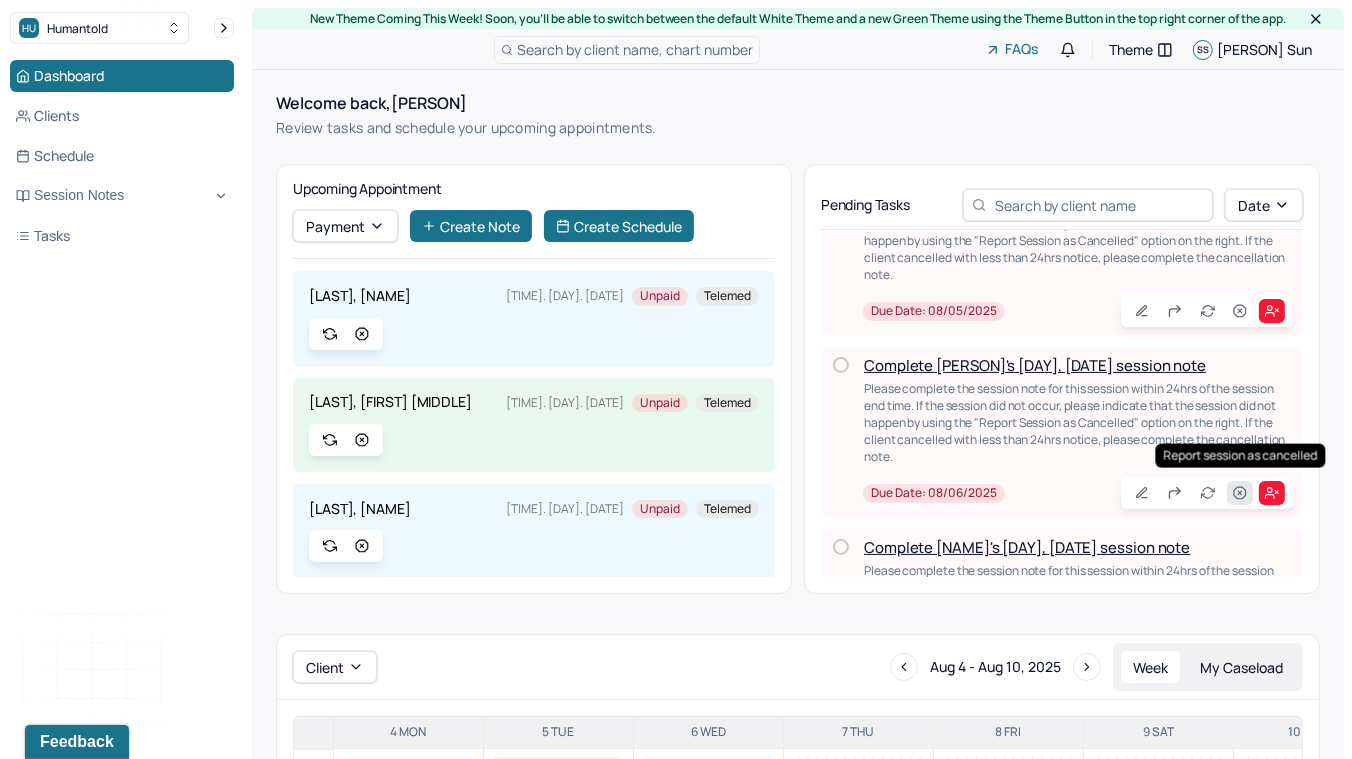 click 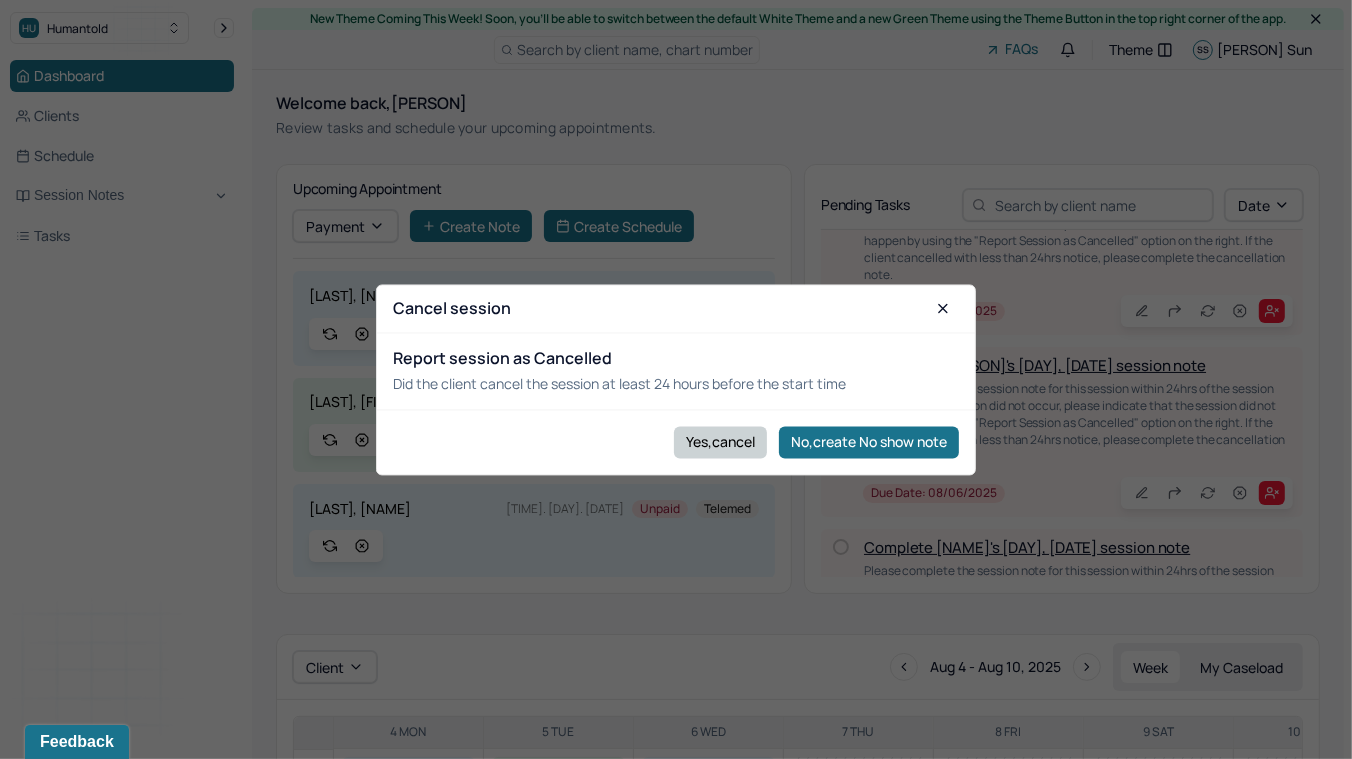 click on "Yes,cancel" at bounding box center [720, 442] 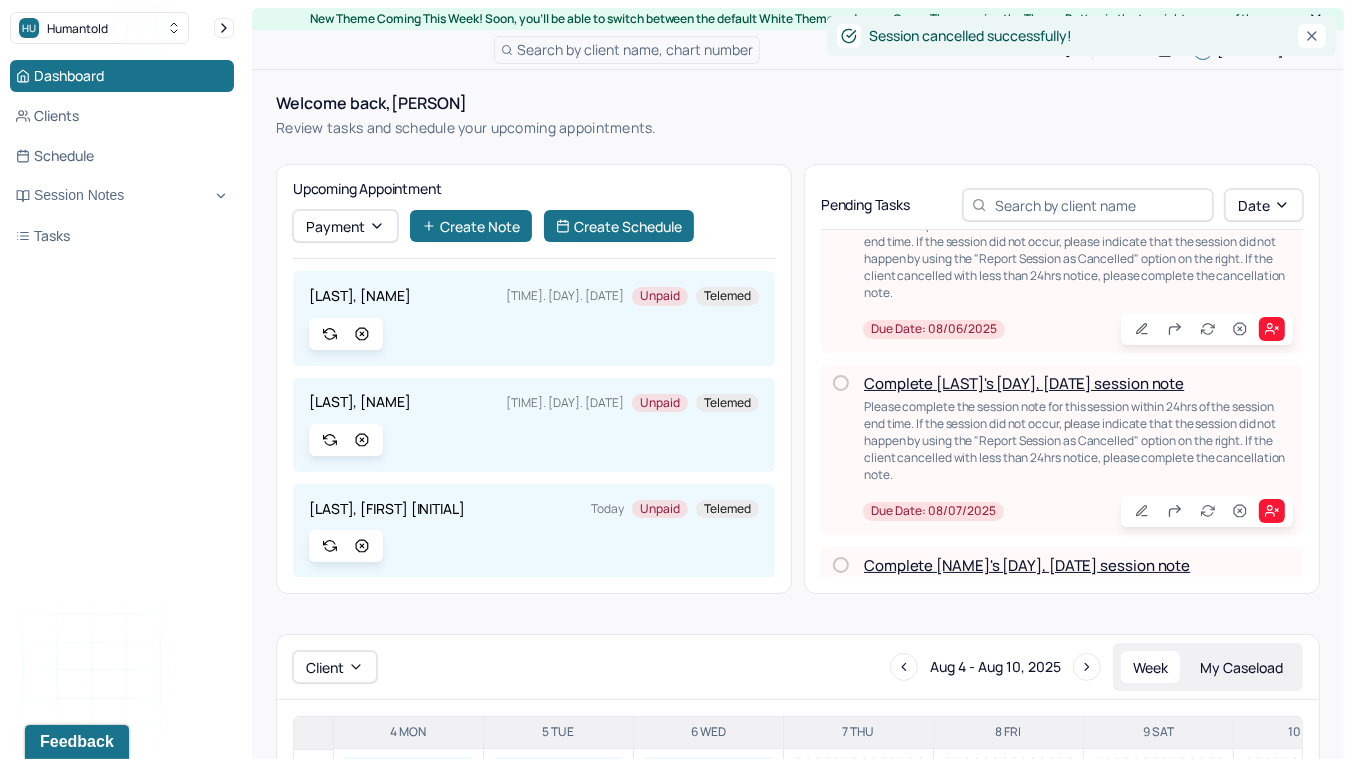 scroll, scrollTop: 260, scrollLeft: 0, axis: vertical 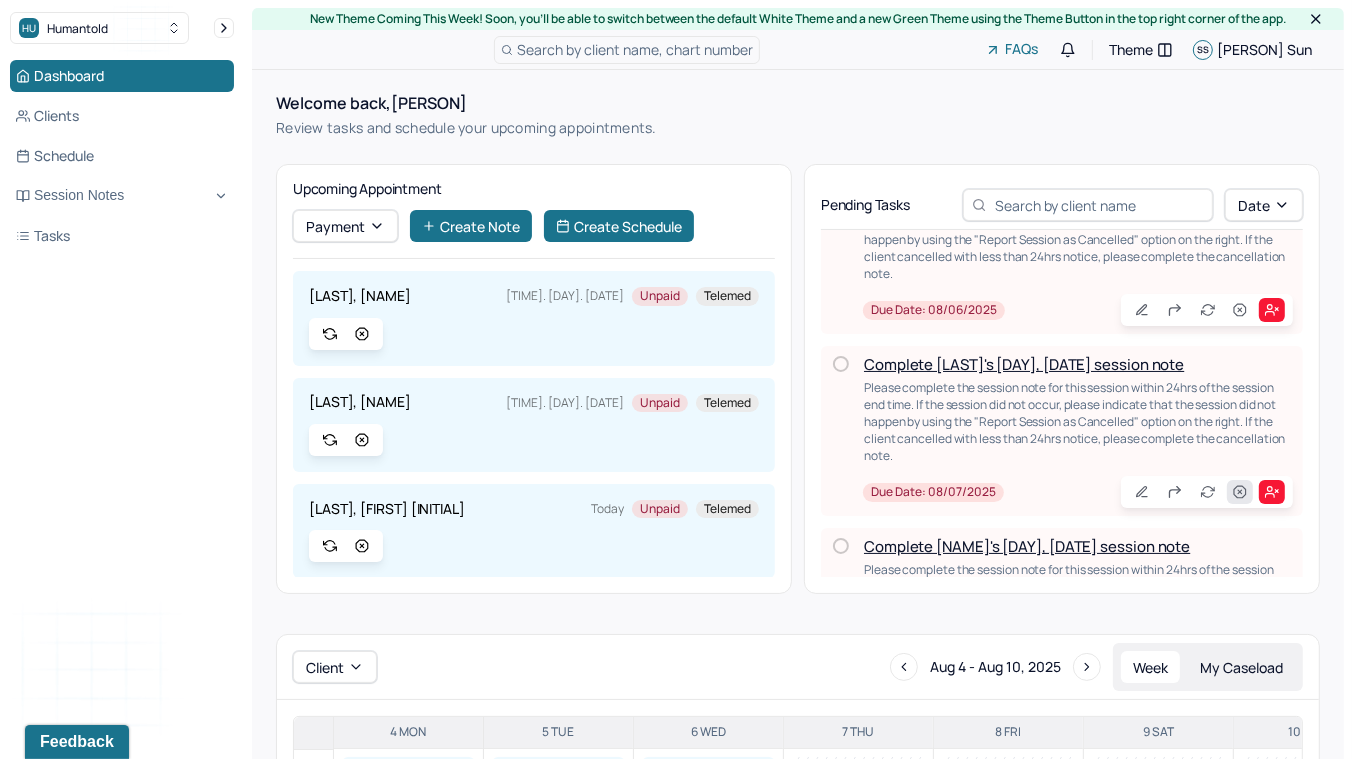 click 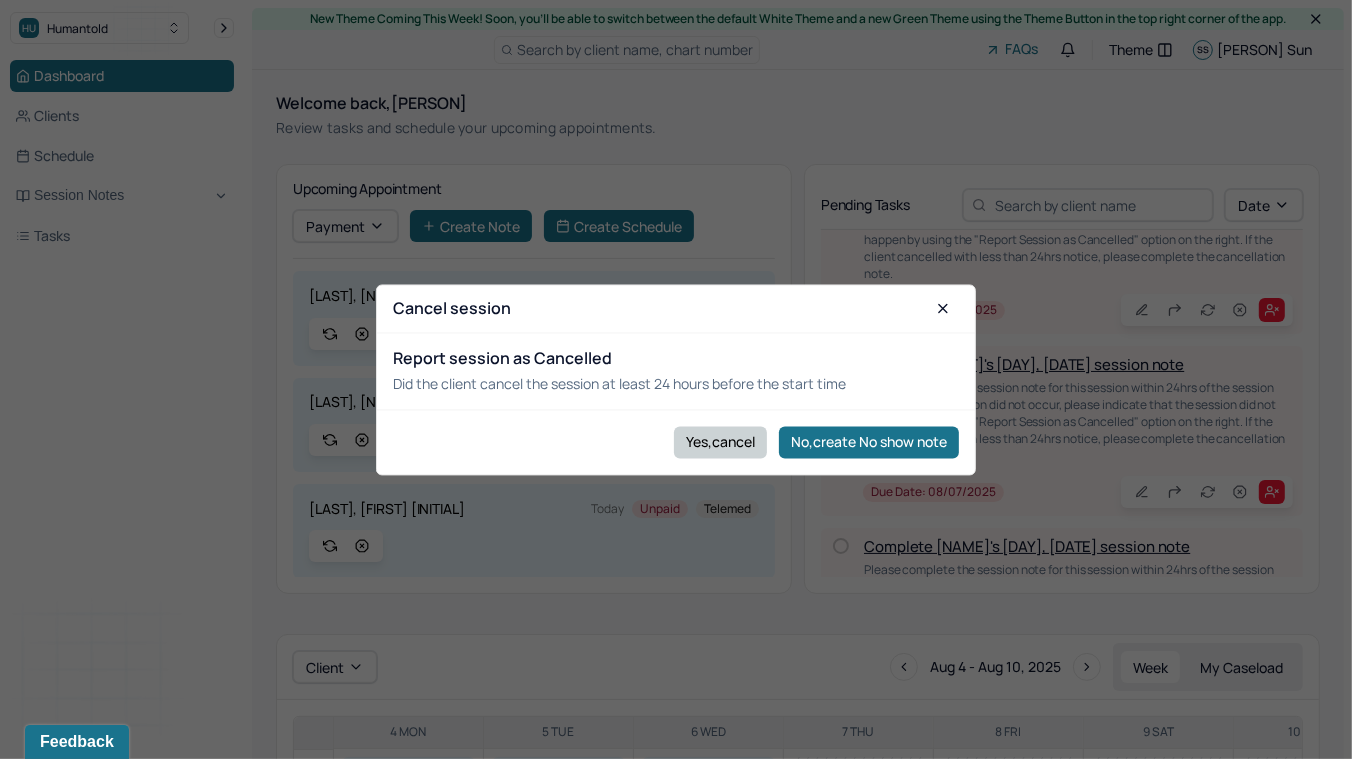 click on "Yes,cancel" at bounding box center [720, 442] 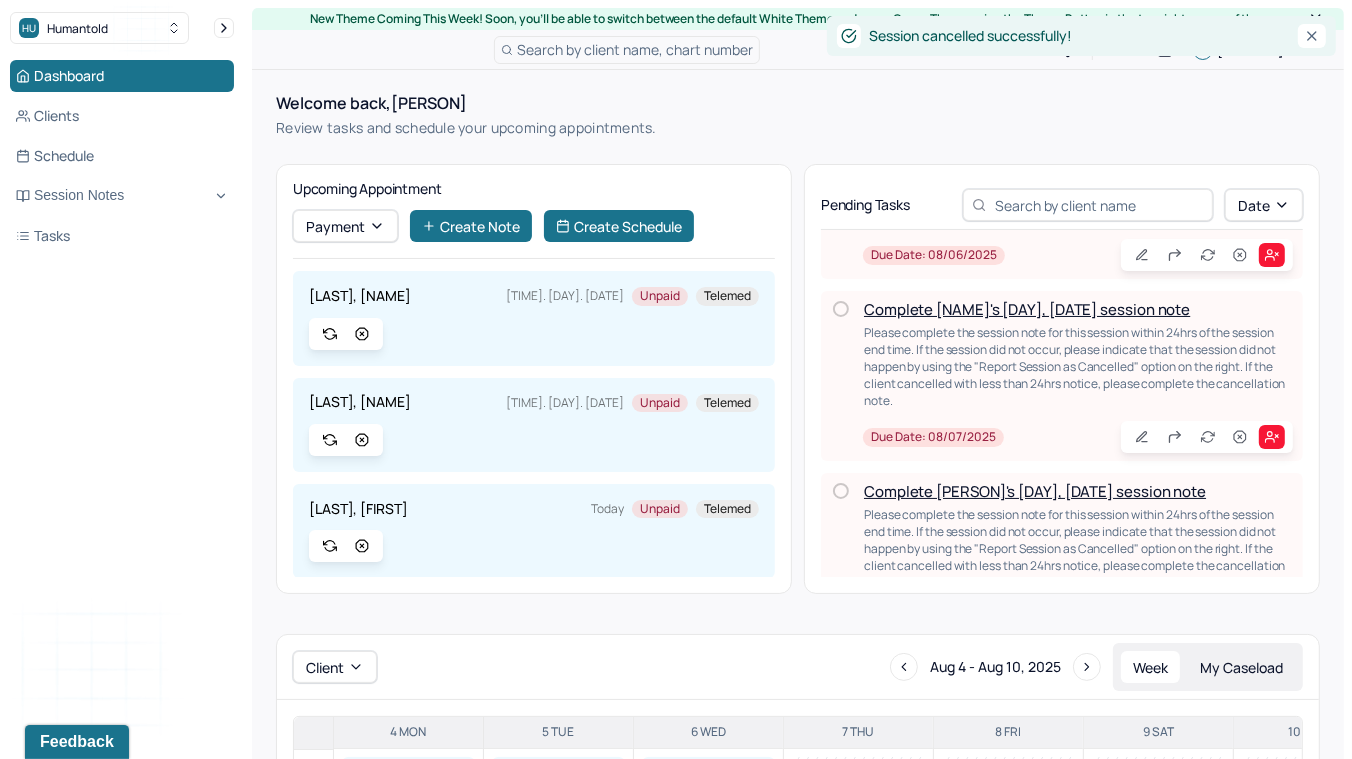 scroll, scrollTop: 371, scrollLeft: 0, axis: vertical 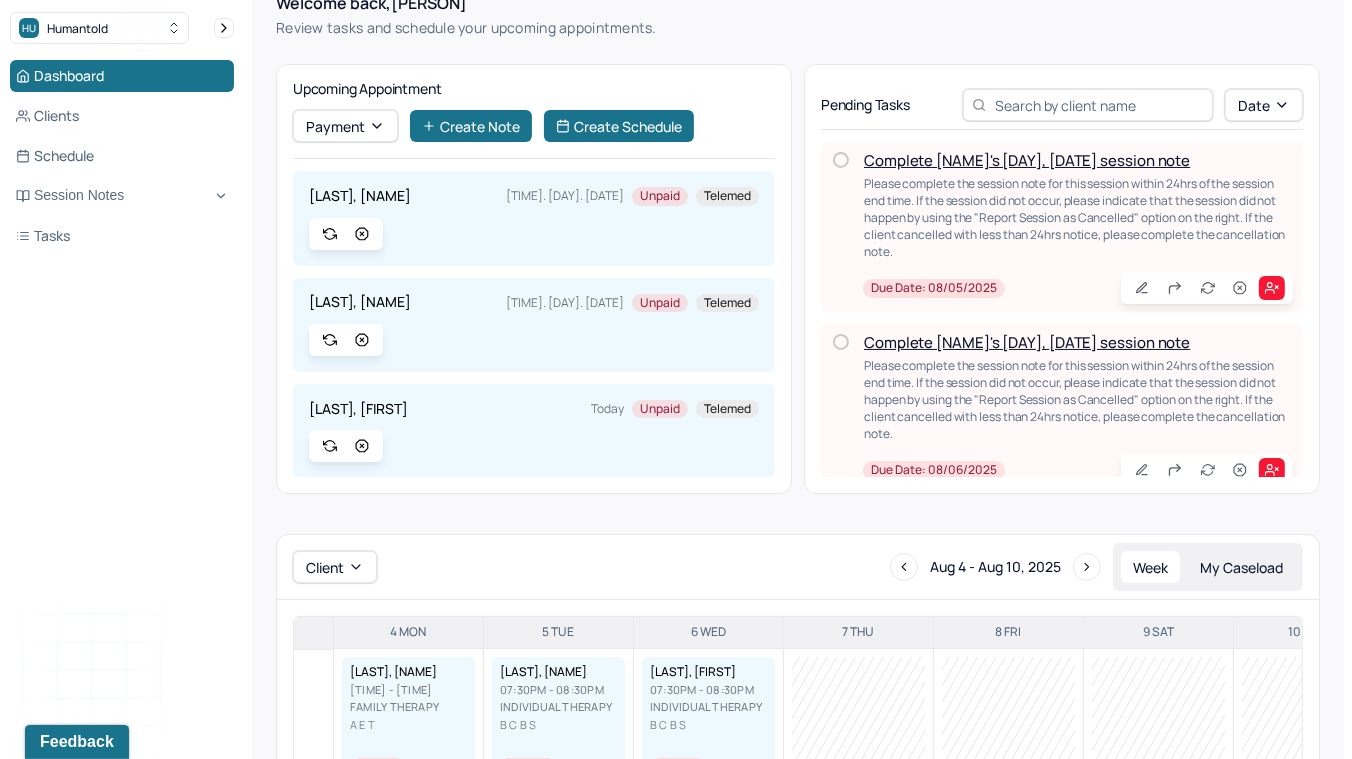 click on "Complete [NAME]'s [DAY], [DATE] session note" at bounding box center (1027, 160) 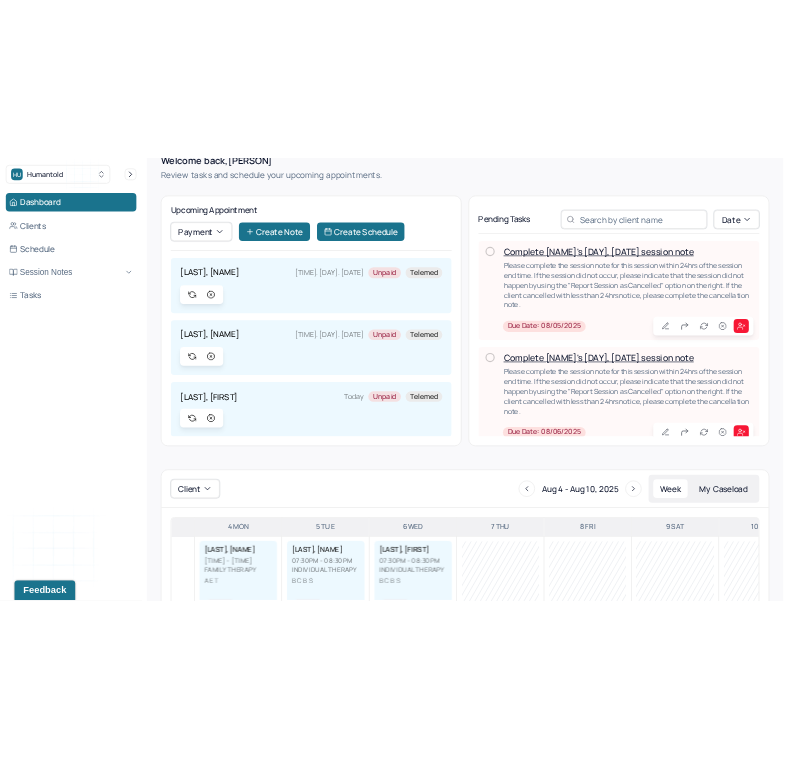 scroll, scrollTop: 0, scrollLeft: 0, axis: both 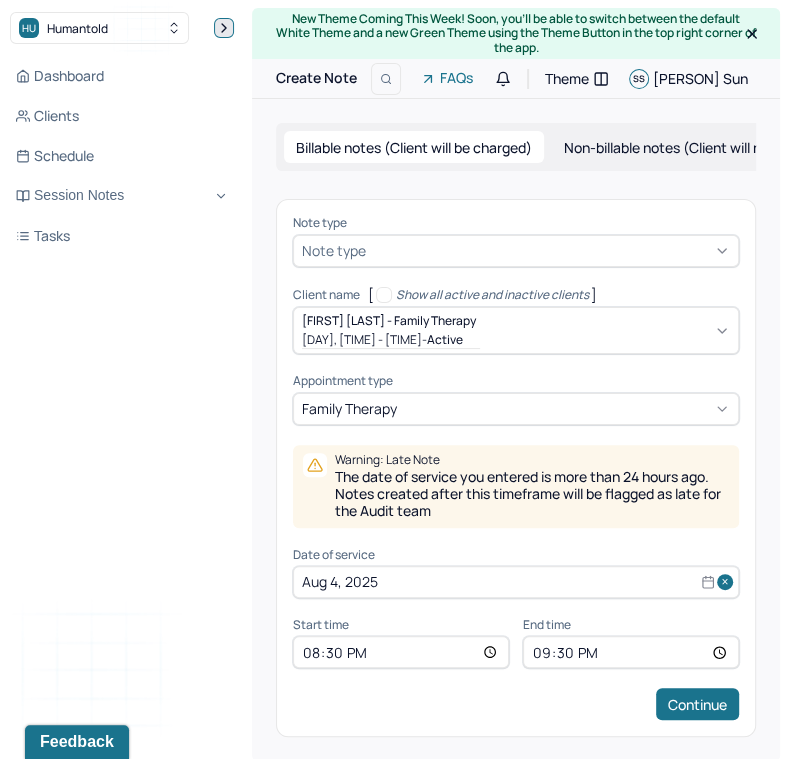 click 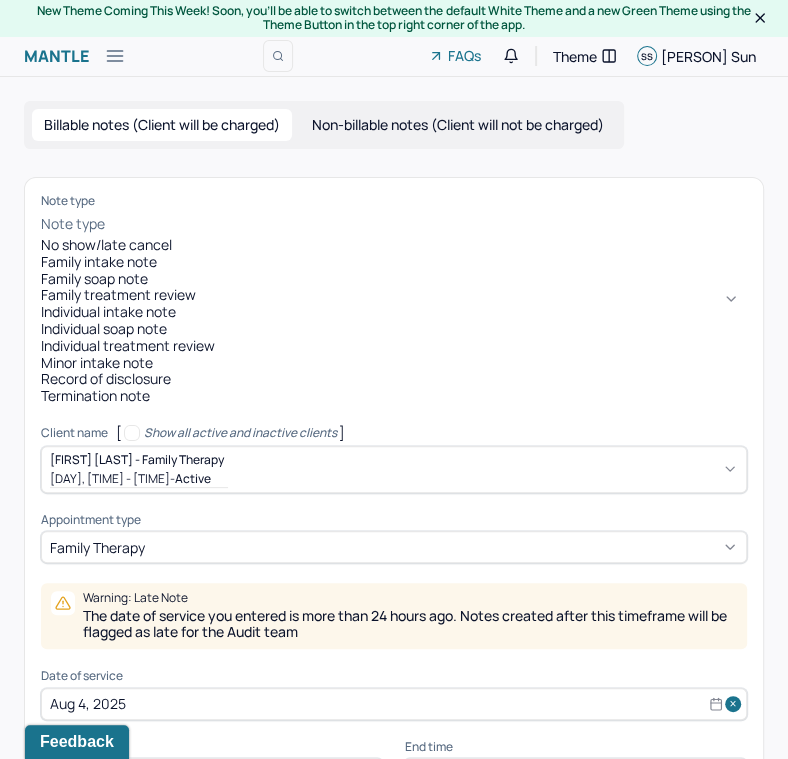 click at bounding box center (428, 224) 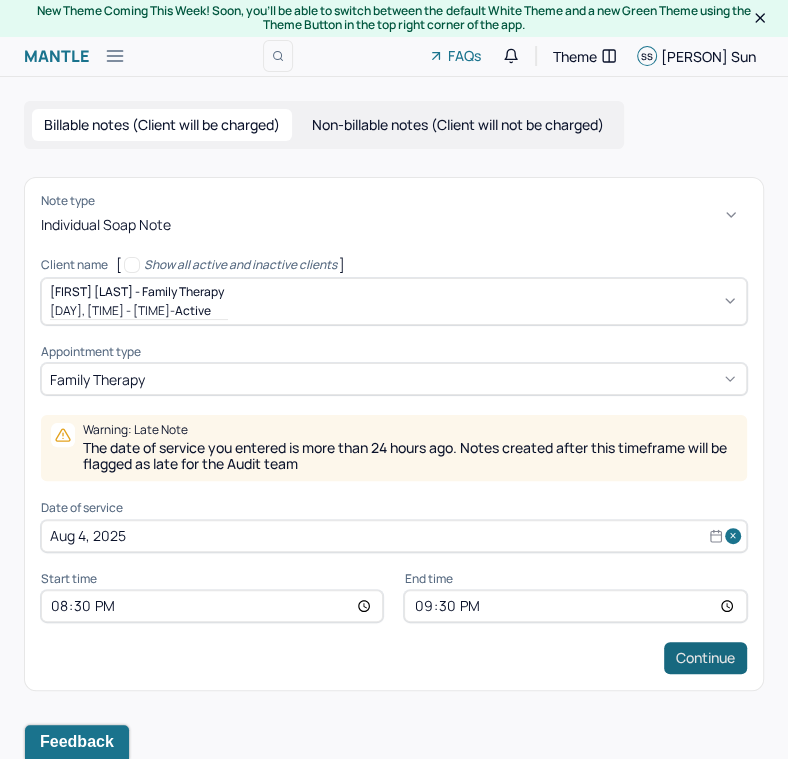 click on "Continue" at bounding box center (705, 658) 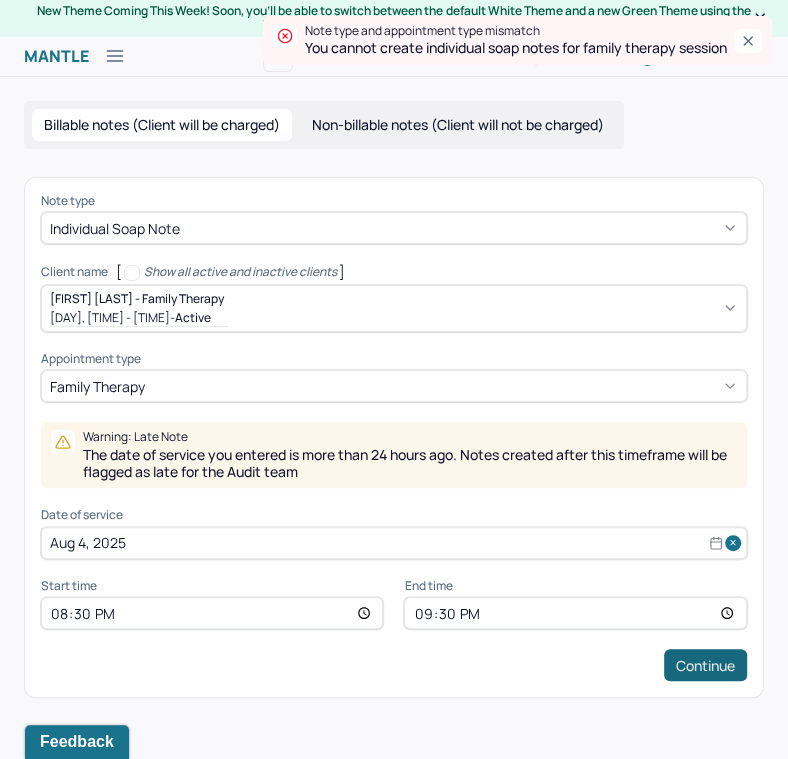 click on "Continue" at bounding box center [705, 665] 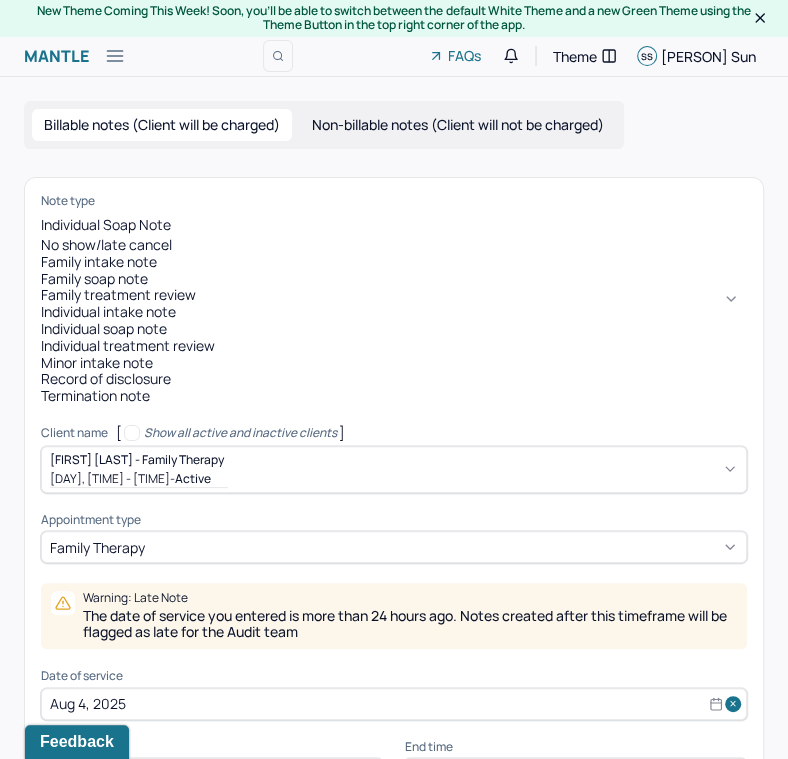 click on "Individual soap note" at bounding box center (106, 224) 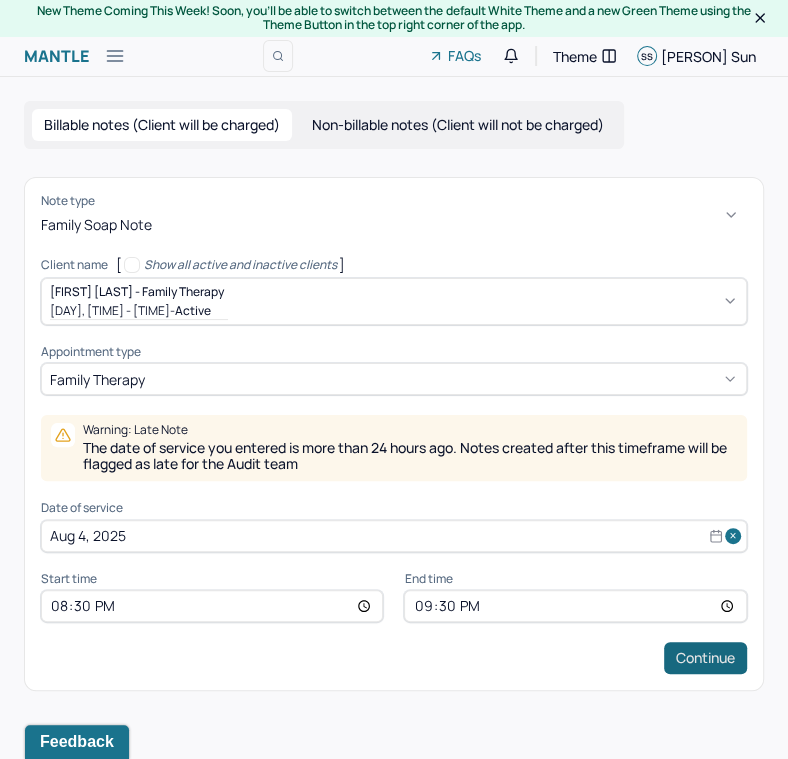 click on "Continue" at bounding box center [705, 658] 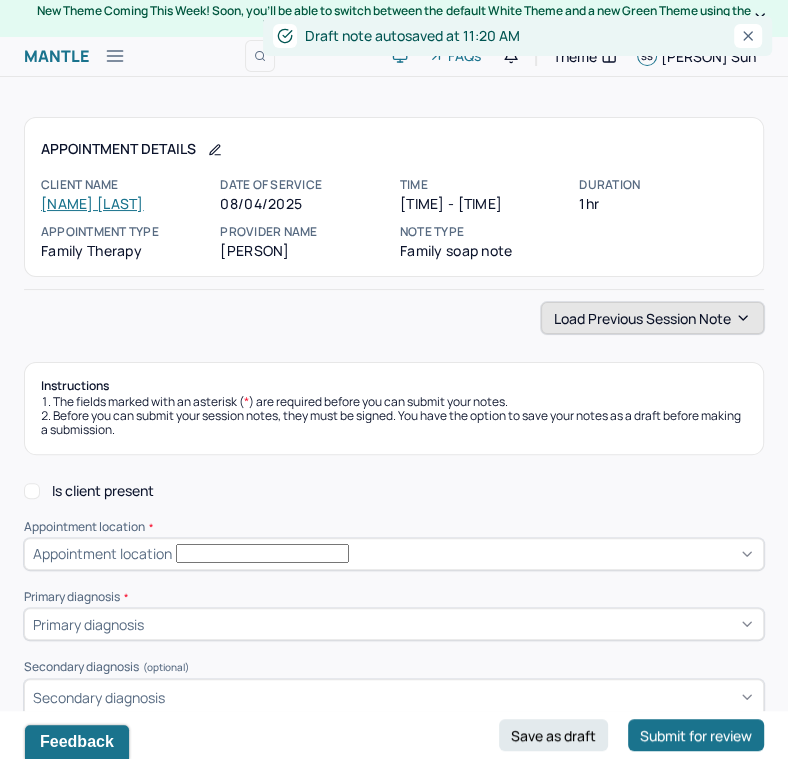 click on "Load previous session note" at bounding box center [652, 318] 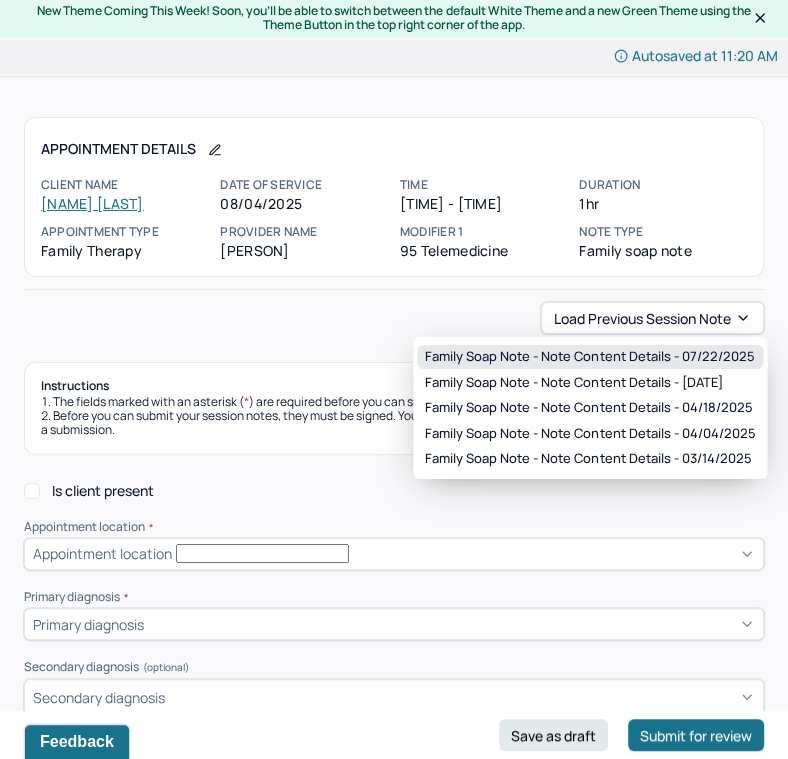 click on "Family soap note   - Note content Details -   [DATE]" at bounding box center [589, 357] 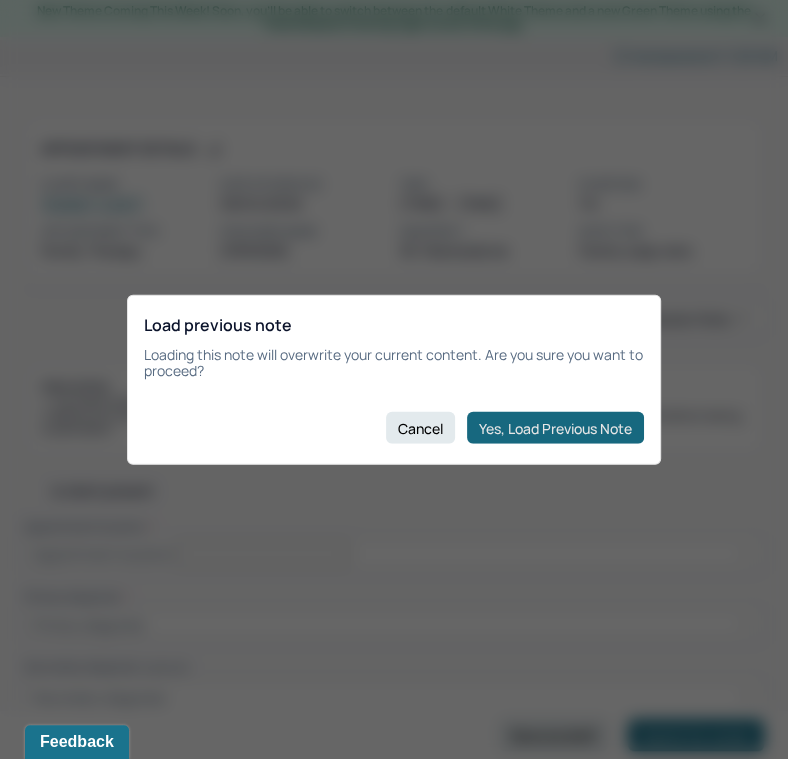 click on "Yes, Load Previous Note" at bounding box center (555, 428) 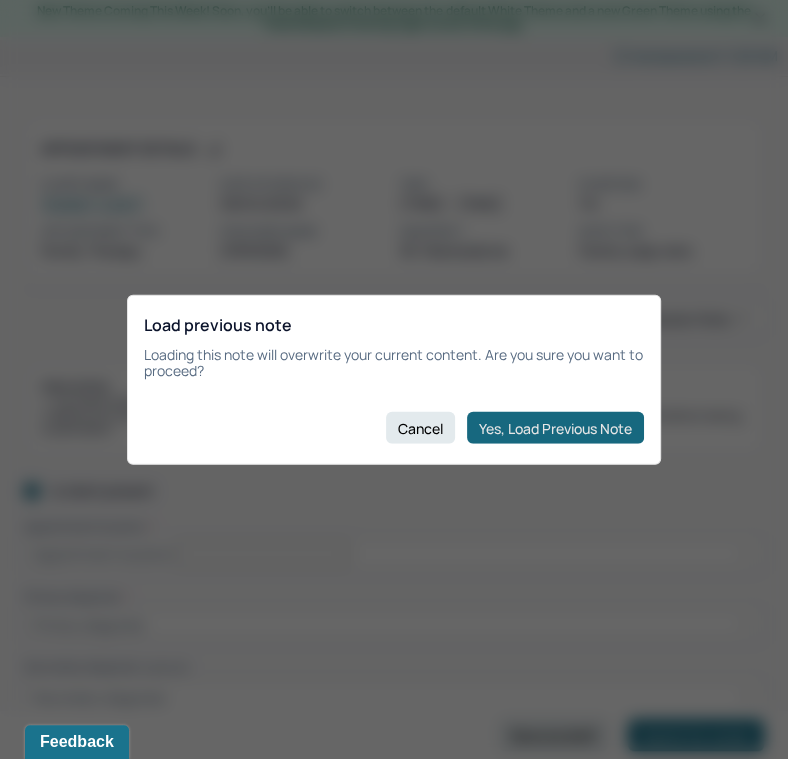 checkbox on "true" 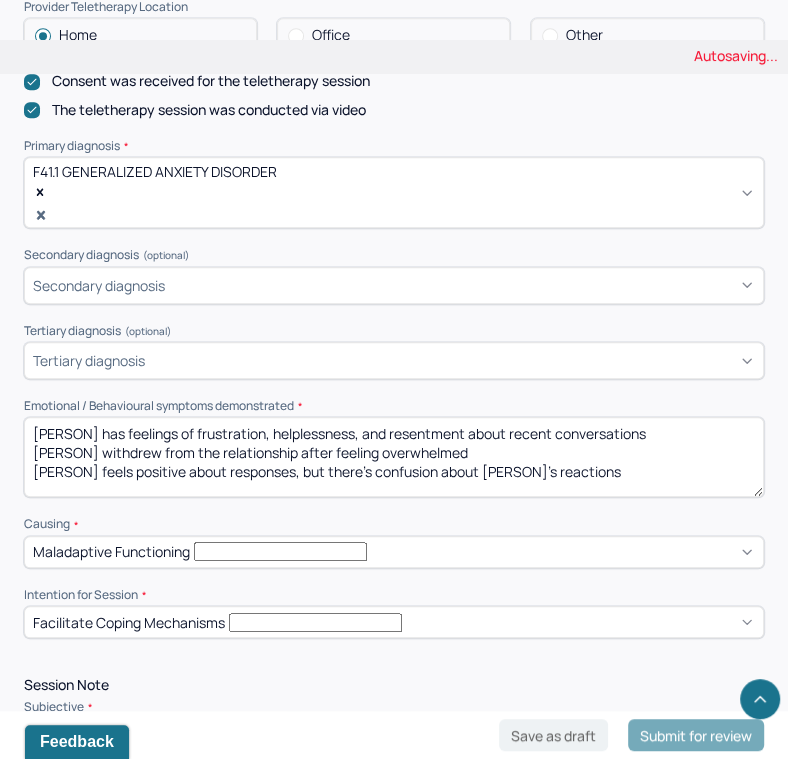 scroll, scrollTop: 667, scrollLeft: 0, axis: vertical 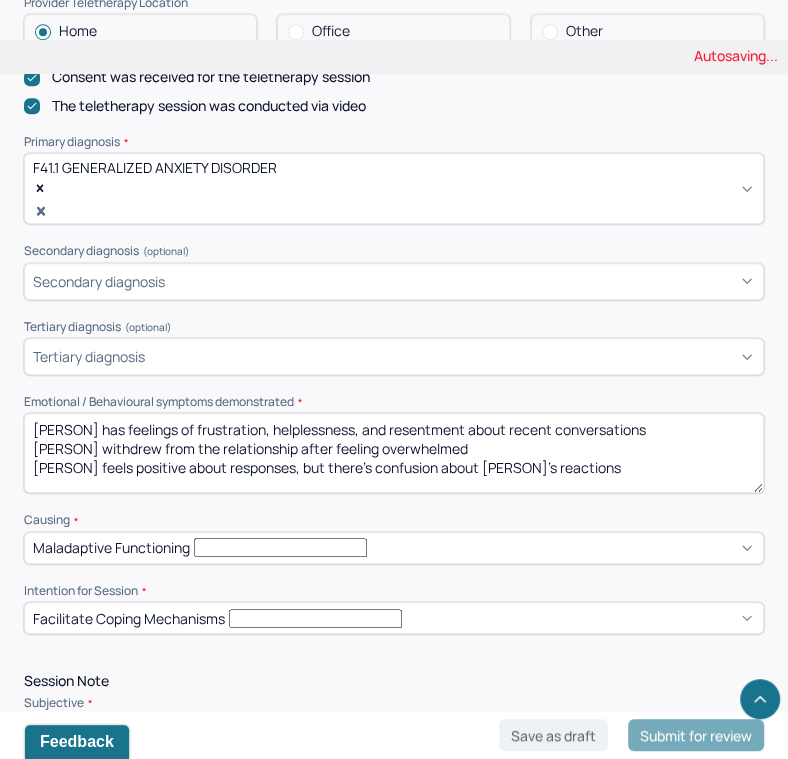 click on "[PERSON] has feelings of frustration, helplessness, and resentment about recent conversations
[PERSON] withdrew from the relationship after feeling overwhelmed
[PERSON] feels positive about responses, but there's confusion about [PERSON]’s reactions" at bounding box center [394, 453] 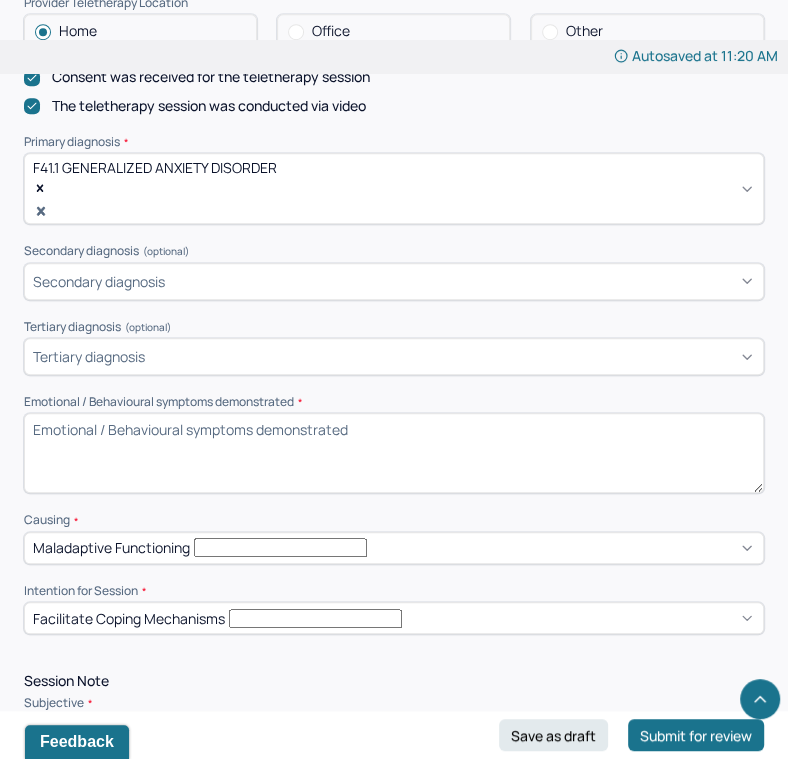 paste on "[NAME] feels constantly in "survival mode" at work. Reports feeling "trapped, micromanaged, and bottled-up"
[NAME] provides support, empathy, and gentleness
Relationship perceived as good by both" 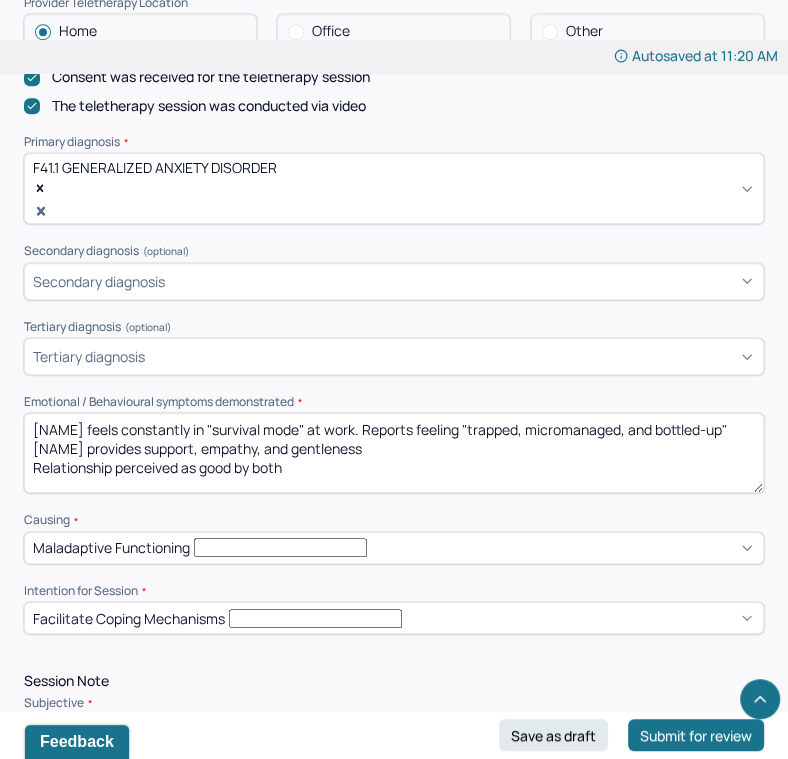 scroll, scrollTop: 0, scrollLeft: 0, axis: both 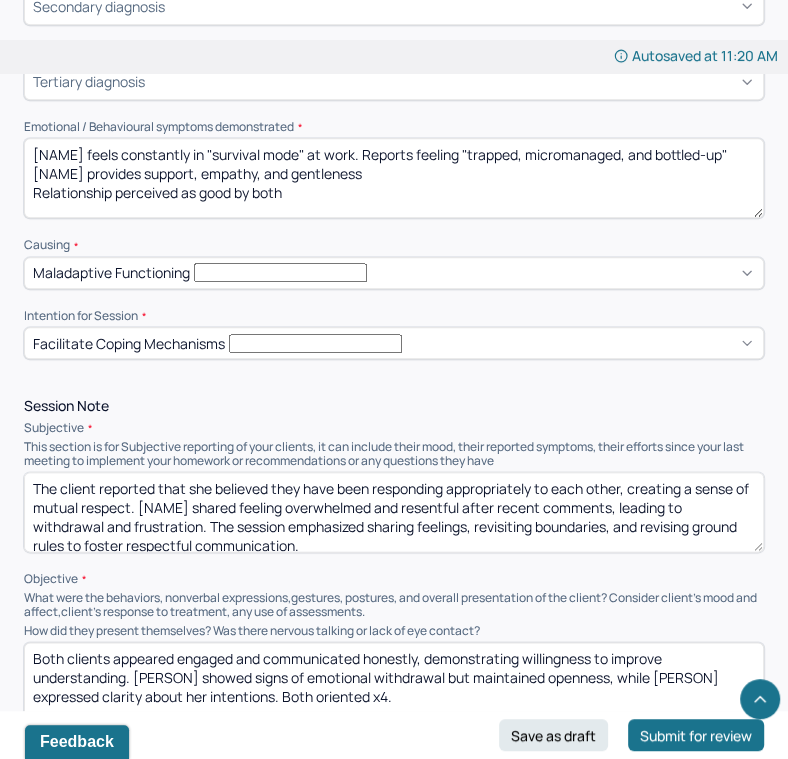 type on "[NAME] feels constantly in "survival mode" at work. Reports feeling "trapped, micromanaged, and bottled-up"
[NAME] provides support, empathy, and gentleness
Relationship perceived as good by both" 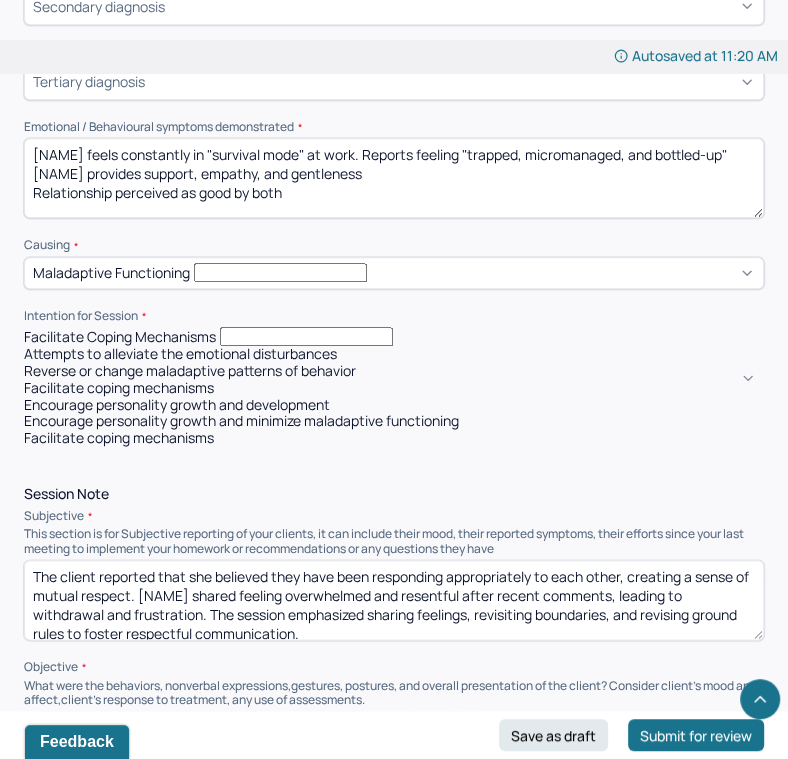 click on "Attempts to alleviate the emotional disturbances" at bounding box center (394, 354) 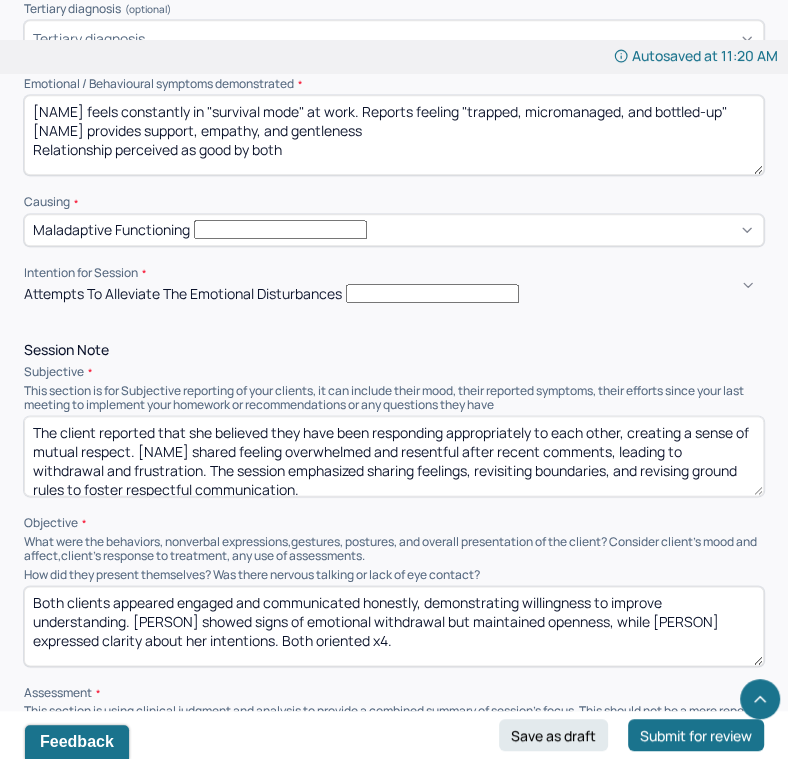 scroll, scrollTop: 997, scrollLeft: 0, axis: vertical 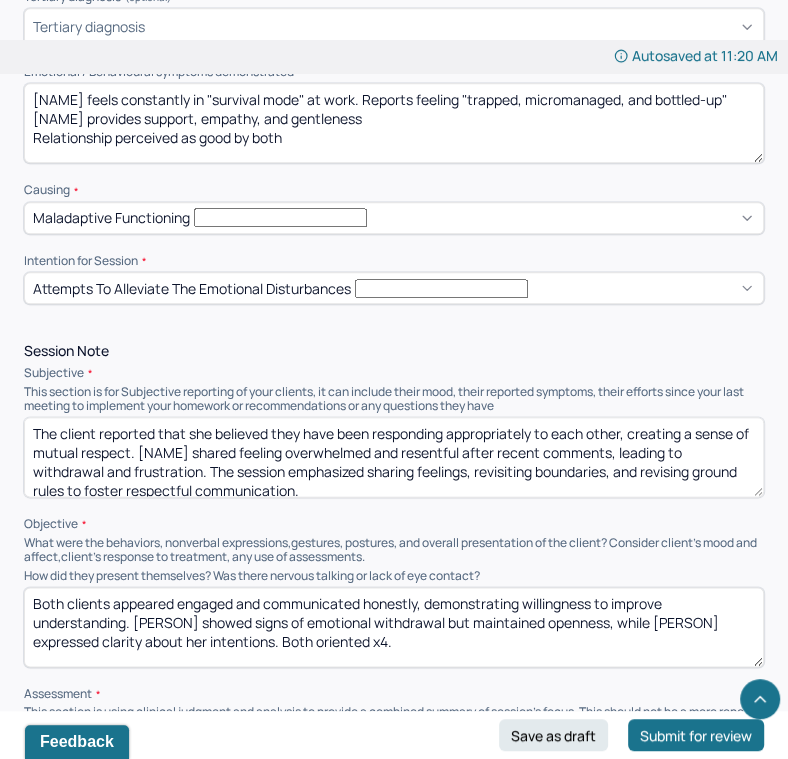 click on "The client reported that she believed they have been responding appropriately to each other, creating a sense of mutual respect. [NAME] shared feeling overwhelmed and resentful after recent comments, leading to withdrawal and frustration. The session emphasized sharing feelings, revisiting boundaries, and revising ground rules to foster respectful communication." at bounding box center [394, 457] 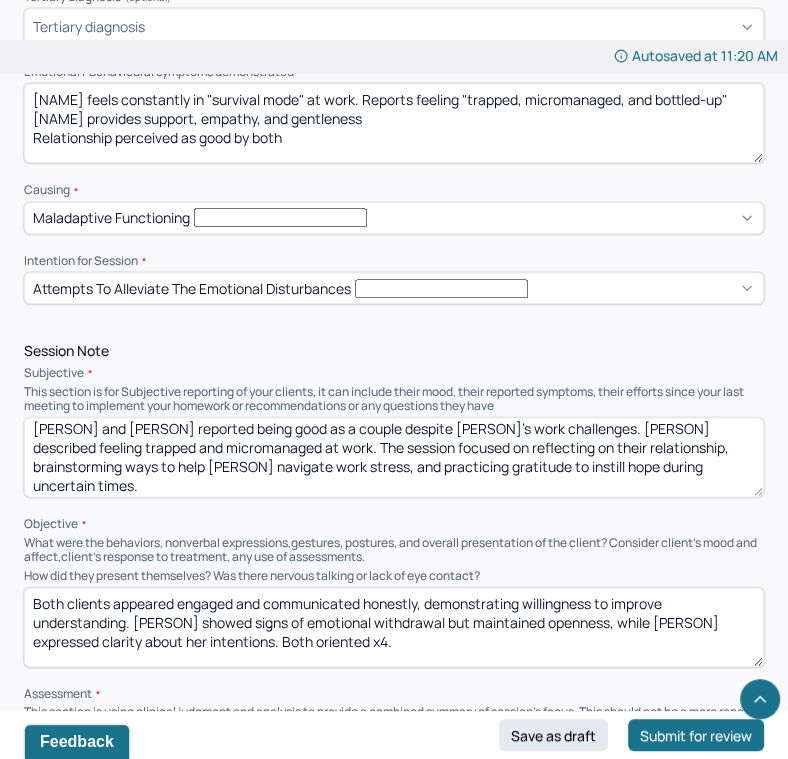 scroll, scrollTop: 0, scrollLeft: 0, axis: both 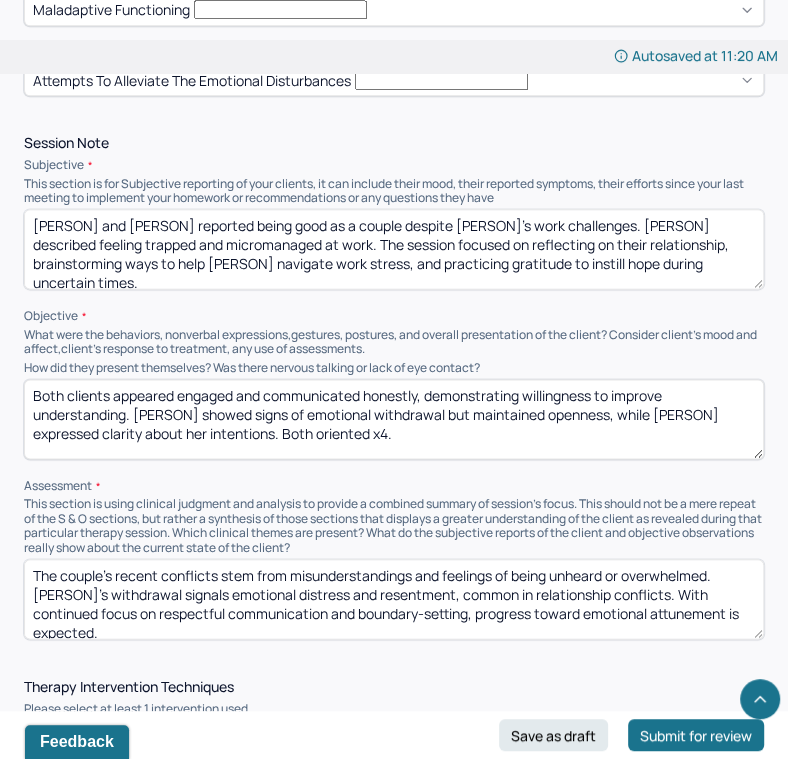 type on "[PERSON] and [PERSON] reported being good as a couple despite [PERSON]'s work challenges. [PERSON] described feeling trapped and micromanaged at work. The session focused on reflecting on their relationship, brainstorming ways to help [PERSON] navigate work stress, and practicing gratitude to instill hope during uncertain times." 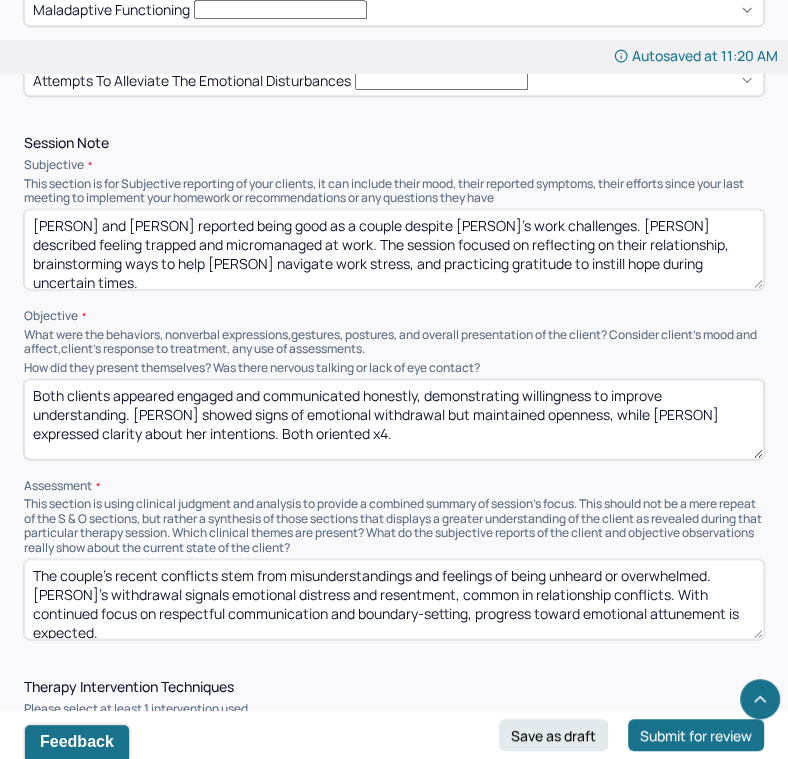 click on "Both clients appeared engaged and communicated honestly, demonstrating willingness to improve understanding. [PERSON] showed signs of emotional withdrawal but maintained openness, while [PERSON] expressed clarity about her intentions. Both oriented x4." at bounding box center (394, 419) 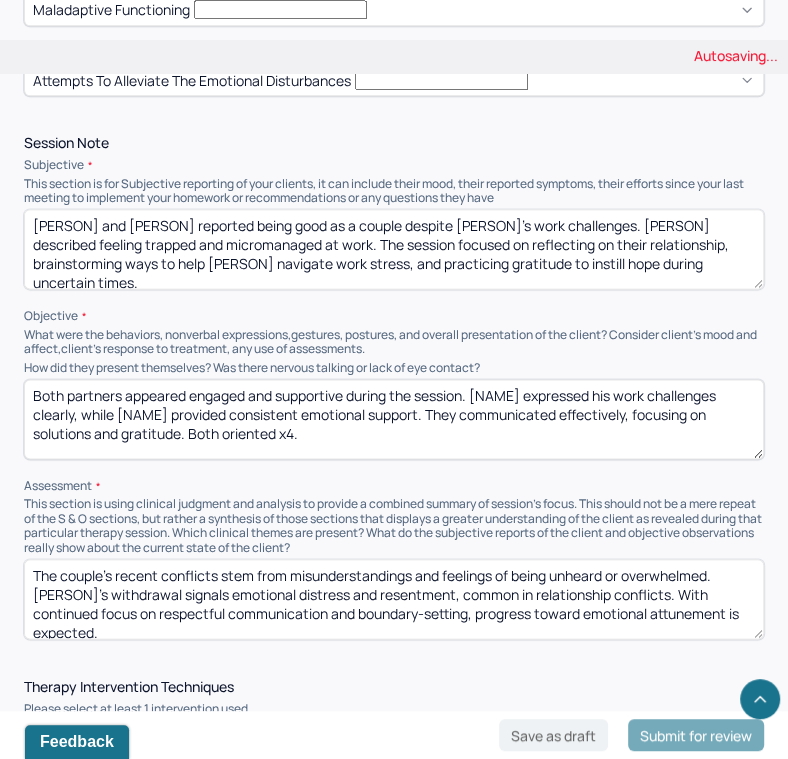 scroll, scrollTop: 10, scrollLeft: 0, axis: vertical 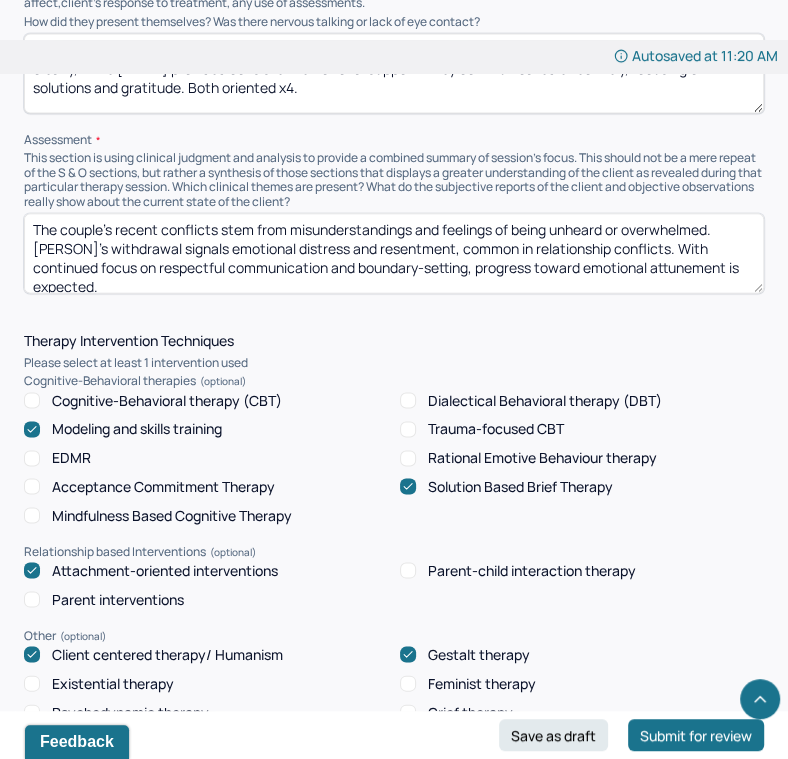 type on "Both partners appeared engaged and supportive during the session. [NAME] expressed his work challenges clearly, while [NAME] provided consistent emotional support. They communicated effectively, focusing on solutions and gratitude. Both oriented x4." 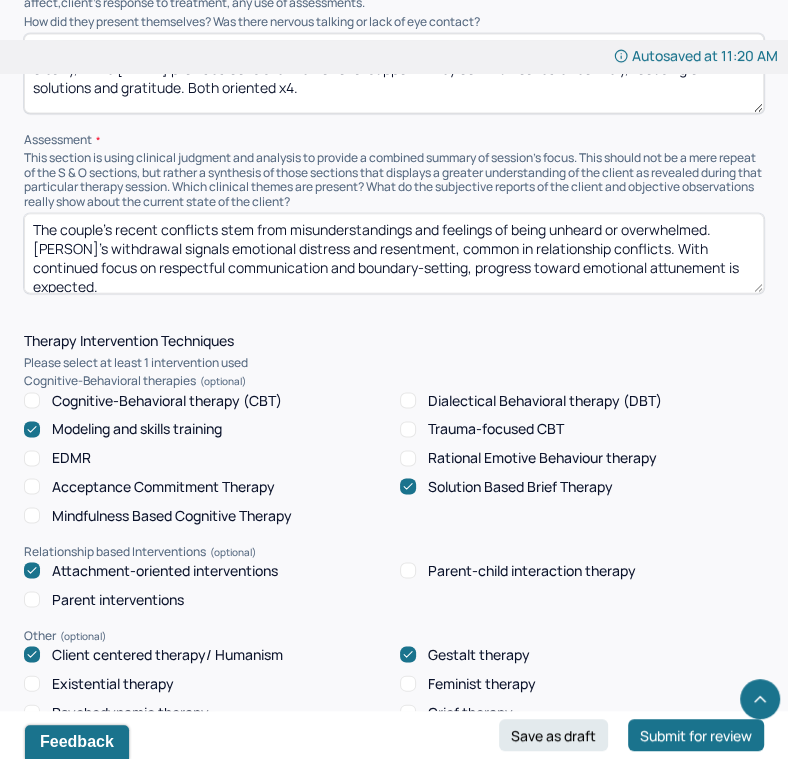 click on "The couple’s recent conflicts stem from misunderstandings and feelings of being unheard or overwhelmed. [PERSON]'s withdrawal signals emotional distress and resentment, common in relationship conflicts. With continued focus on respectful communication and boundary-setting, progress toward emotional attunement is expected." at bounding box center (394, 253) 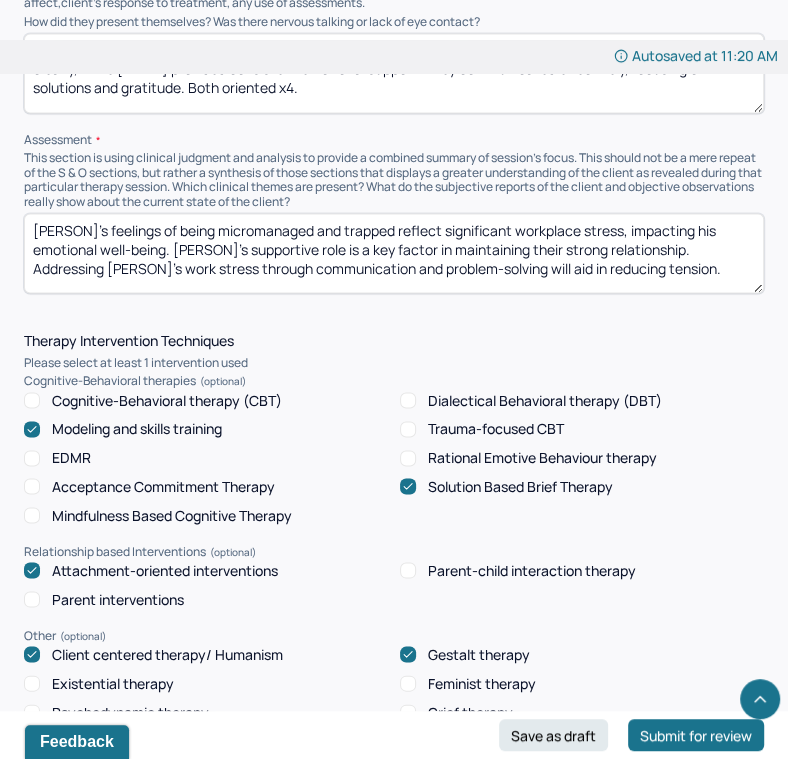 scroll, scrollTop: 10, scrollLeft: 0, axis: vertical 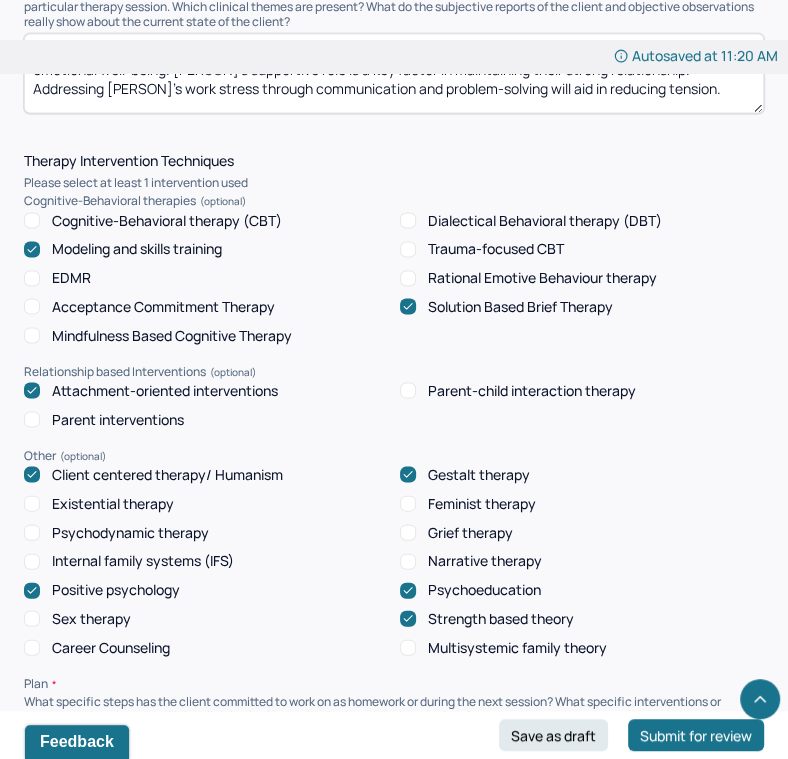 type on "[PERSON]'s feelings of being micromanaged and trapped reflect significant workplace stress, impacting his emotional well-being. [PERSON]’s supportive role is a key factor in maintaining their strong relationship. Addressing [PERSON]’s work stress through communication and problem-solving will aid in reducing tension." 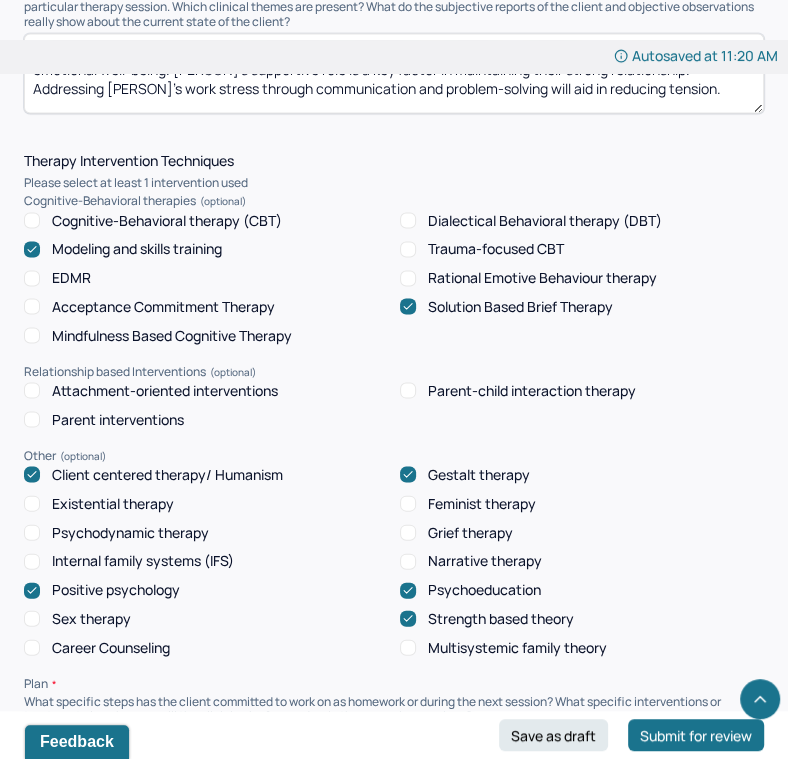 click at bounding box center (32, 590) 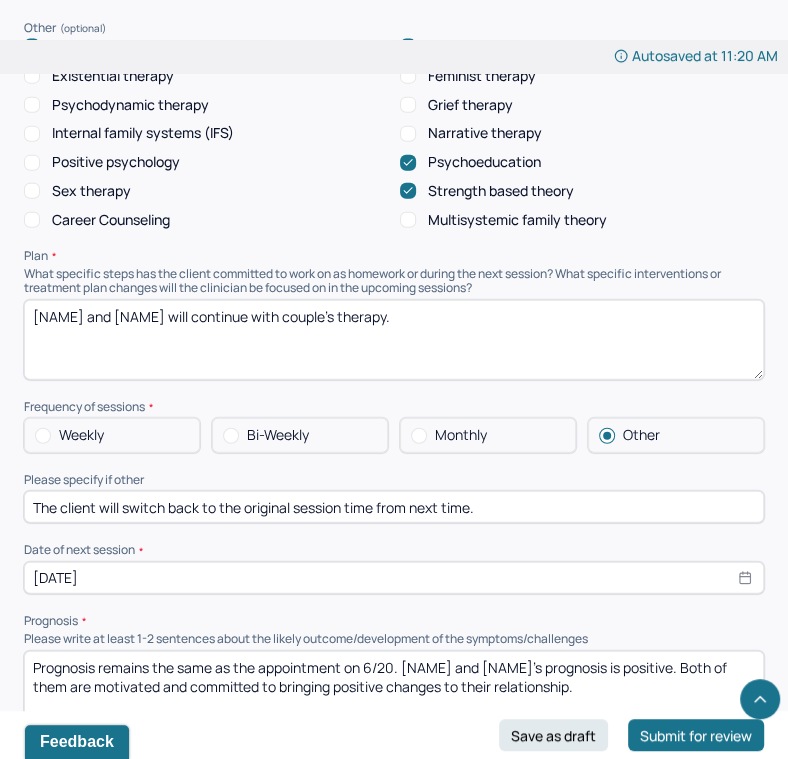 scroll, scrollTop: 2160, scrollLeft: 0, axis: vertical 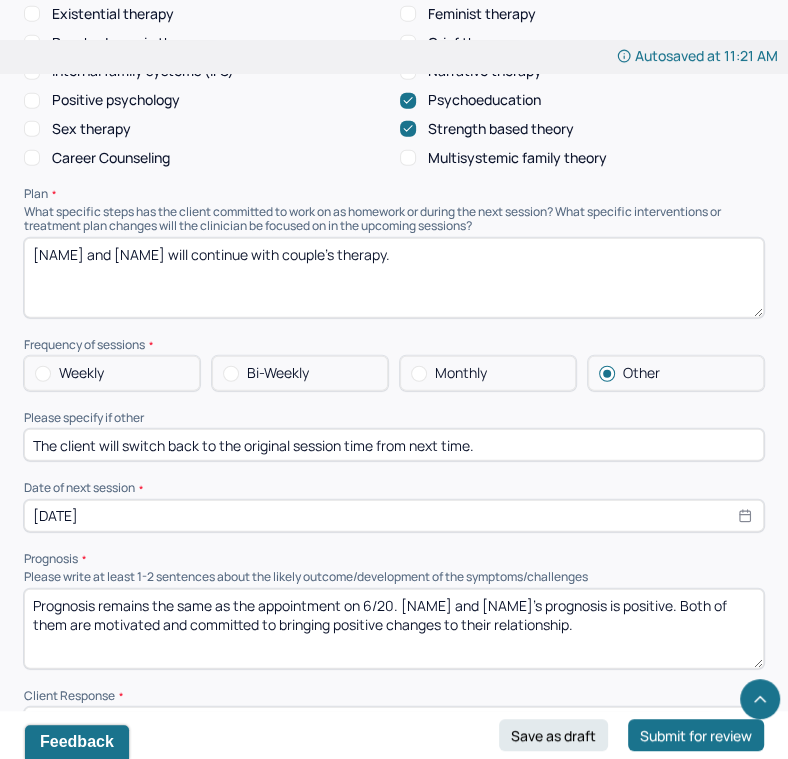 click at bounding box center [231, 374] 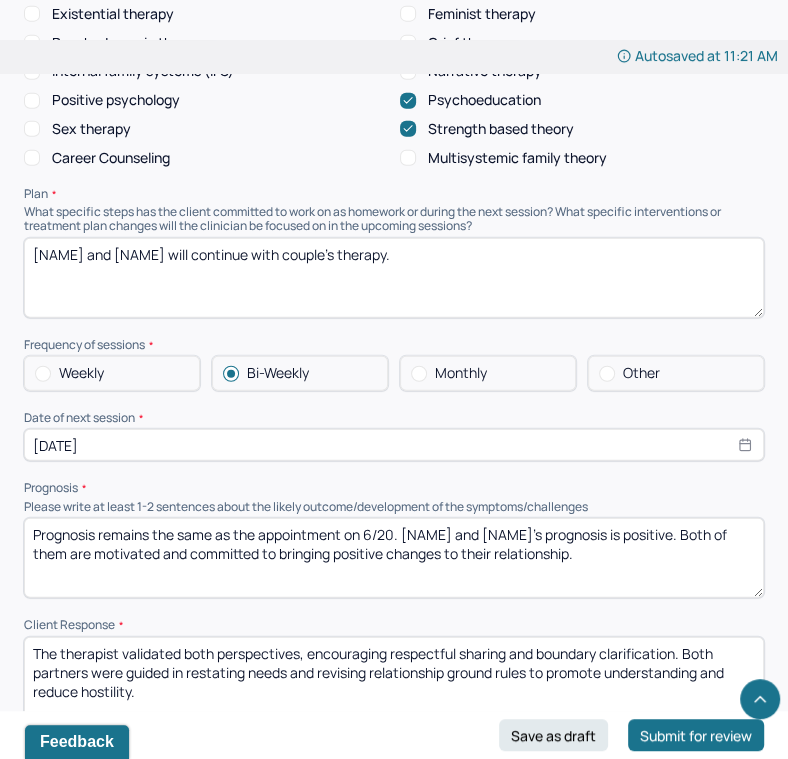 click on "[DATE]" at bounding box center (394, 445) 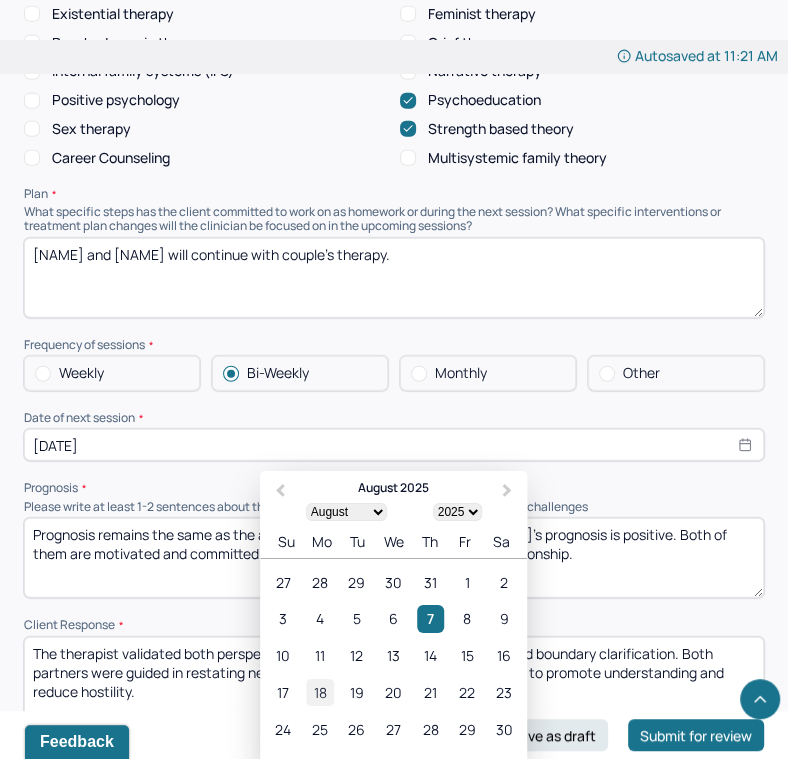 click on "18" at bounding box center [319, 693] 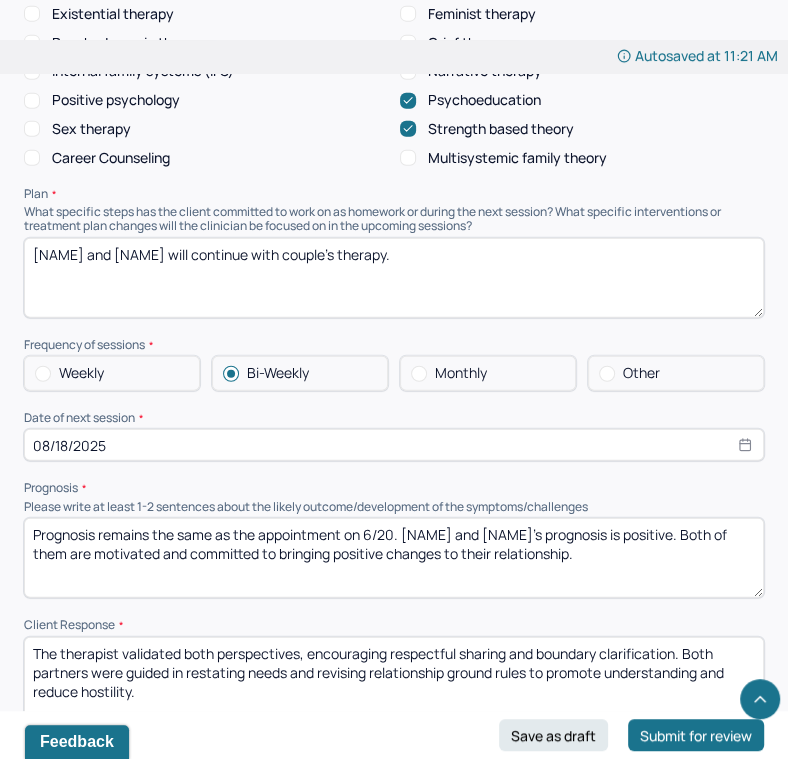 scroll, scrollTop: 10, scrollLeft: 0, axis: vertical 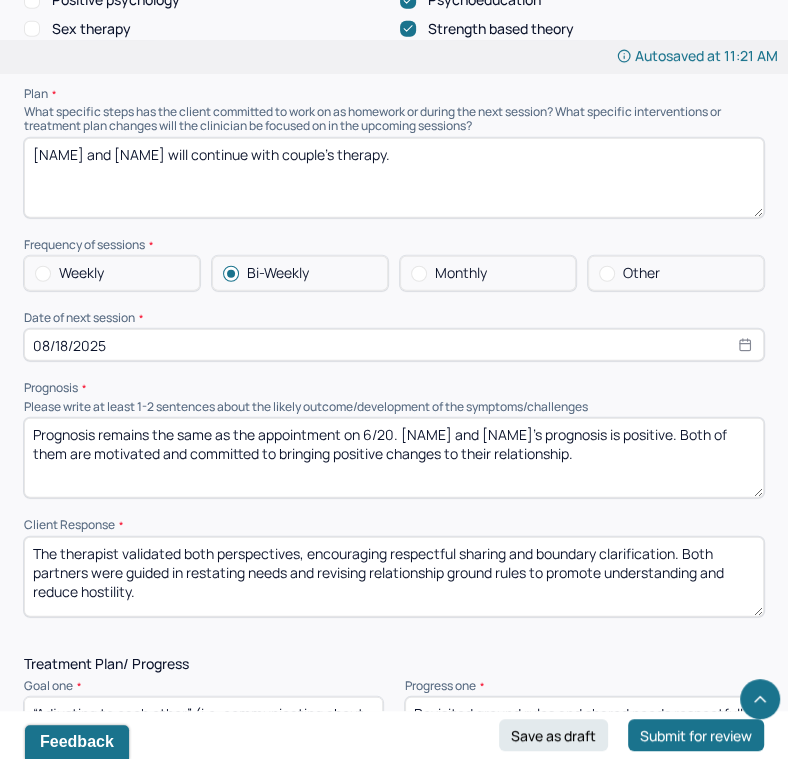 select on "7" 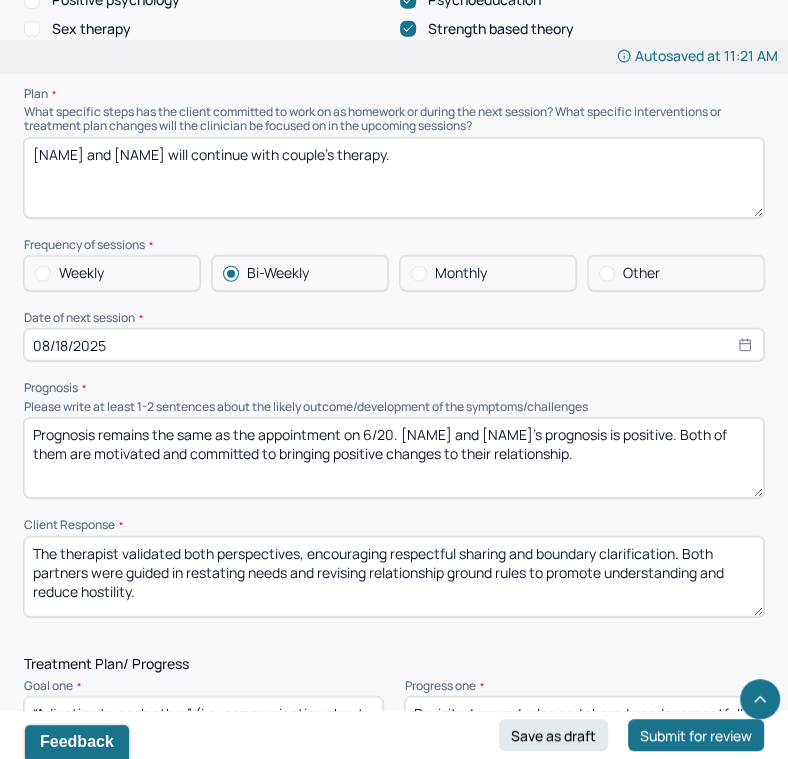 click on "Prognosis remains the same as the appointment on 6/20. [NAME] and [NAME]’s prognosis is positive. Both of them are motivated and committed to bringing positive changes to their relationship." at bounding box center (394, 458) 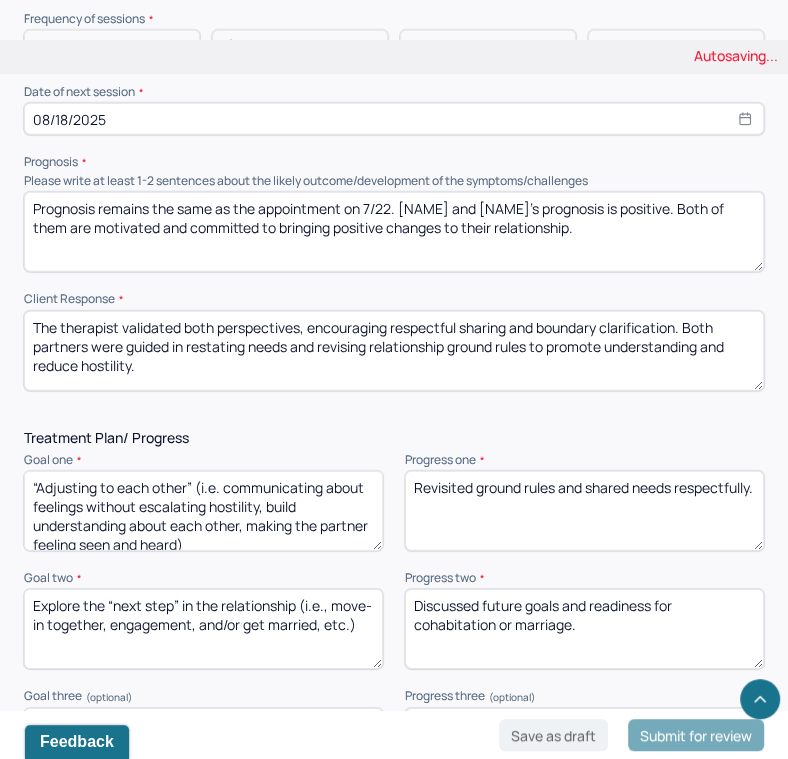 scroll, scrollTop: 2551, scrollLeft: 0, axis: vertical 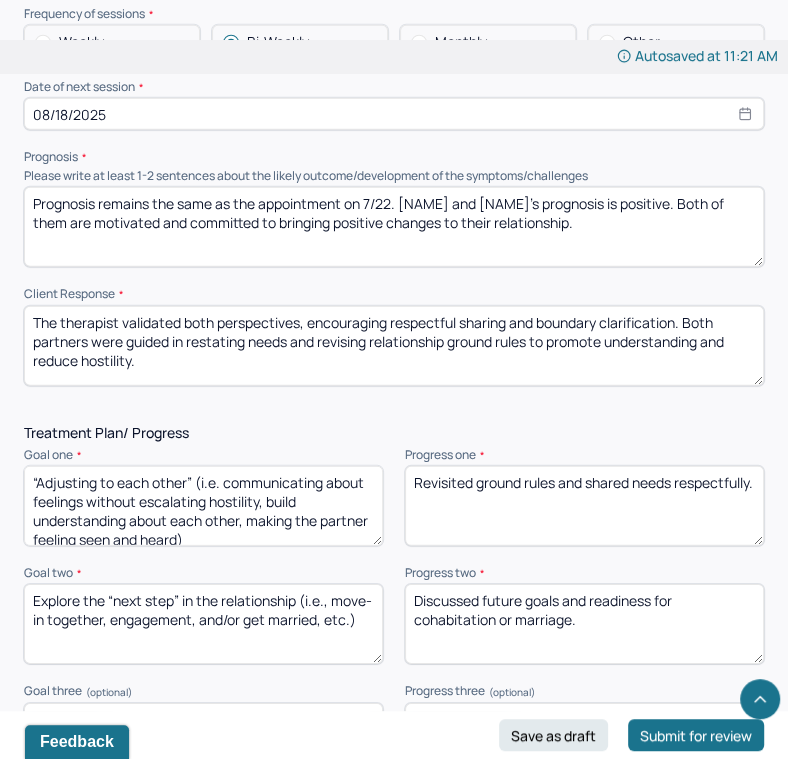 type on "Prognosis remains the same as the appointment on 7/22. [NAME] and [NAME]’s prognosis is positive. Both of them are motivated and committed to bringing positive changes to their relationship." 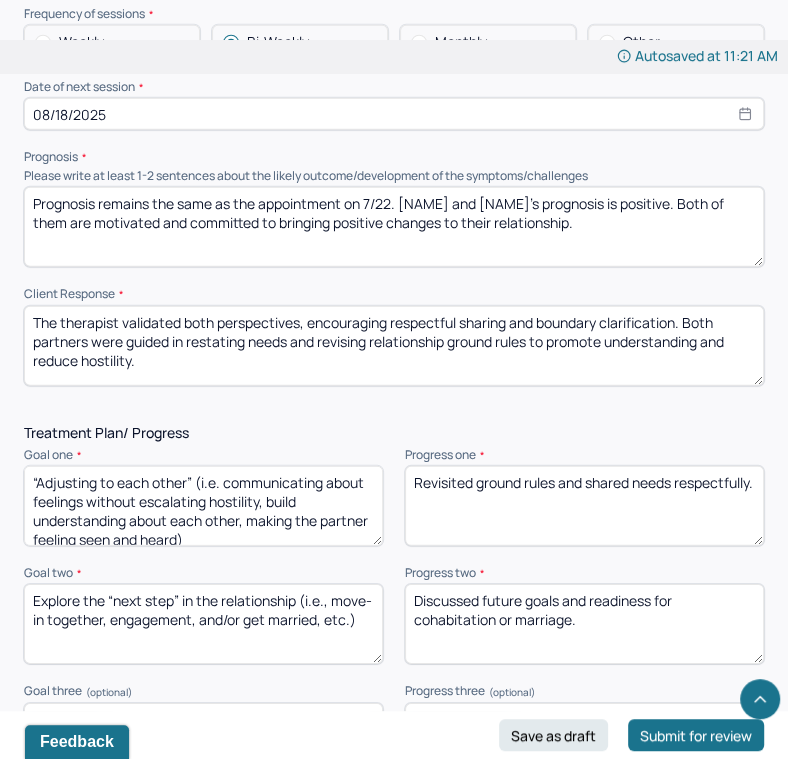 click on "The therapist validated both perspectives, encouraging respectful sharing and boundary clarification. Both partners were guided in restating needs and revising relationship ground rules to promote understanding and reduce hostility." at bounding box center (394, 346) 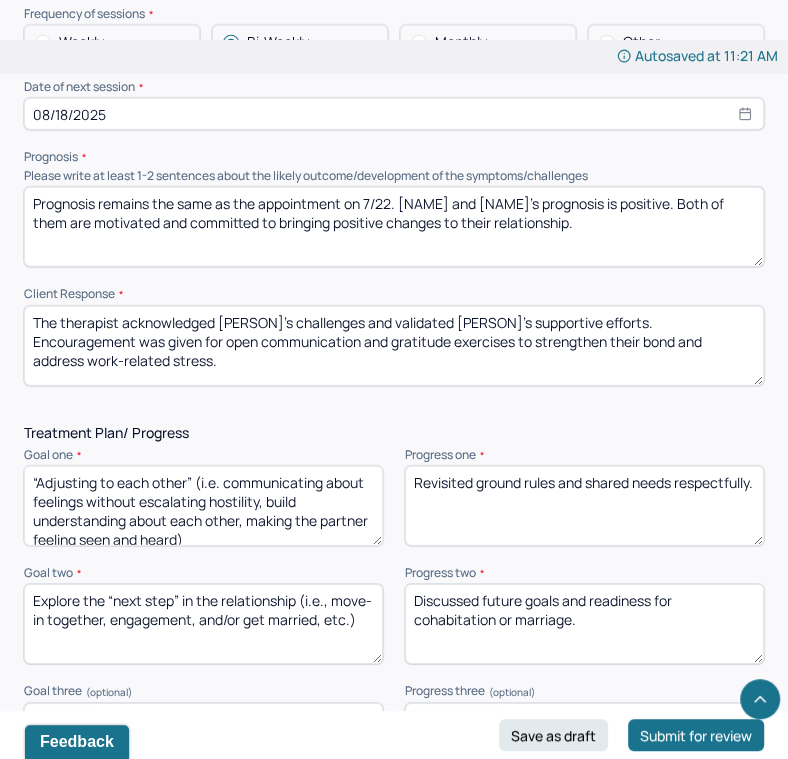scroll, scrollTop: 10, scrollLeft: 0, axis: vertical 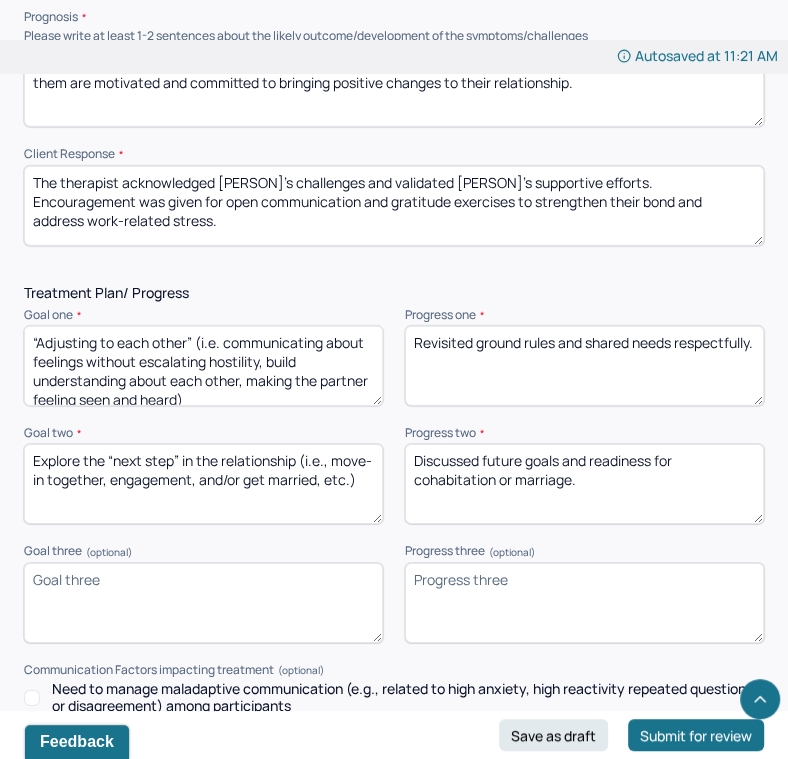 type on "The therapist acknowledged [PERSON]'s challenges and validated [PERSON]’s supportive efforts. Encouragement was given for open communication and gratitude exercises to strengthen their bond and address work-related stress." 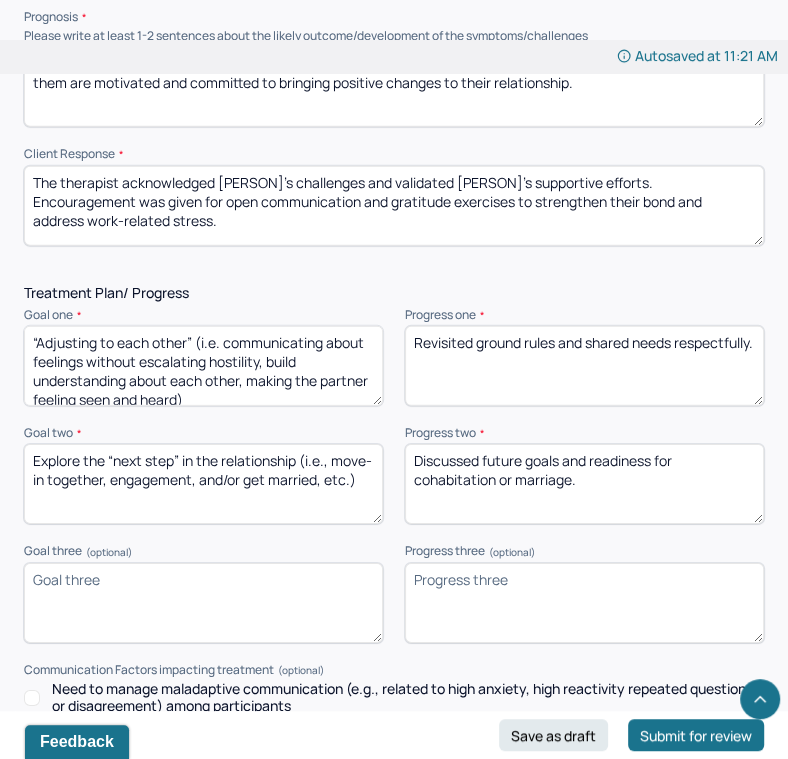 click on "Revisited ground rules and shared needs respectfully." at bounding box center (584, 366) 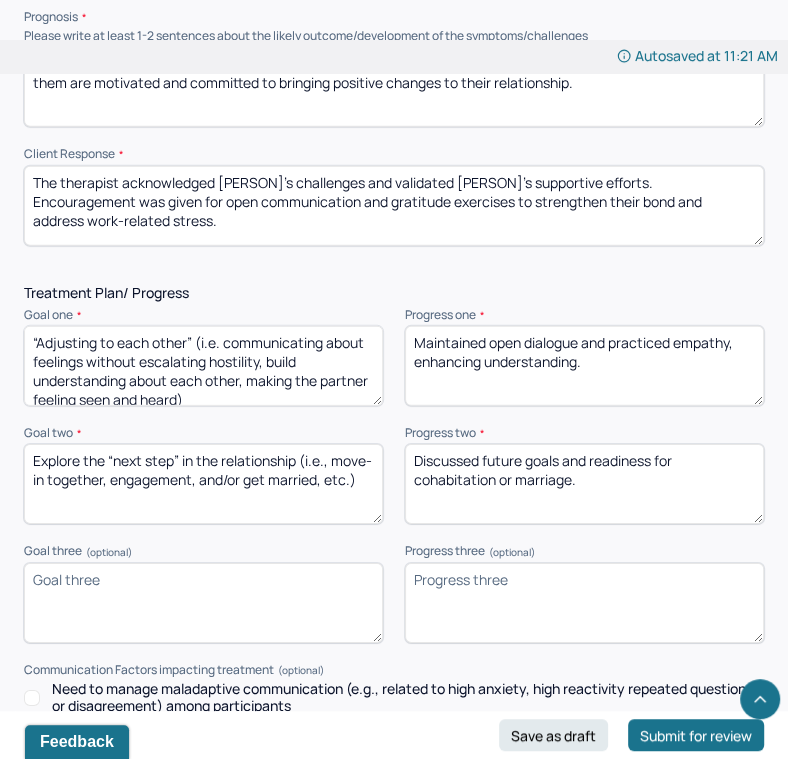 type on "Maintained open dialogue and practiced empathy, enhancing understanding." 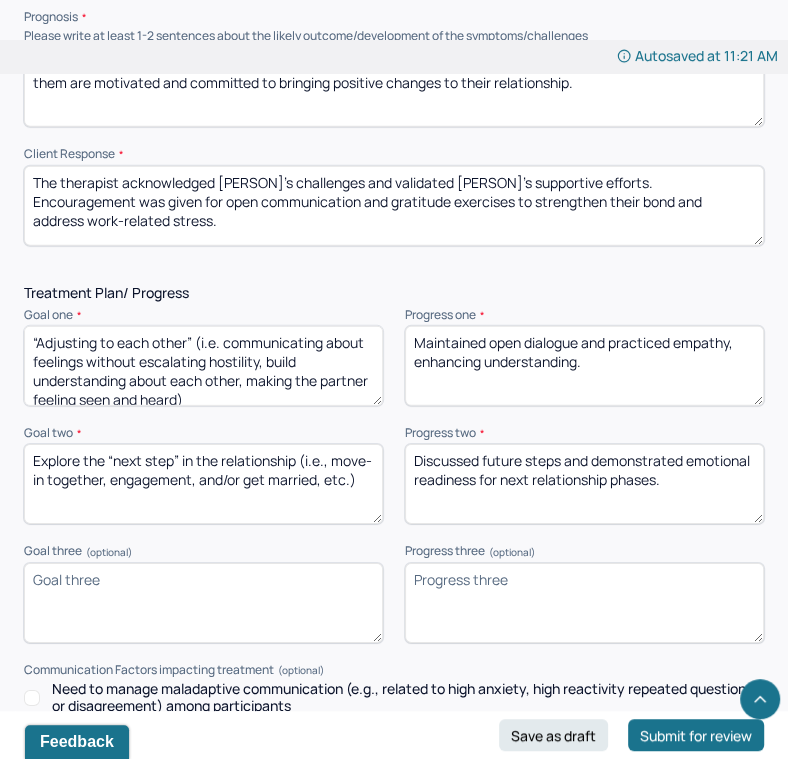 scroll, scrollTop: 2730, scrollLeft: 0, axis: vertical 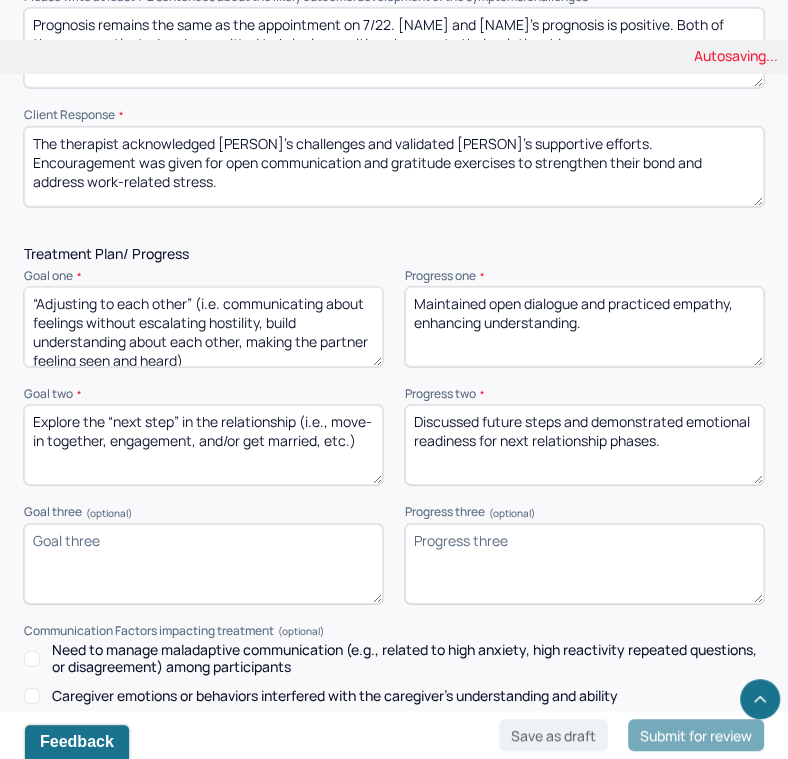 click on "Discussed future goals and readiness for cohabitation or marriage." at bounding box center [584, 445] 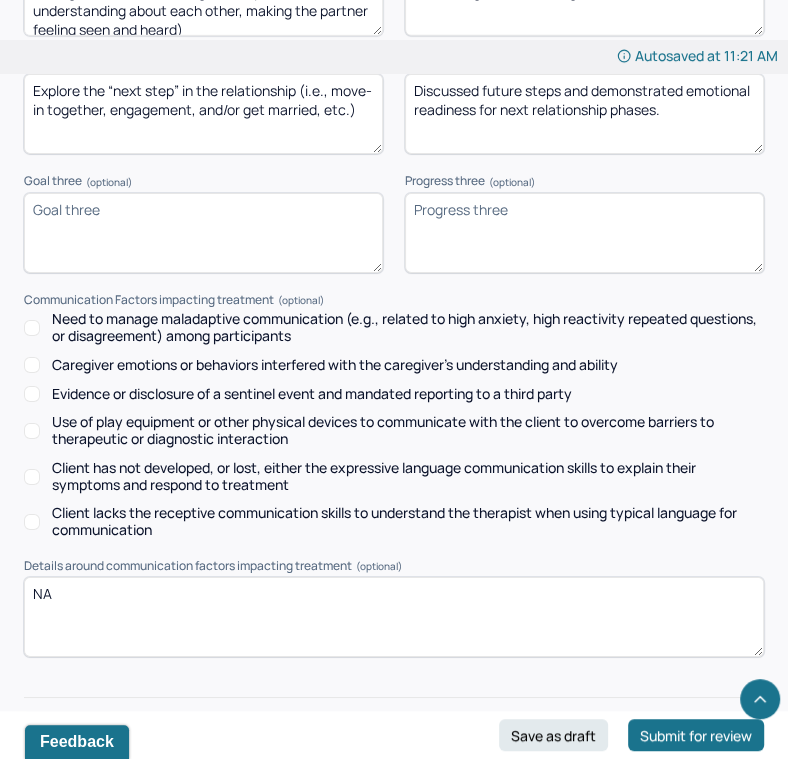 scroll, scrollTop: 3126, scrollLeft: 0, axis: vertical 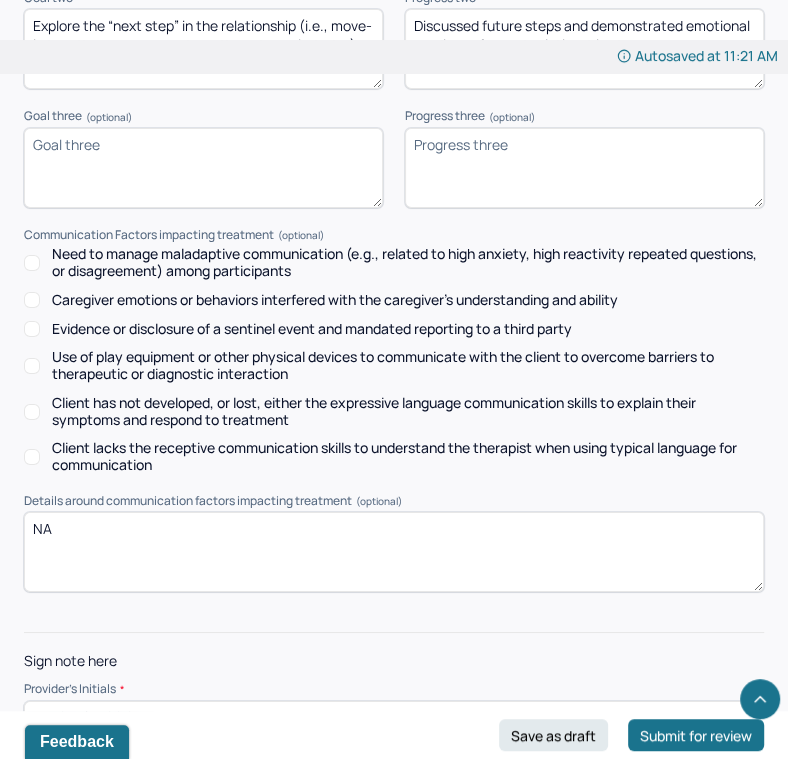 type on "Discussed future steps and demonstrated emotional readiness for next relationship phases." 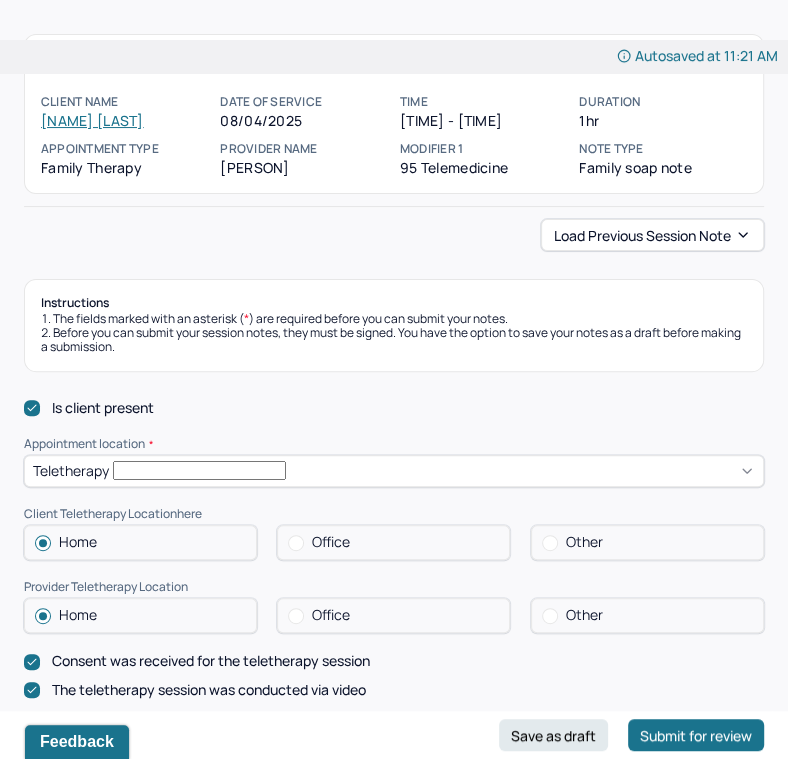 scroll, scrollTop: 93, scrollLeft: 0, axis: vertical 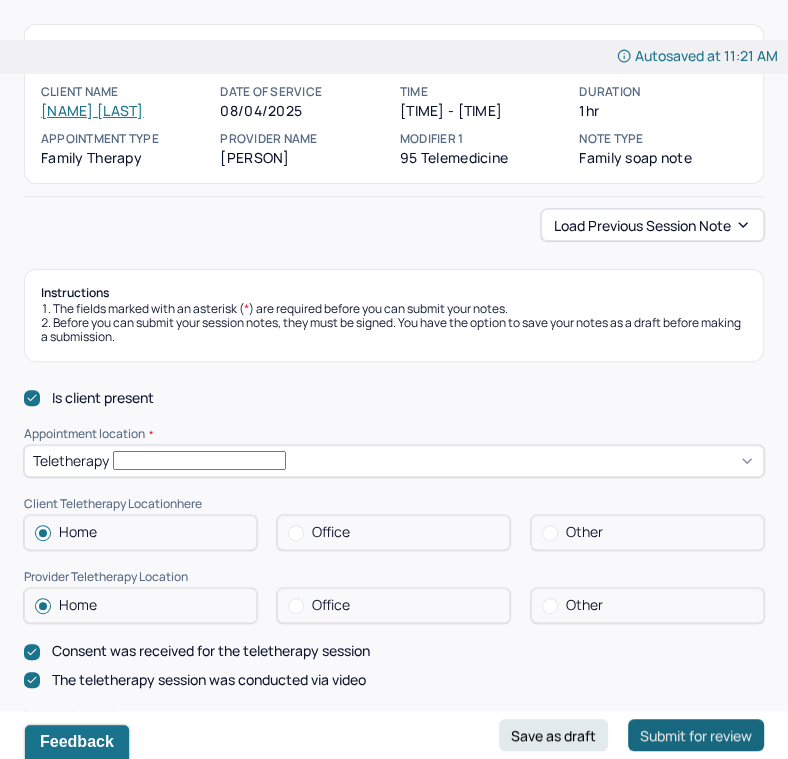 type on "ss" 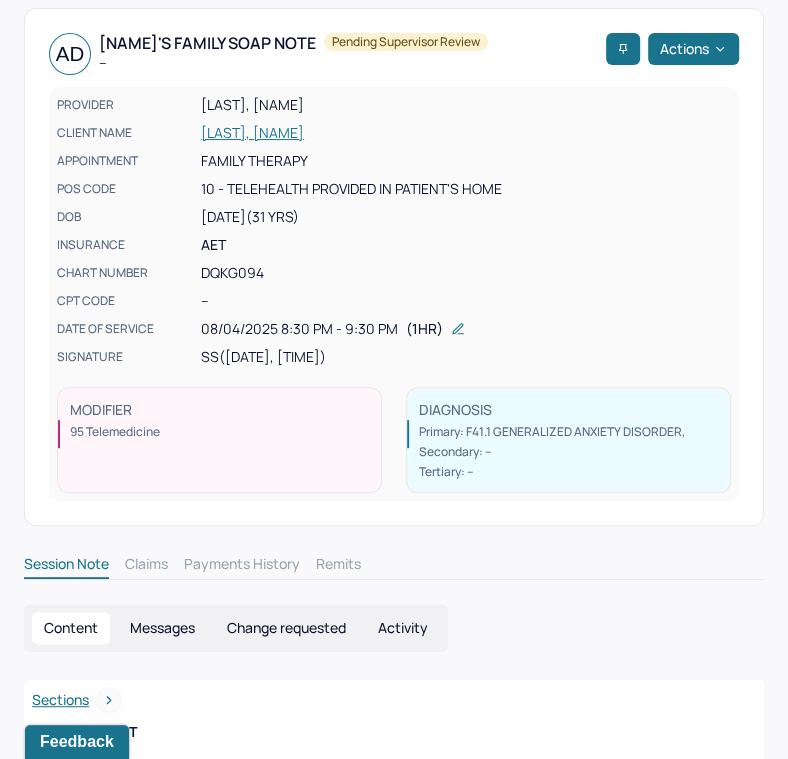 scroll, scrollTop: 0, scrollLeft: 0, axis: both 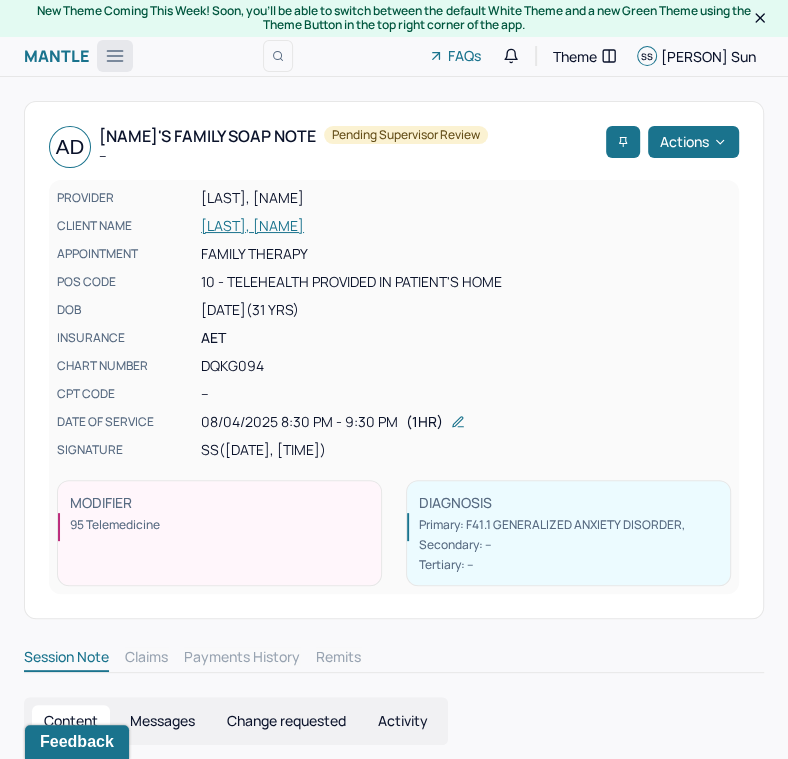 click 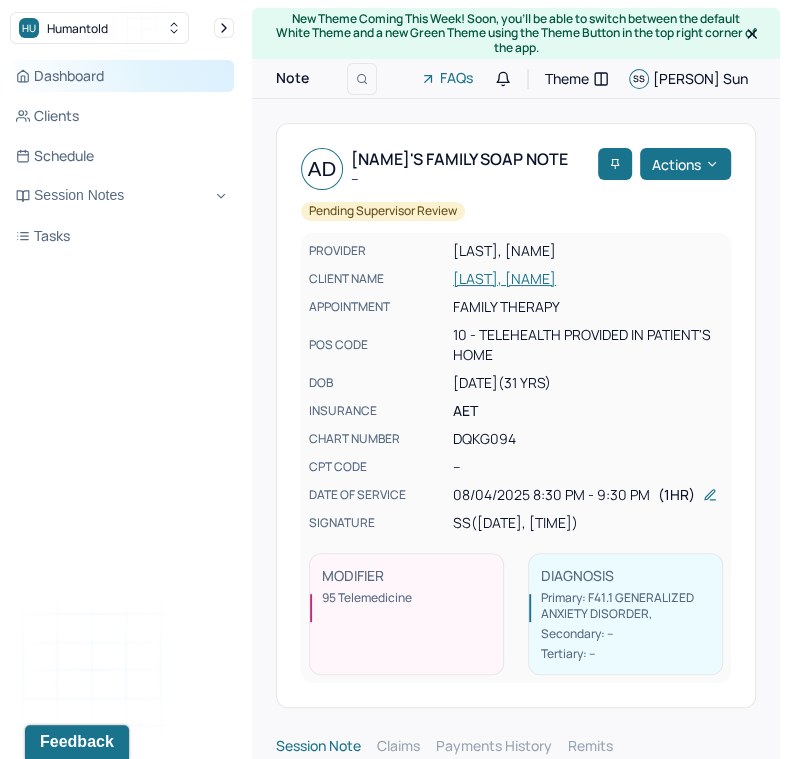 click on "Dashboard" at bounding box center (122, 76) 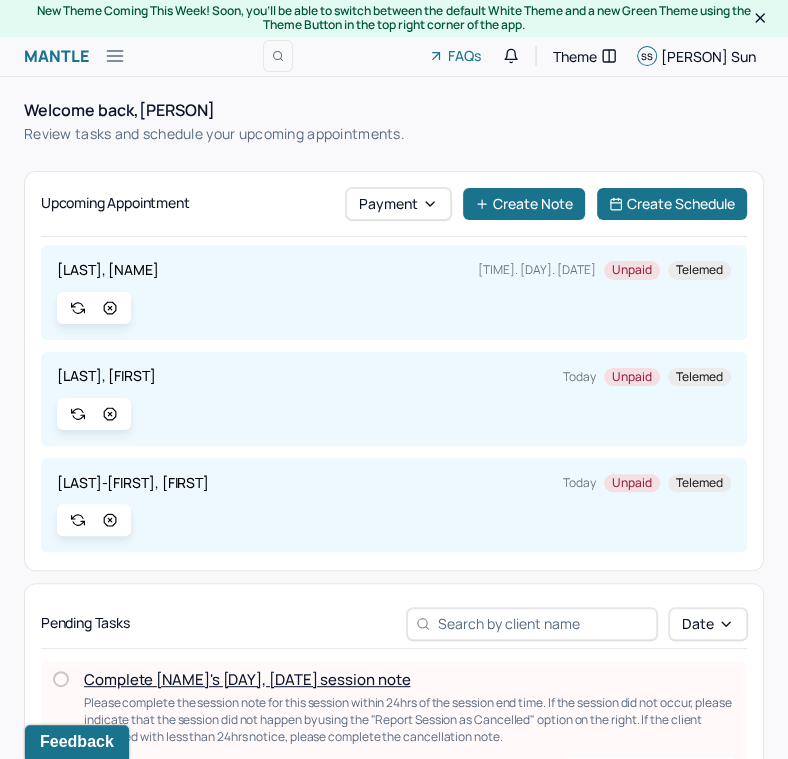 scroll, scrollTop: 118, scrollLeft: 0, axis: vertical 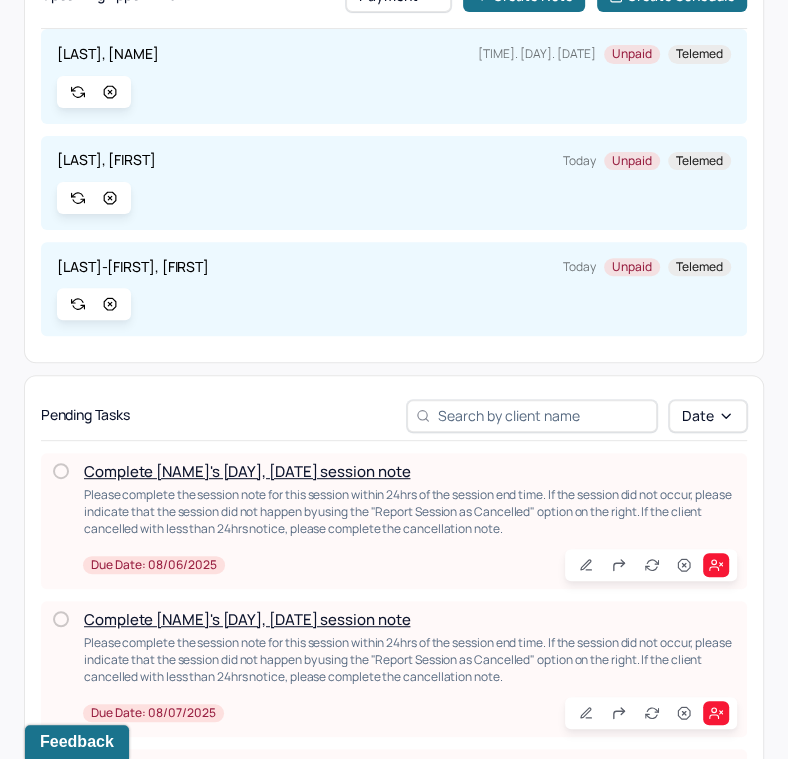 click on "Complete [NAME]'s [DAY], [DATE] session note" at bounding box center [247, 471] 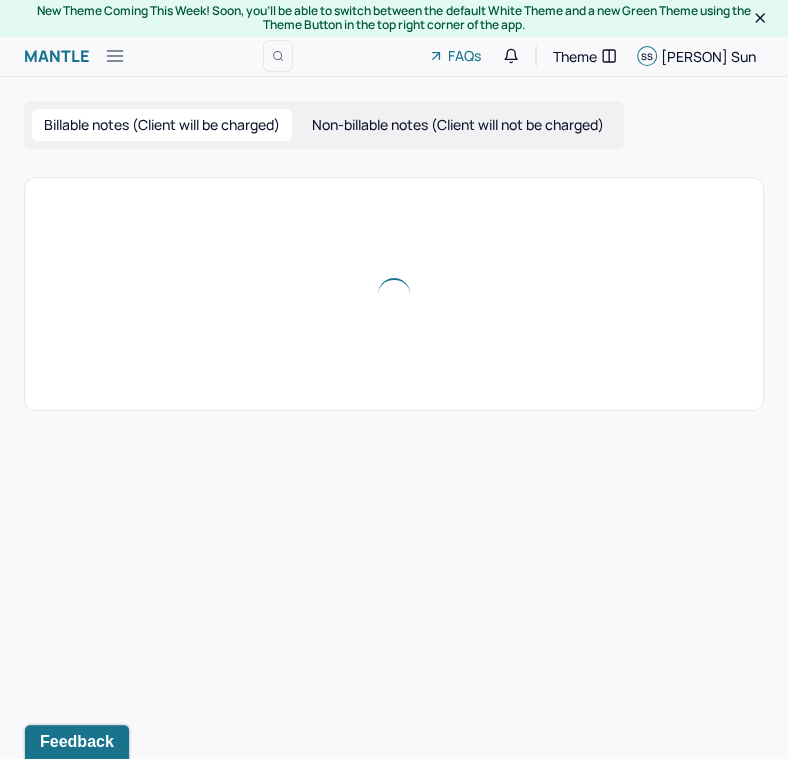 scroll, scrollTop: 0, scrollLeft: 0, axis: both 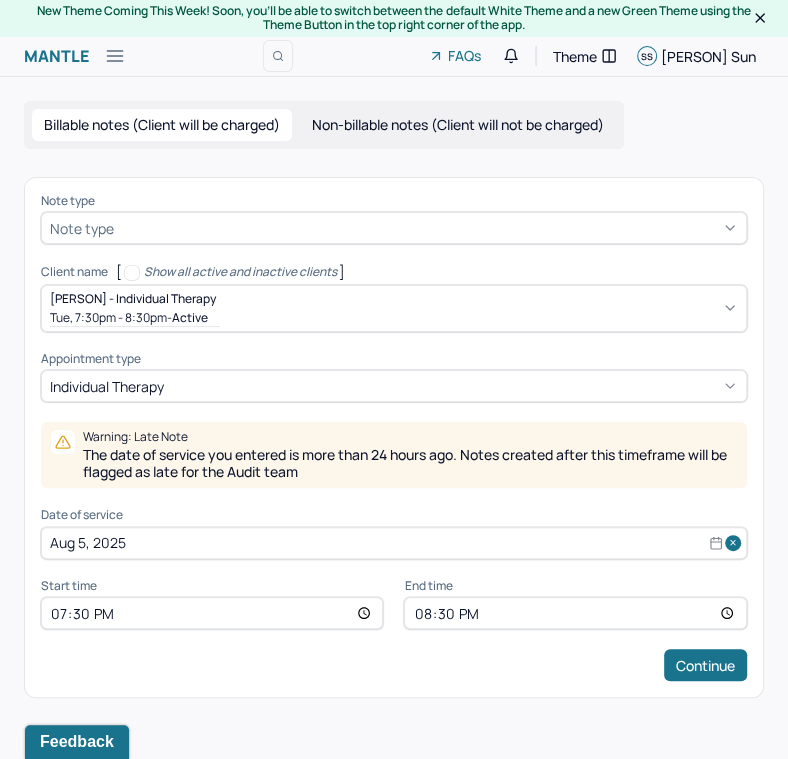 click at bounding box center (428, 228) 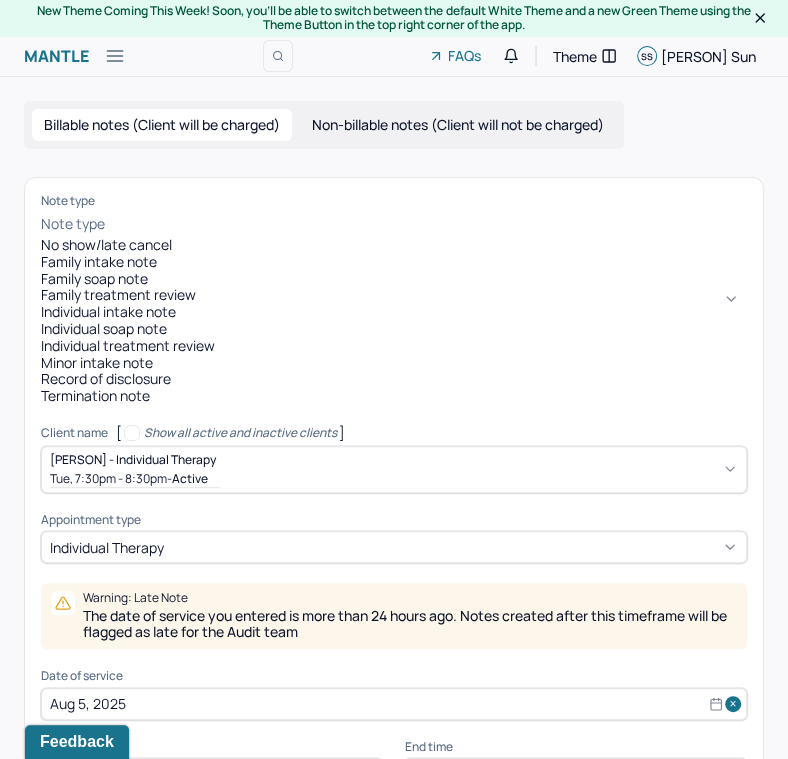 click on "Individual soap note" at bounding box center [394, 329] 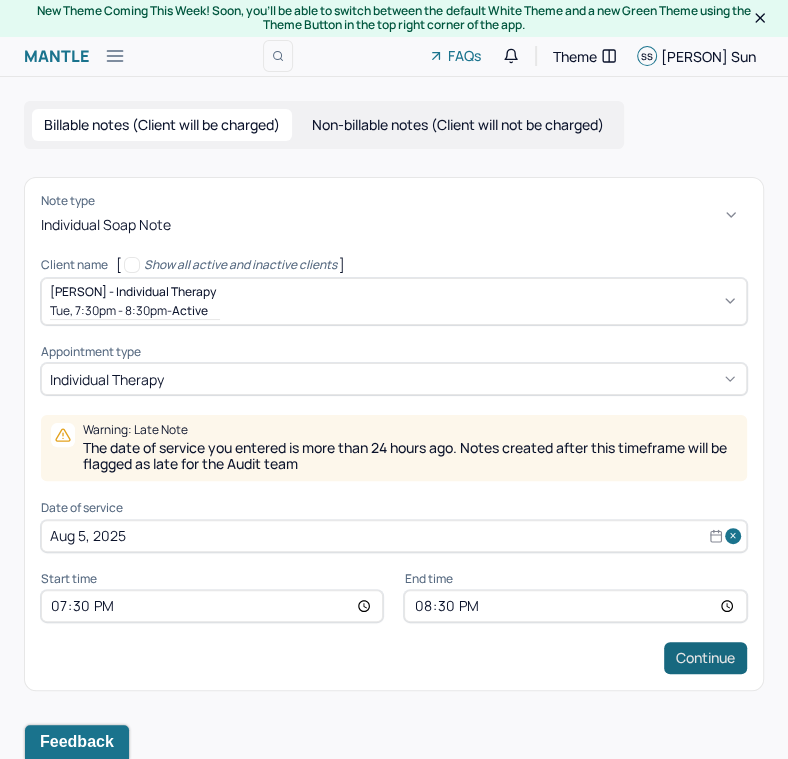 click on "Continue" at bounding box center [705, 658] 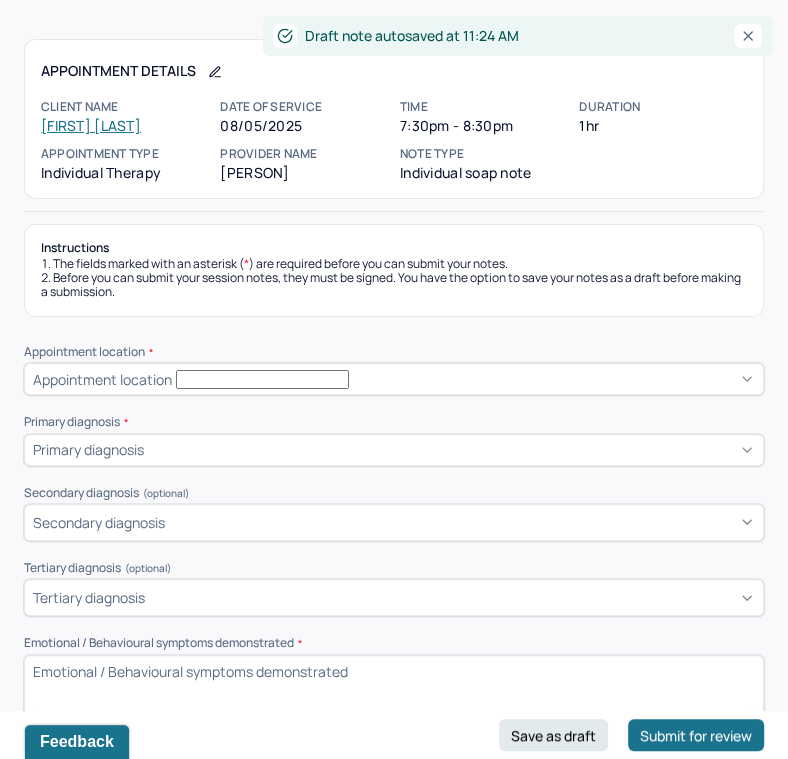 scroll, scrollTop: 104, scrollLeft: 0, axis: vertical 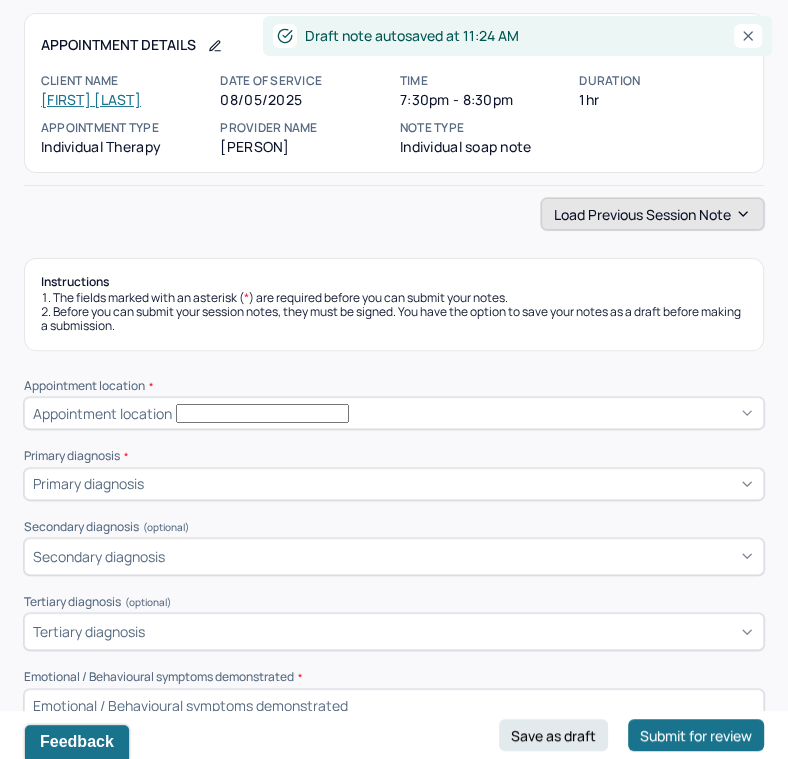 click on "Load previous session note" at bounding box center [652, 214] 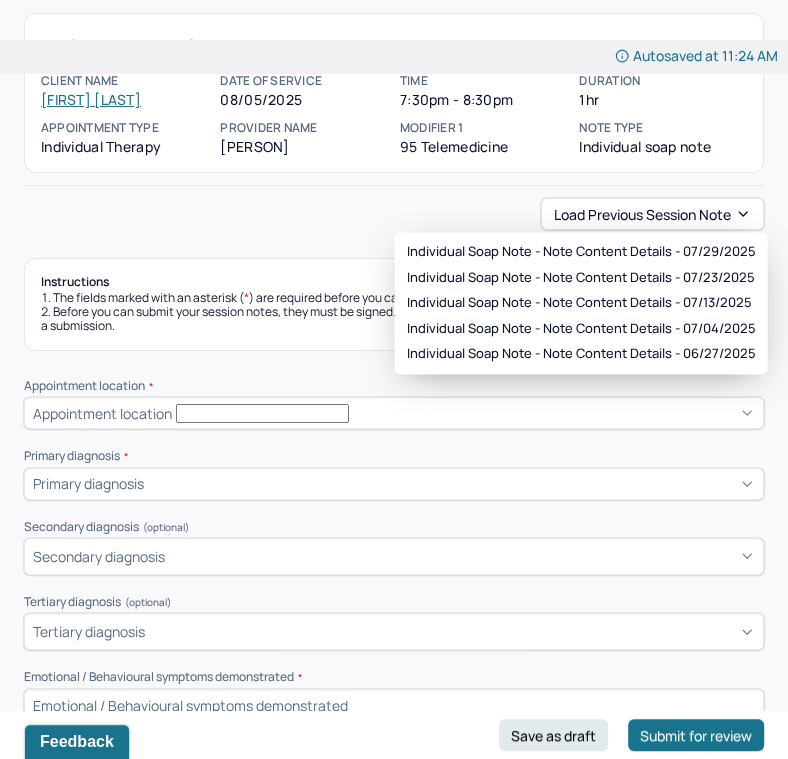 click on "Individual soap note   - Note content Details -   [DATE] Individual soap note   - Note content Details -   [DATE] Individual soap note   - Note content Details -   [DATE] Individual soap note   - Note content Details -   [DATE] Individual soap note   - Note content Details -   [DATE]" at bounding box center [580, 303] 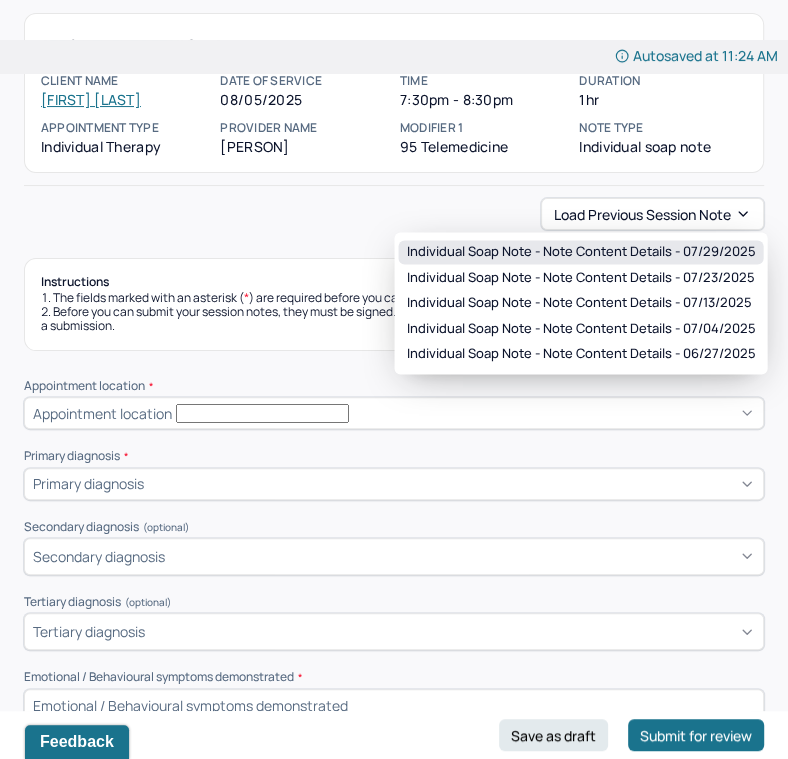 click on "Individual soap note   - Note content Details -   07/29/2025" at bounding box center (580, 252) 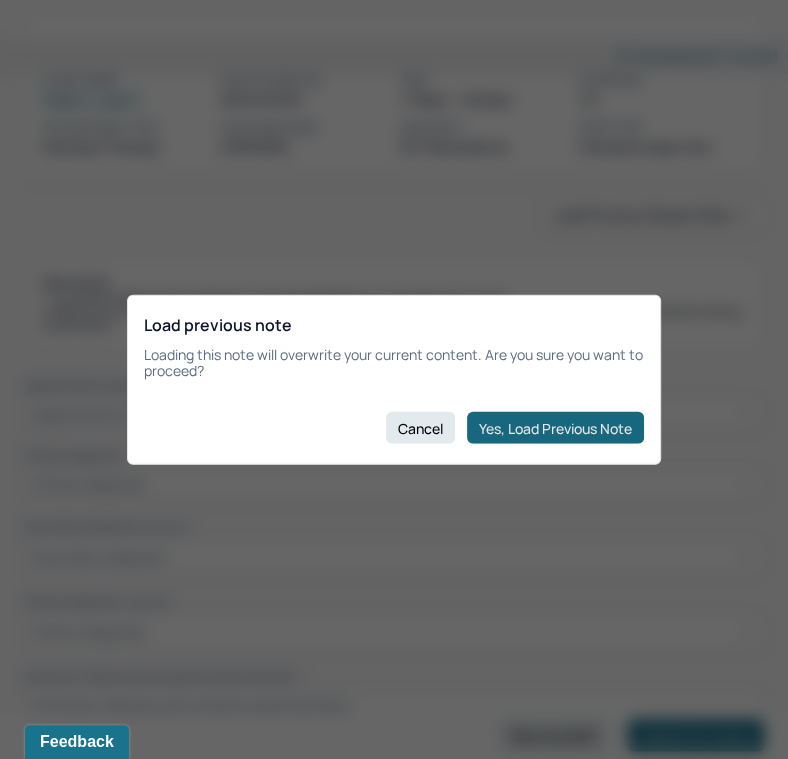click on "Yes, Load Previous Note" at bounding box center (555, 428) 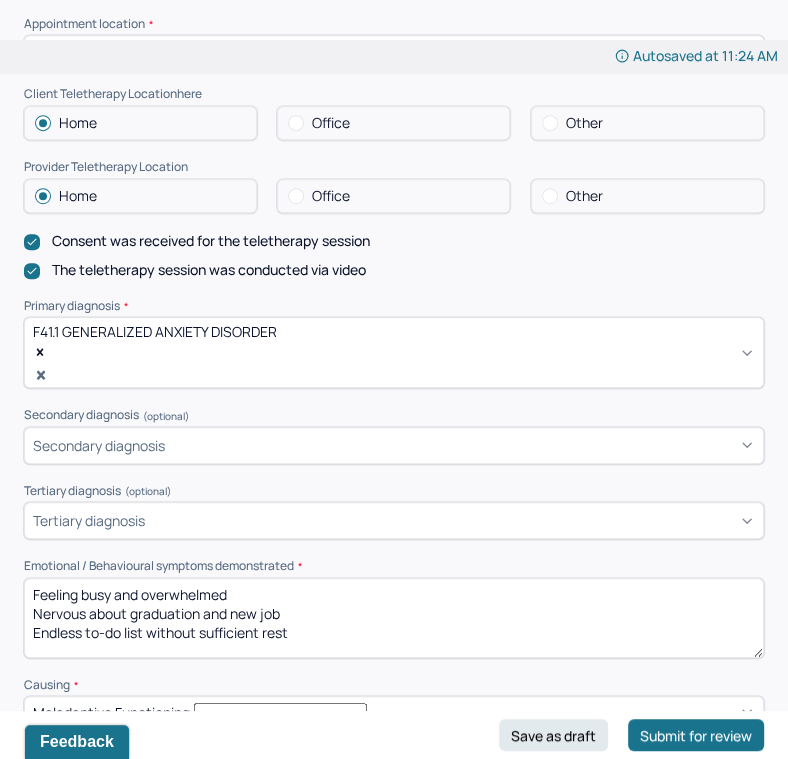 scroll, scrollTop: 530, scrollLeft: 0, axis: vertical 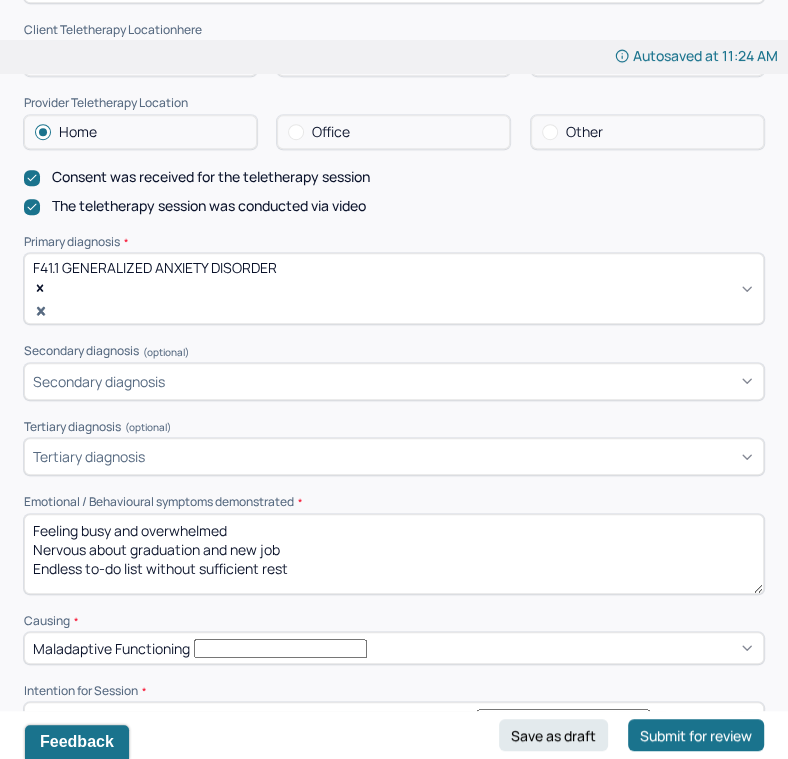 click on "Feeling busy and overwhelmed
Nervous about graduation and new job
Endless to-do list without sufficient rest" at bounding box center [394, 554] 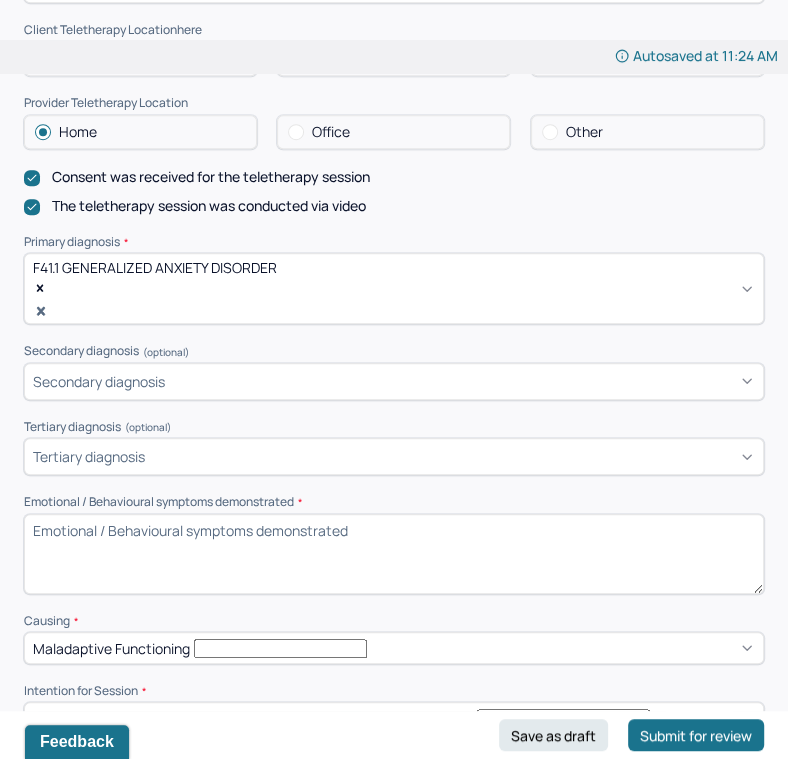 paste on "Engaged actively in self-exploration and therapeutic exercises." 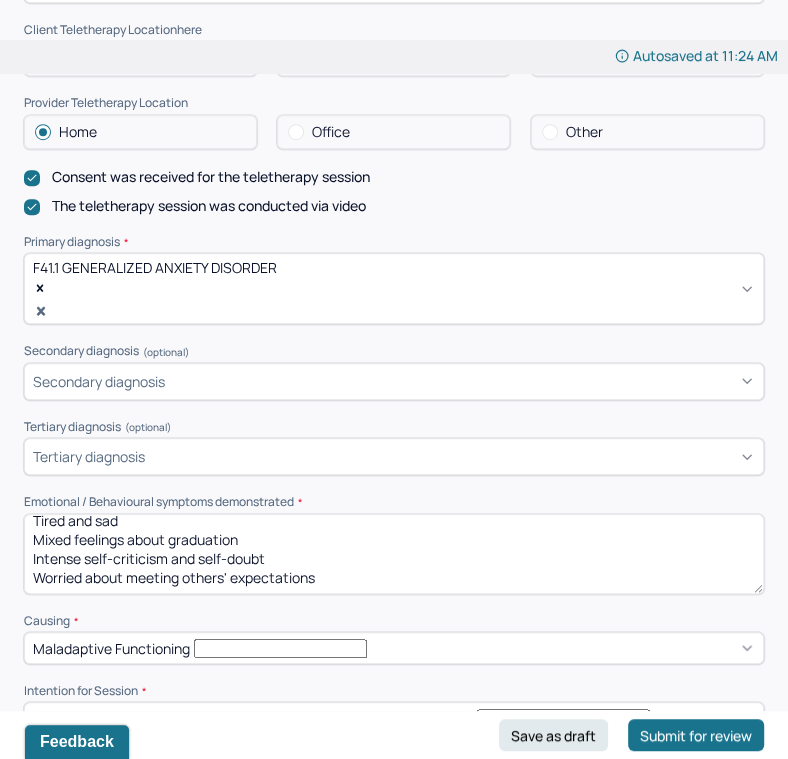 scroll, scrollTop: 11, scrollLeft: 0, axis: vertical 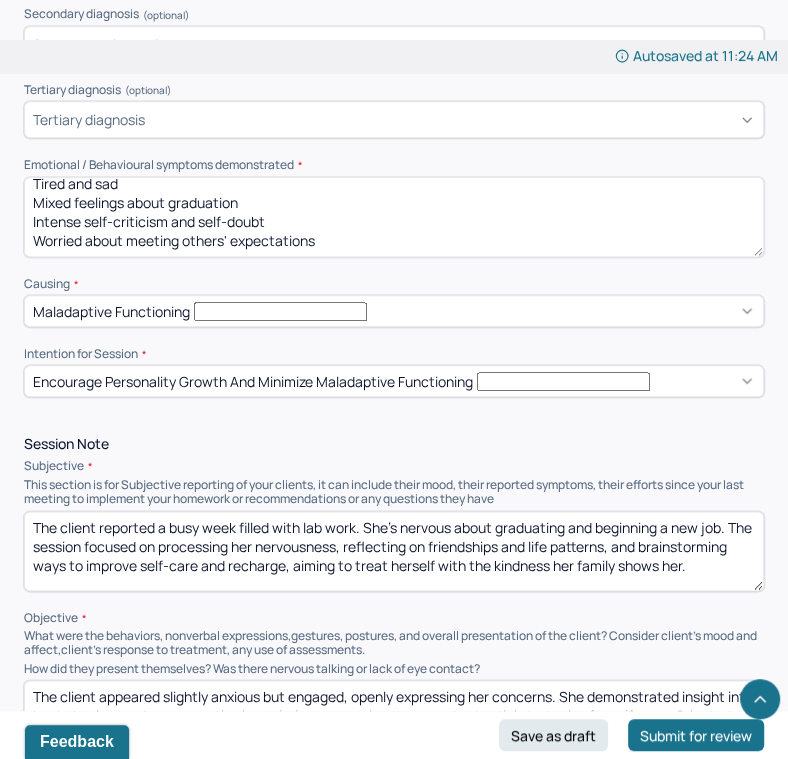 type on "Tired and sad
Mixed feelings about graduation
Intense self-criticism and self-doubt
Worried about meeting others' expectations" 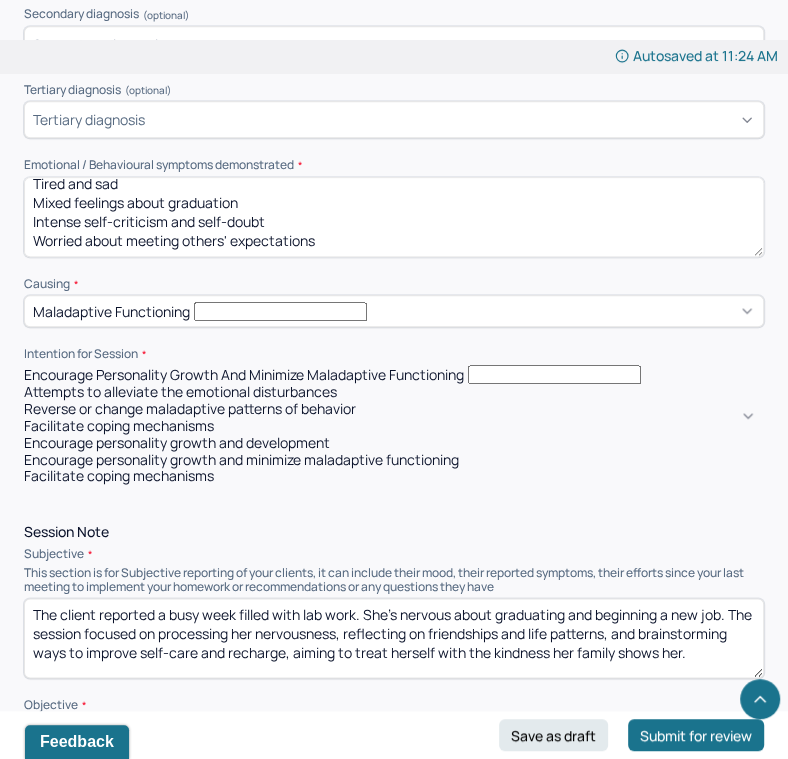 click on "Facilitate coping mechanisms" at bounding box center (394, 426) 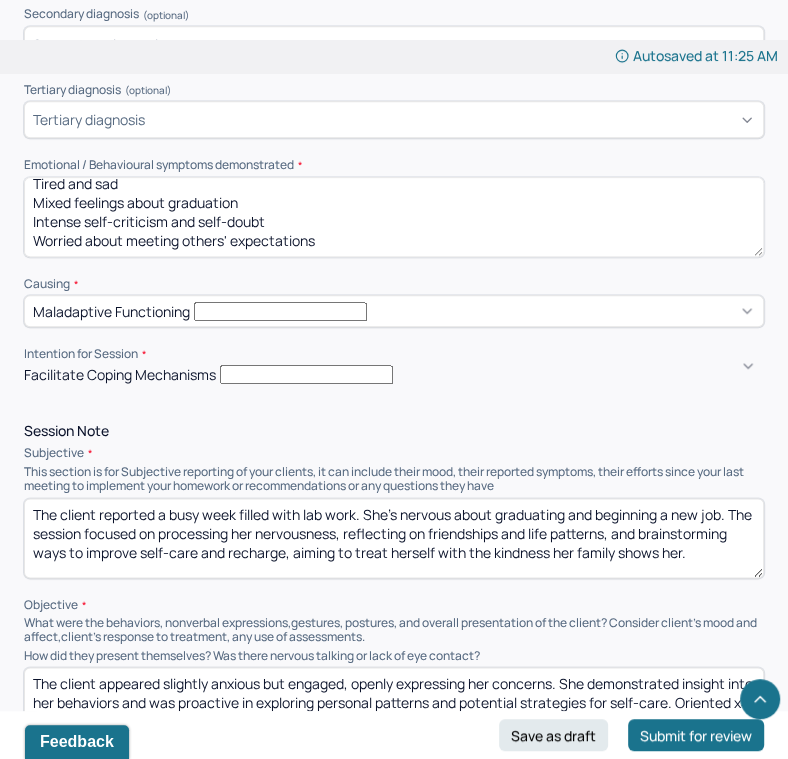 click on "Facilitate coping mechanisms" at bounding box center [120, 374] 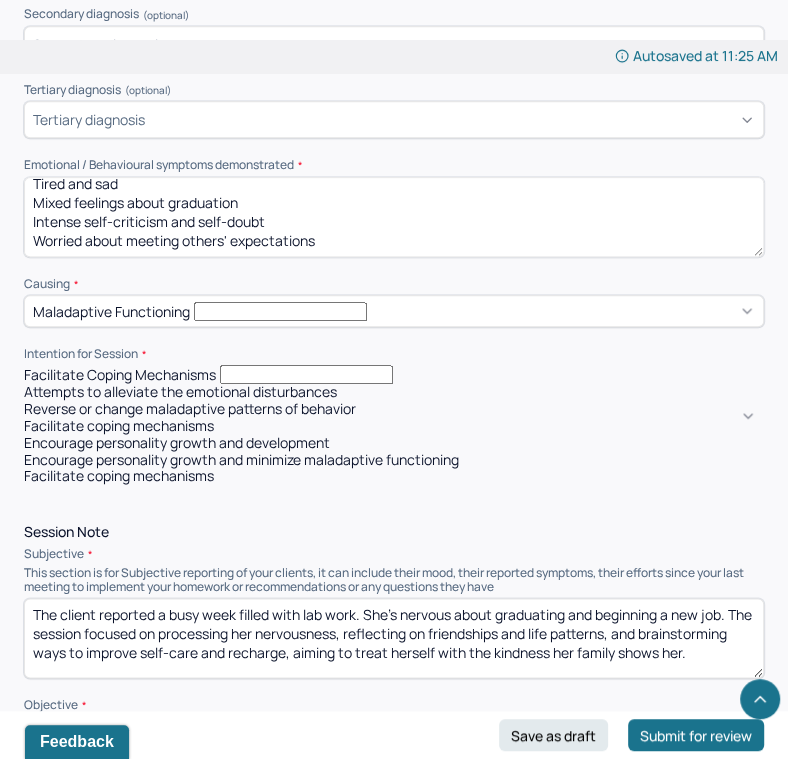 click on "Attempts to alleviate the emotional disturbances" at bounding box center (394, 392) 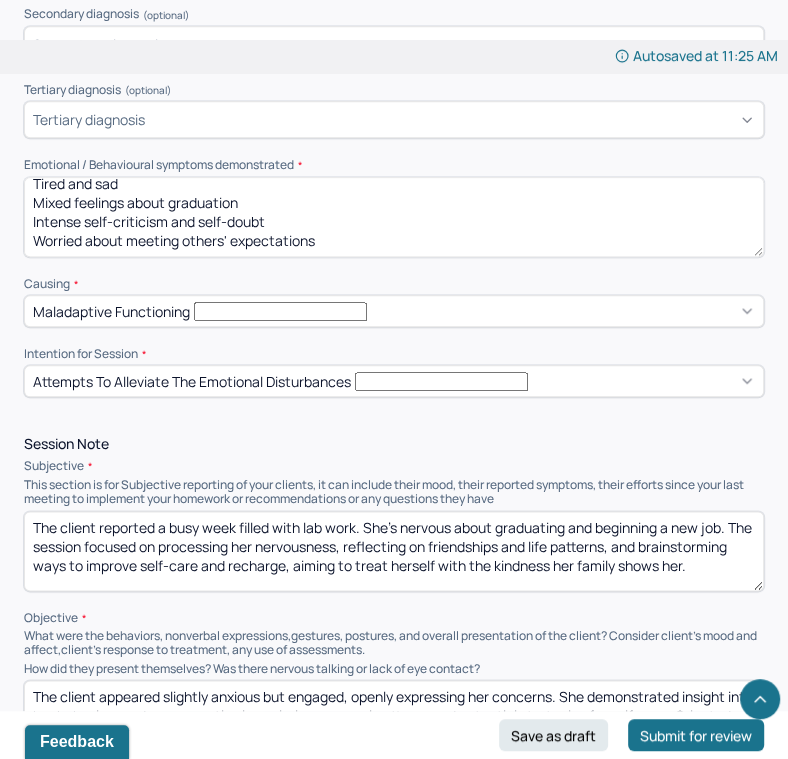 click on "The client reported a busy week filled with lab work. She's nervous about graduating and beginning a new job. The session focused on processing her nervousness, reflecting on friendships and life patterns, and brainstorming ways to improve self-care and recharge, aiming to treat herself with the kindness her family shows her." at bounding box center [394, 551] 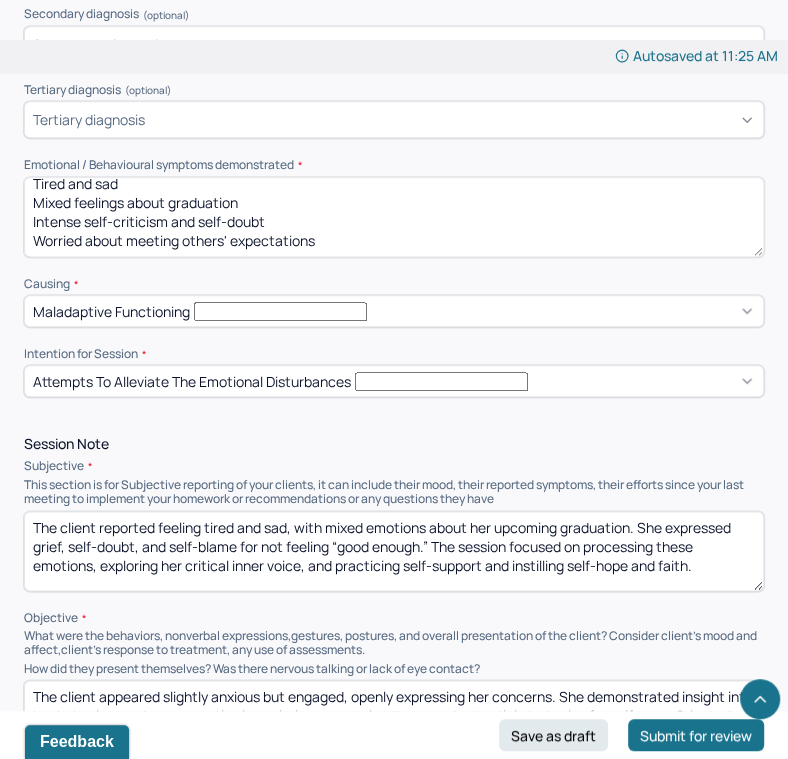 scroll, scrollTop: 0, scrollLeft: 0, axis: both 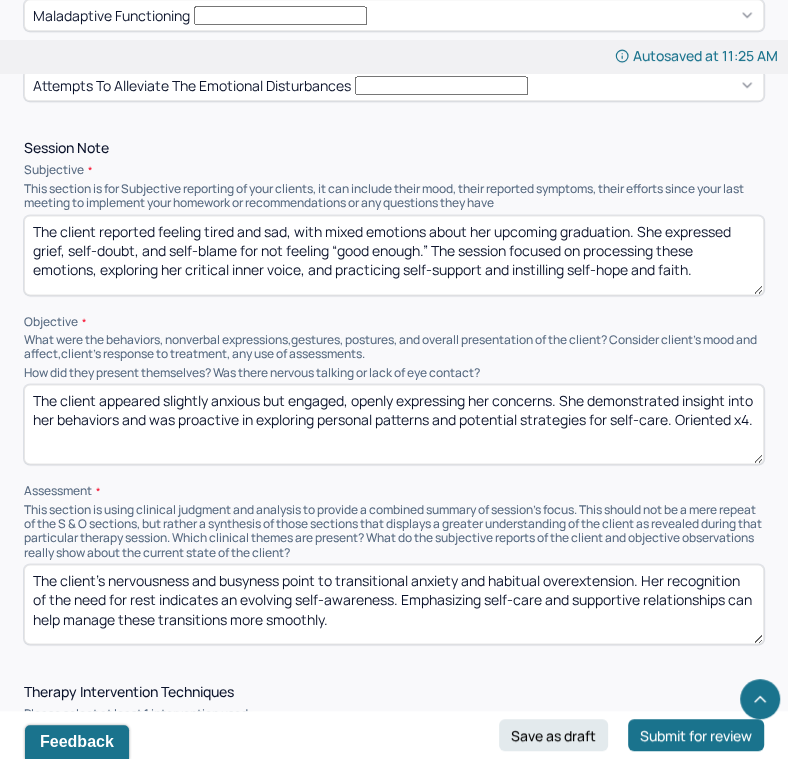 type on "The client reported feeling tired and sad, with mixed emotions about her upcoming graduation. She expressed grief, self-doubt, and self-blame for not feeling “good enough.” The session focused on processing these emotions, exploring her critical inner voice, and practicing self-support and instilling self-hope and faith." 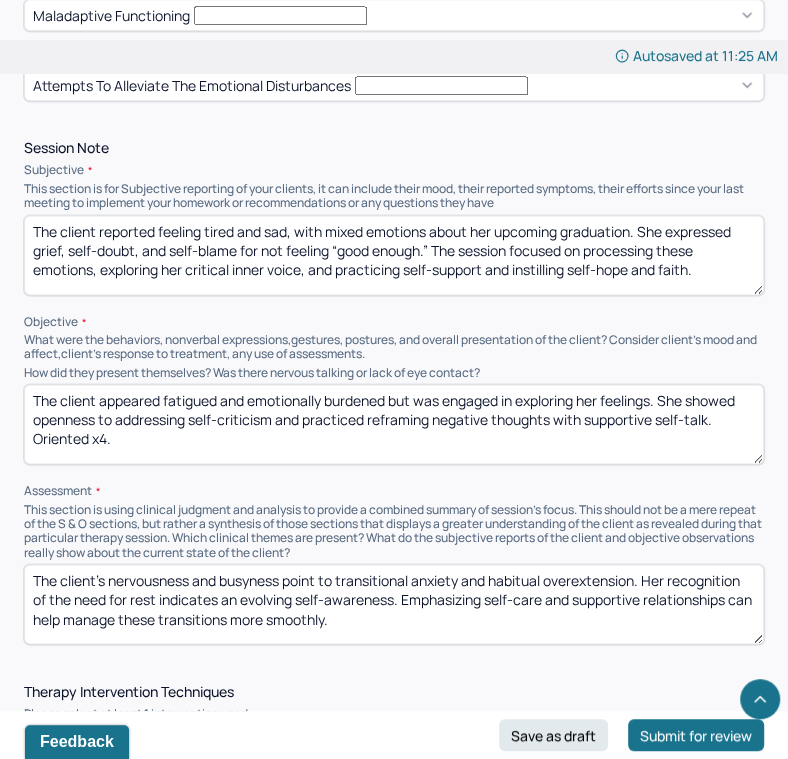 scroll, scrollTop: 10, scrollLeft: 0, axis: vertical 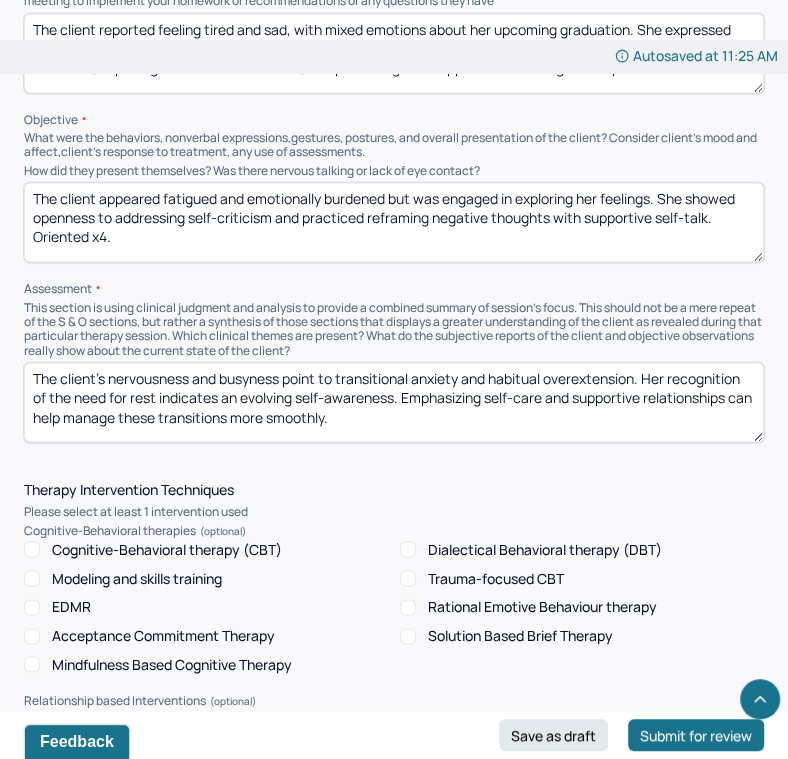 type on "The client appeared fatigued and emotionally burdened but was engaged in exploring her feelings. She showed openness to addressing self-criticism and practiced reframing negative thoughts with supportive self-talk. Oriented x4." 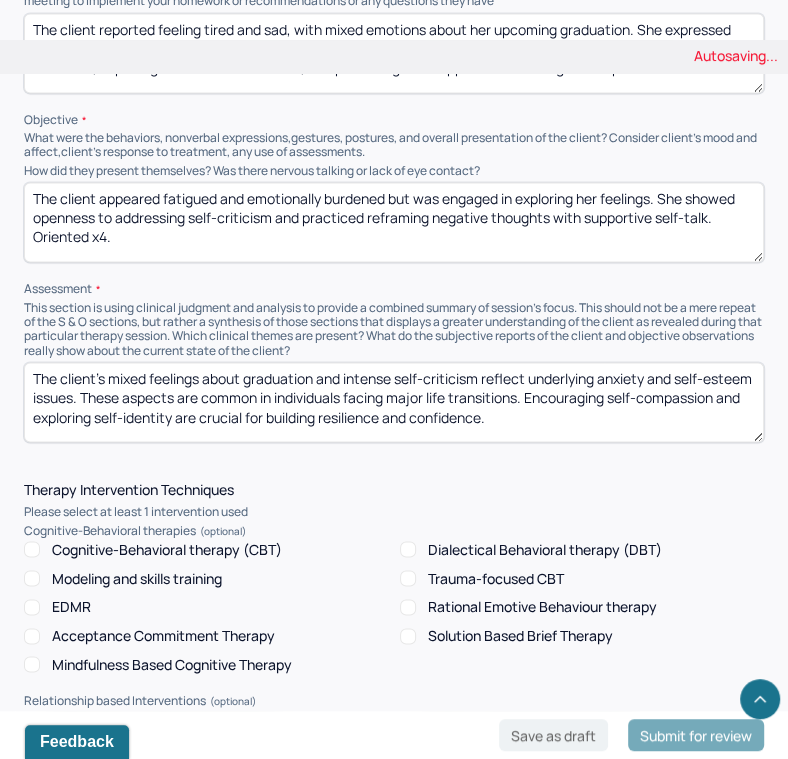 scroll, scrollTop: 10, scrollLeft: 0, axis: vertical 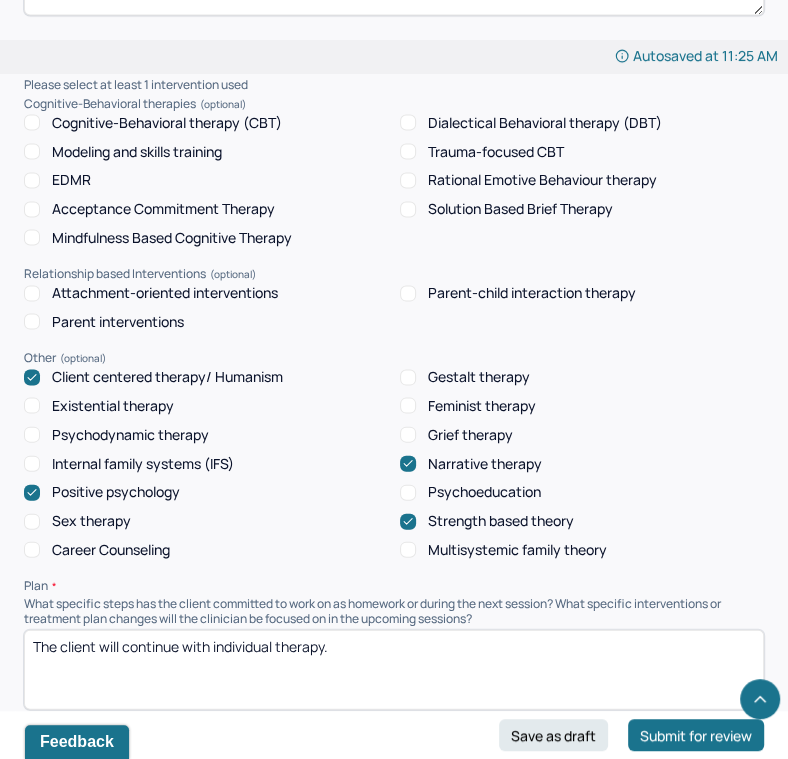 type on "The client's mixed feelings about graduation and intense self-criticism reflect underlying anxiety and self-esteem issues. These aspects are common in individuals facing major life transitions. Encouraging self-compassion and exploring self-identity are crucial for building resilience and confidence." 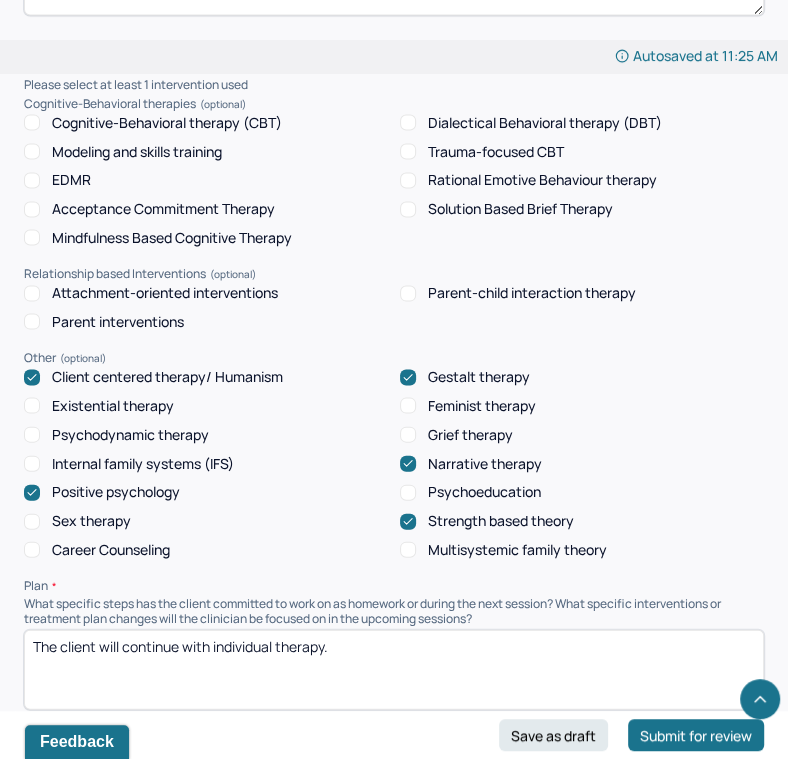 click 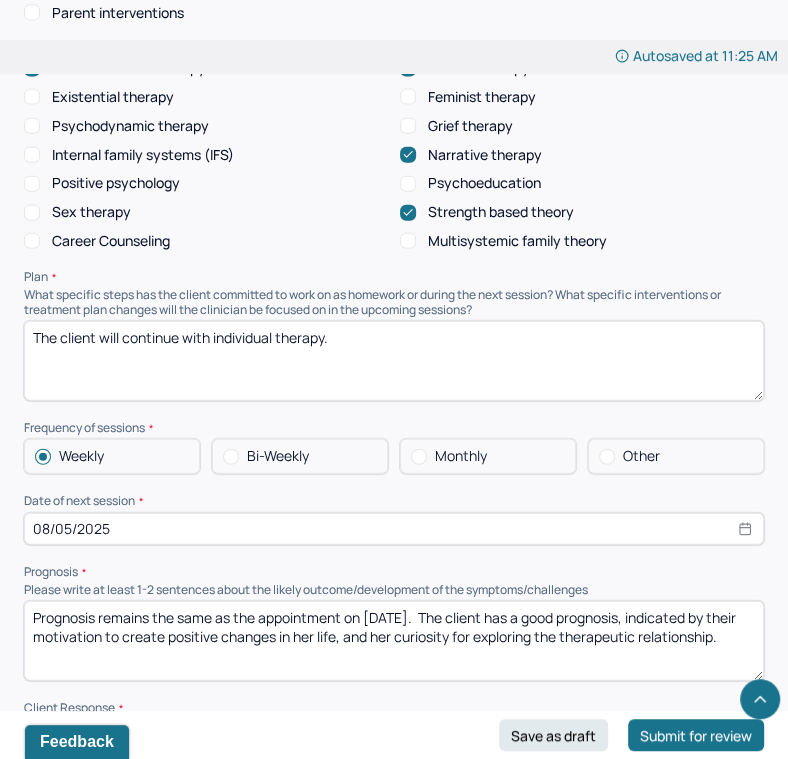 scroll, scrollTop: 2101, scrollLeft: 0, axis: vertical 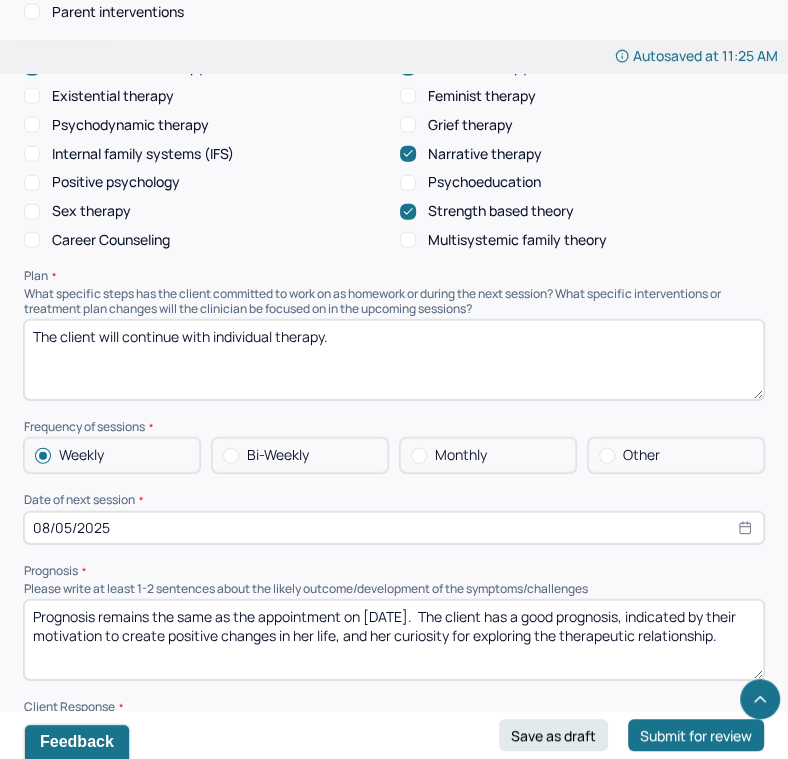 click on "08/05/2025" at bounding box center [394, 528] 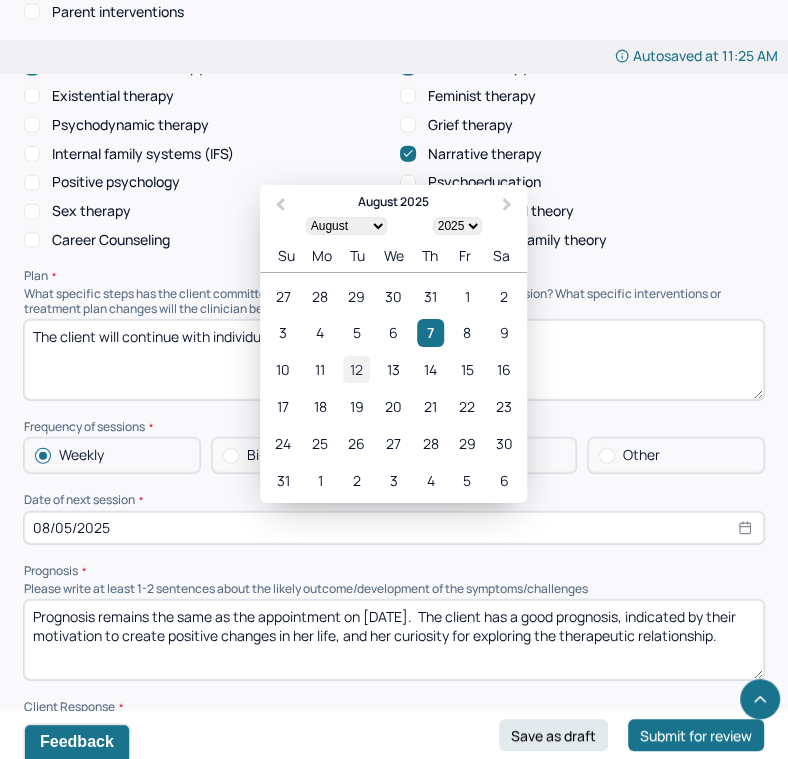click on "12" at bounding box center (356, 369) 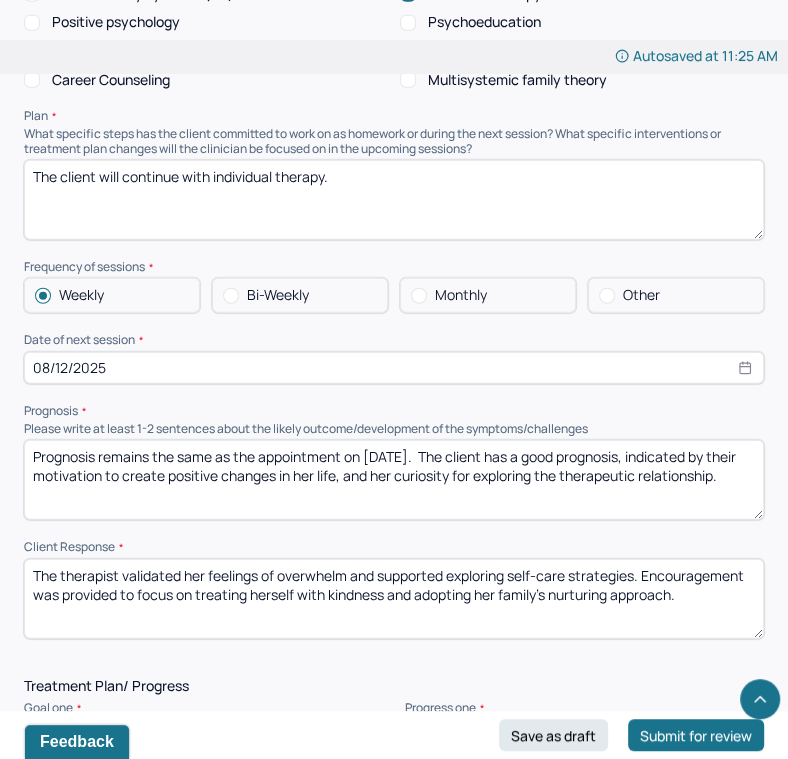 scroll, scrollTop: 2287, scrollLeft: 0, axis: vertical 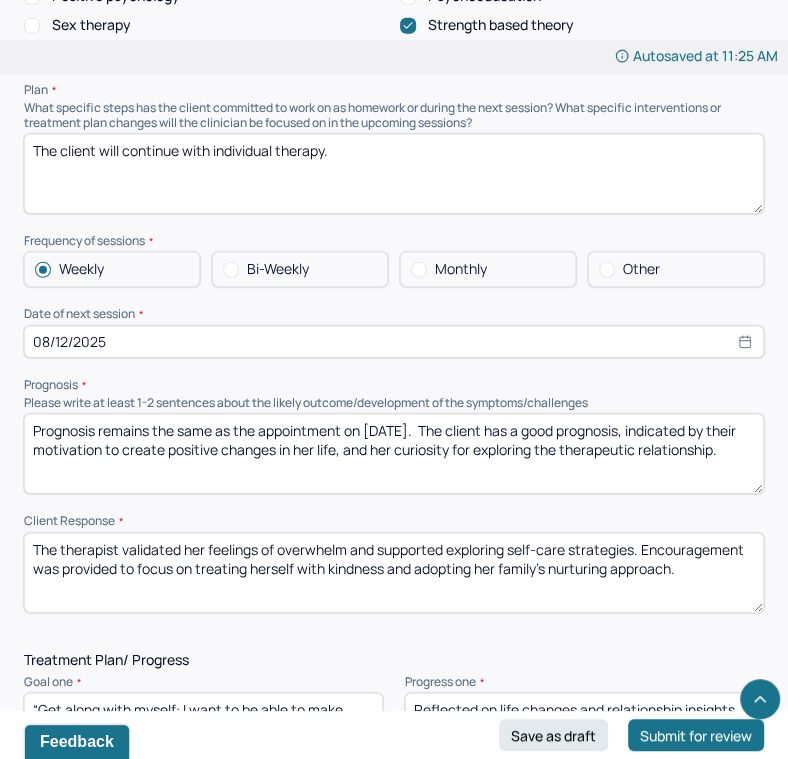 click on "Prognosis remains the same as the appointment on [DATE].  The client has a good prognosis, indicated by their motivation to create positive changes in her life, and her curiosity for exploring the therapeutic relationship." at bounding box center [394, 454] 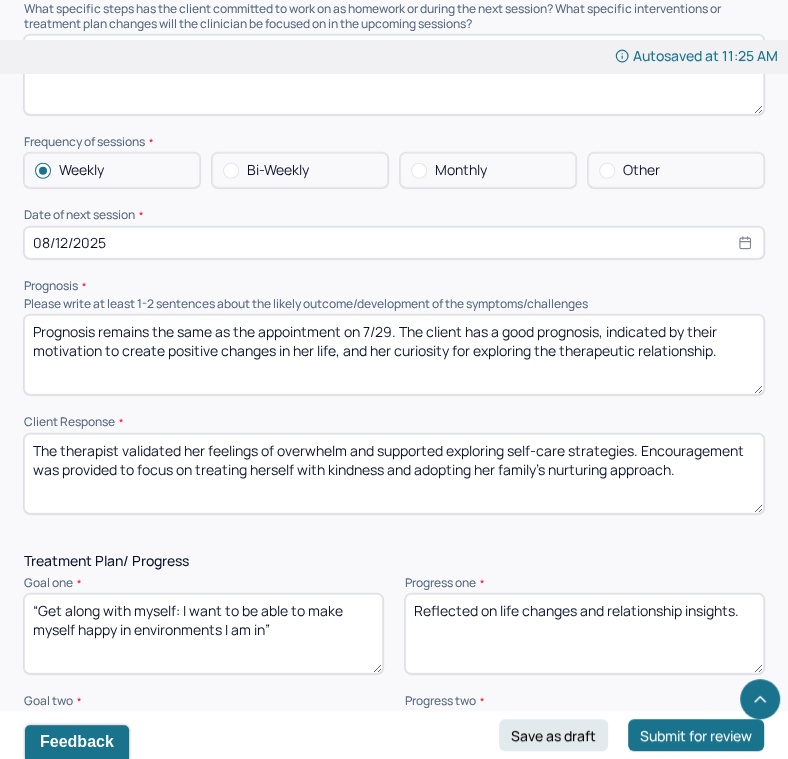 scroll, scrollTop: 2401, scrollLeft: 0, axis: vertical 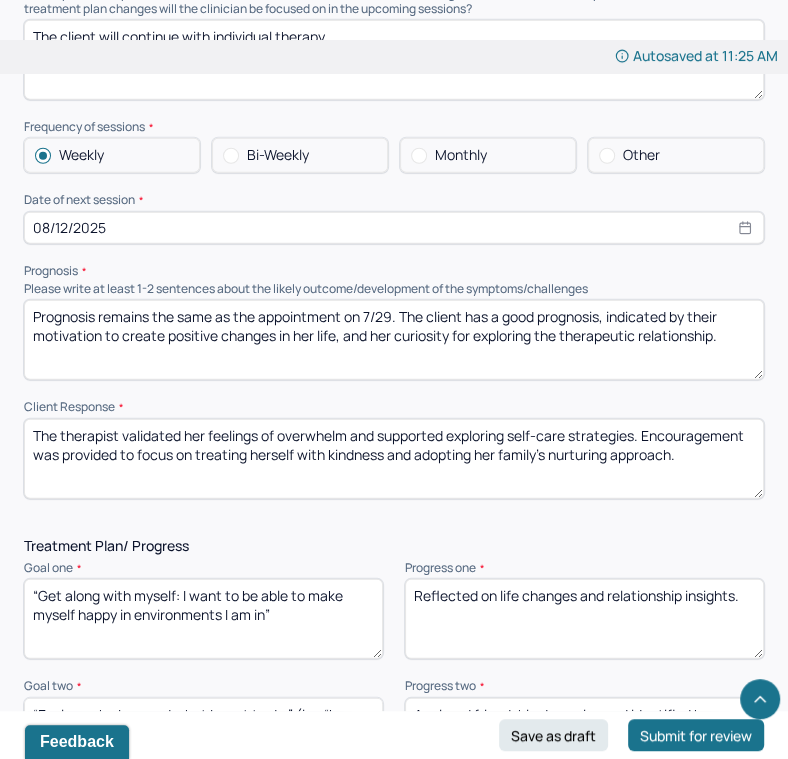 type on "Prognosis remains the same as the appointment on 7/29. The client has a good prognosis, indicated by their motivation to create positive changes in her life, and her curiosity for exploring the therapeutic relationship." 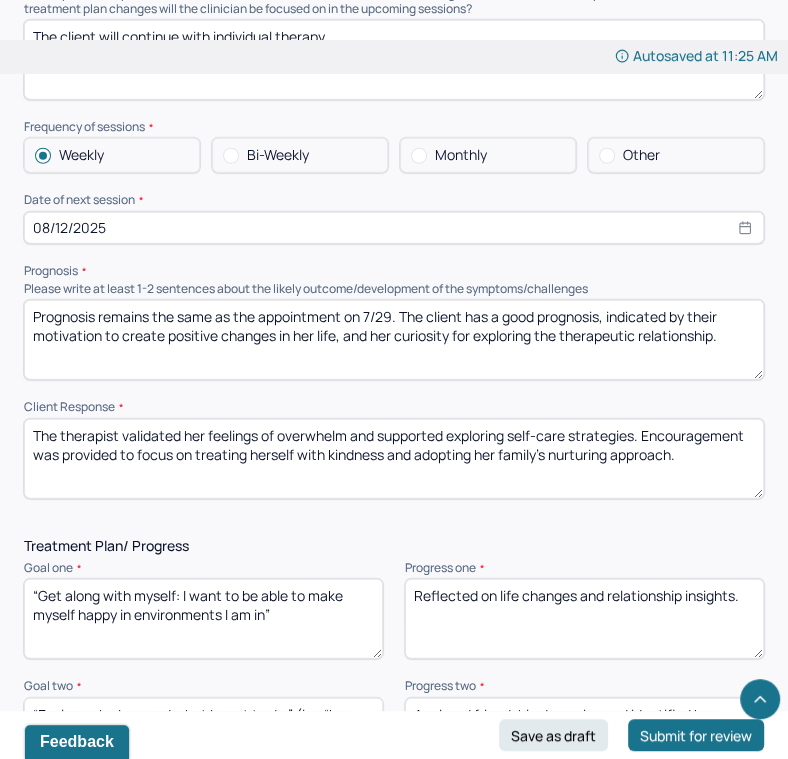 click on "The therapist validated her feelings of overwhelm and supported exploring self-care strategies. Encouragement was provided to focus on treating herself with kindness and adopting her family’s nurturing approach." at bounding box center [394, 459] 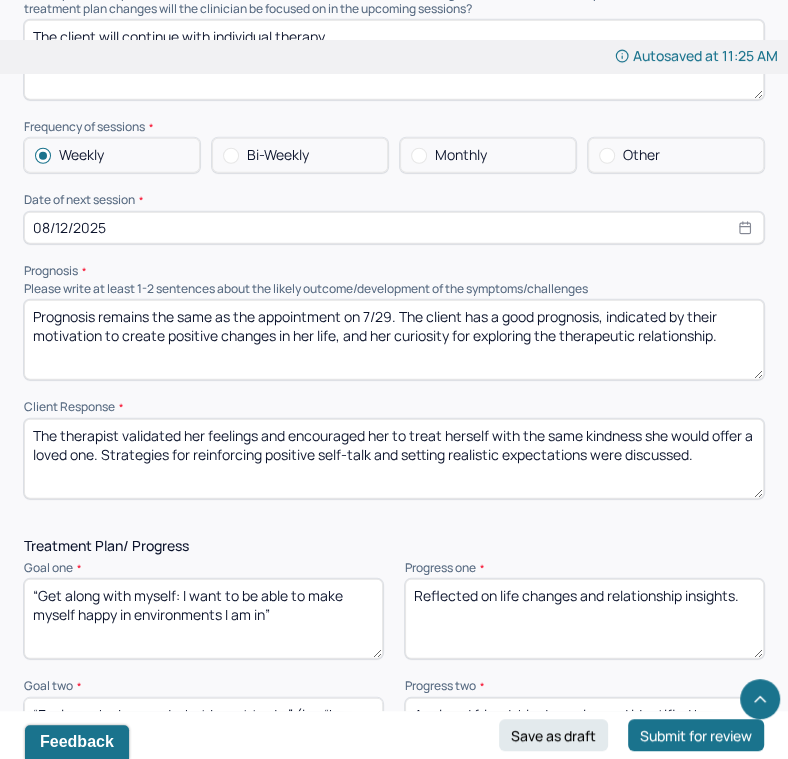 type on "The therapist validated her feelings and encouraged her to treat herself with the same kindness she would offer a loved one. Strategies for reinforcing positive self-talk and setting realistic expectations were discussed." 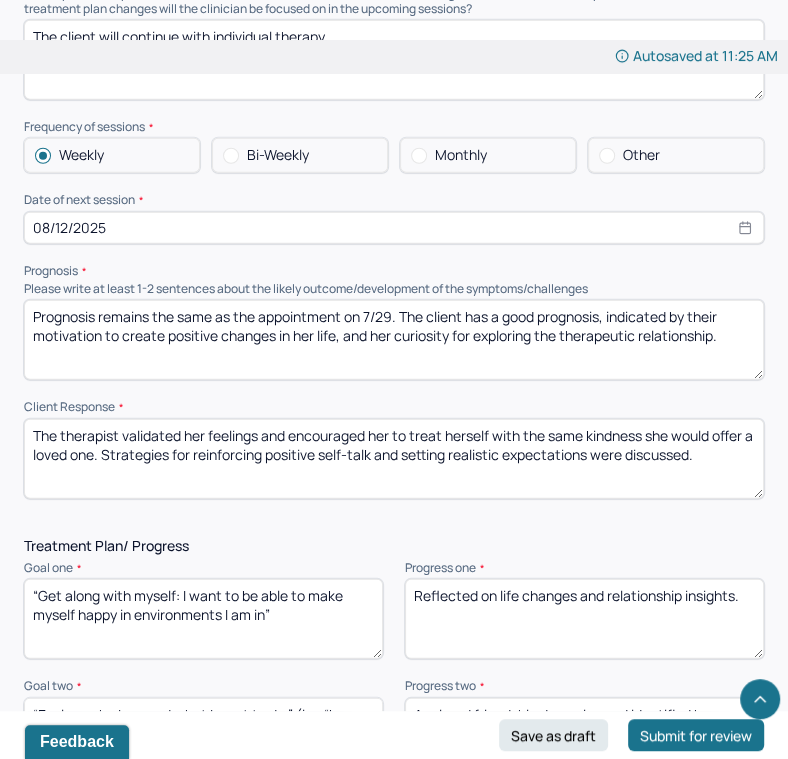 click on "Reflected on life changes and relationship insights." at bounding box center (584, 619) 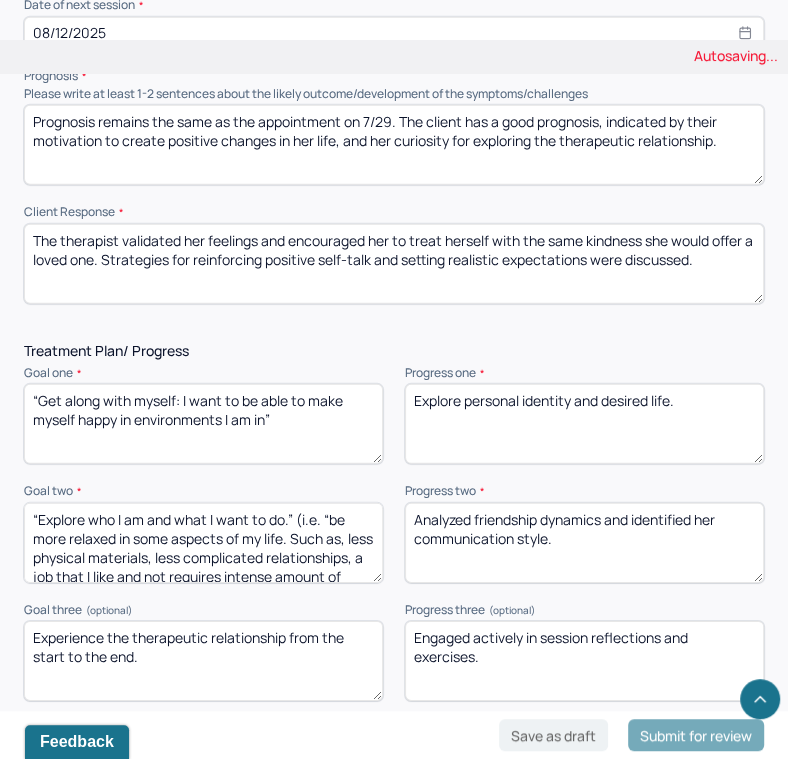 scroll, scrollTop: 2614, scrollLeft: 0, axis: vertical 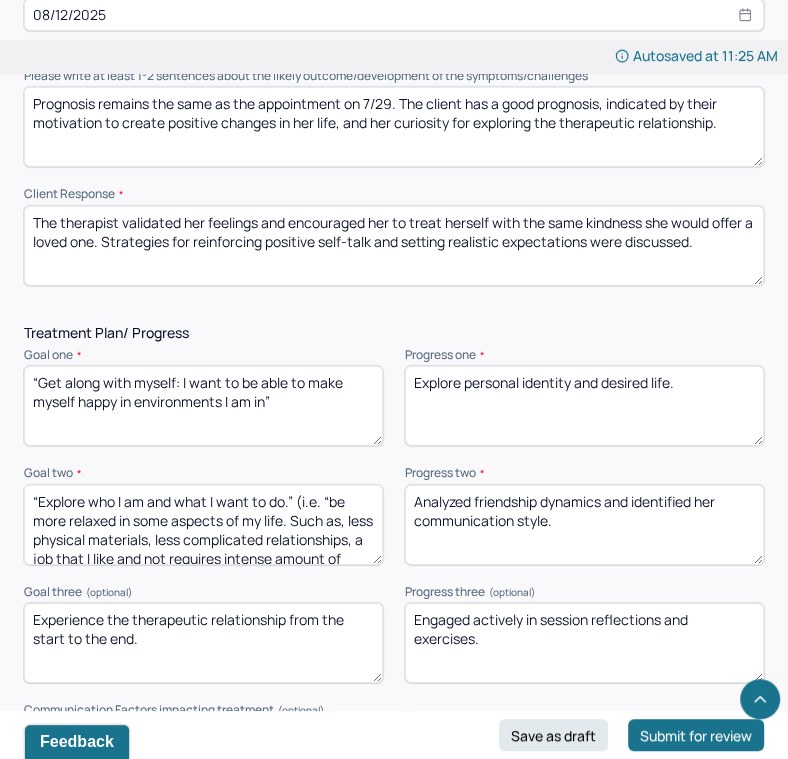 type on "Explore personal identity and desired life." 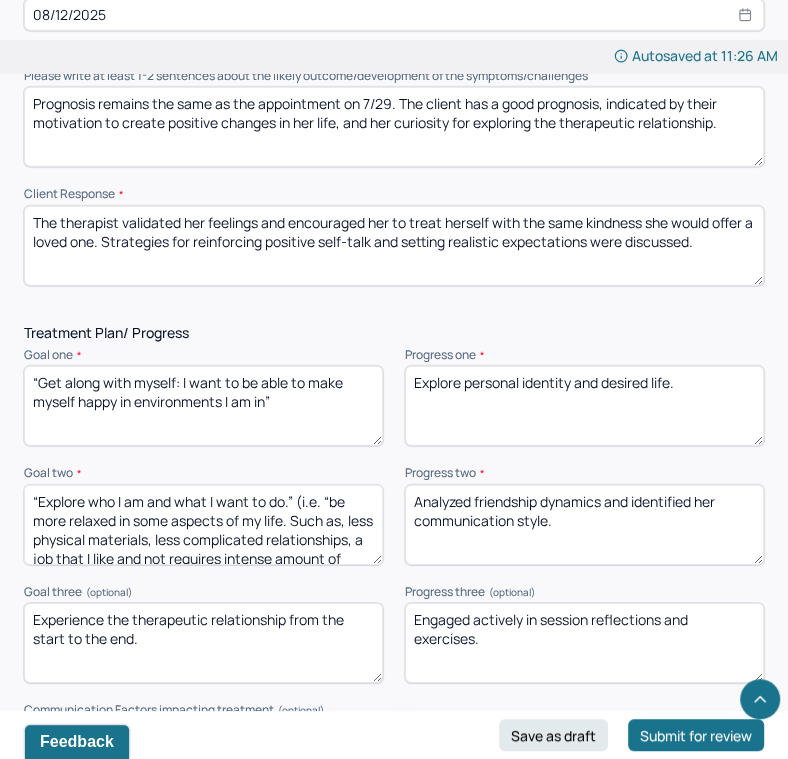 click on "Analyzed friendship dynamics and identified her communication style." at bounding box center [584, 525] 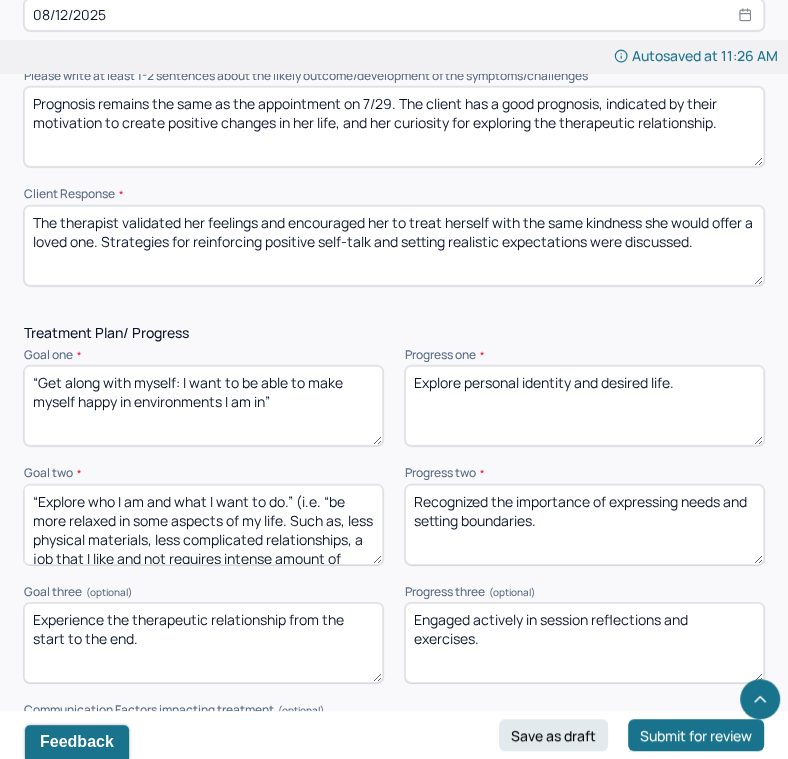 type on "Recognized the importance of expressing needs and setting boundaries." 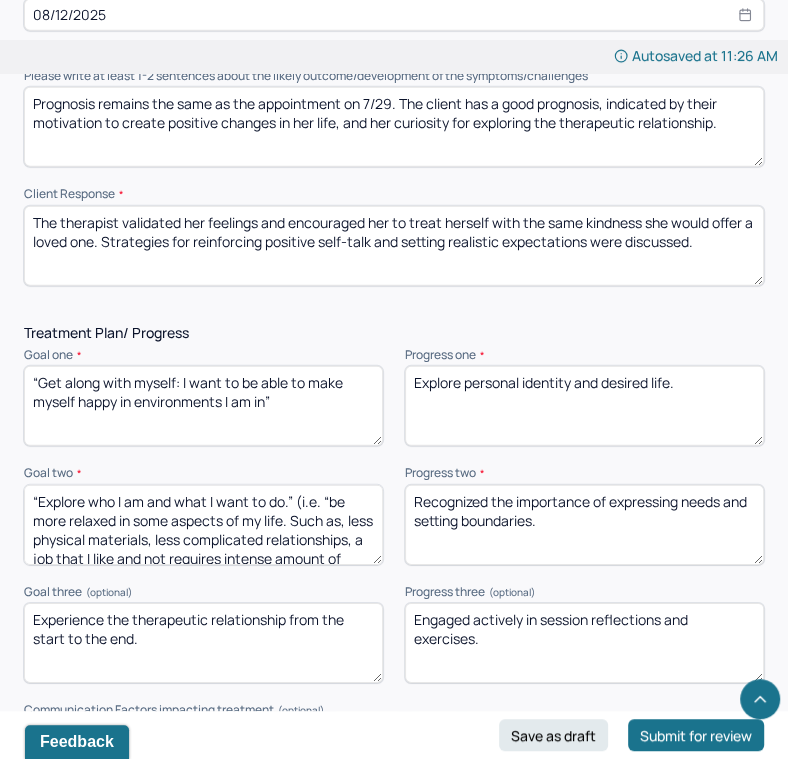 click on "Engaged actively in session reflections and exercises." at bounding box center [584, 643] 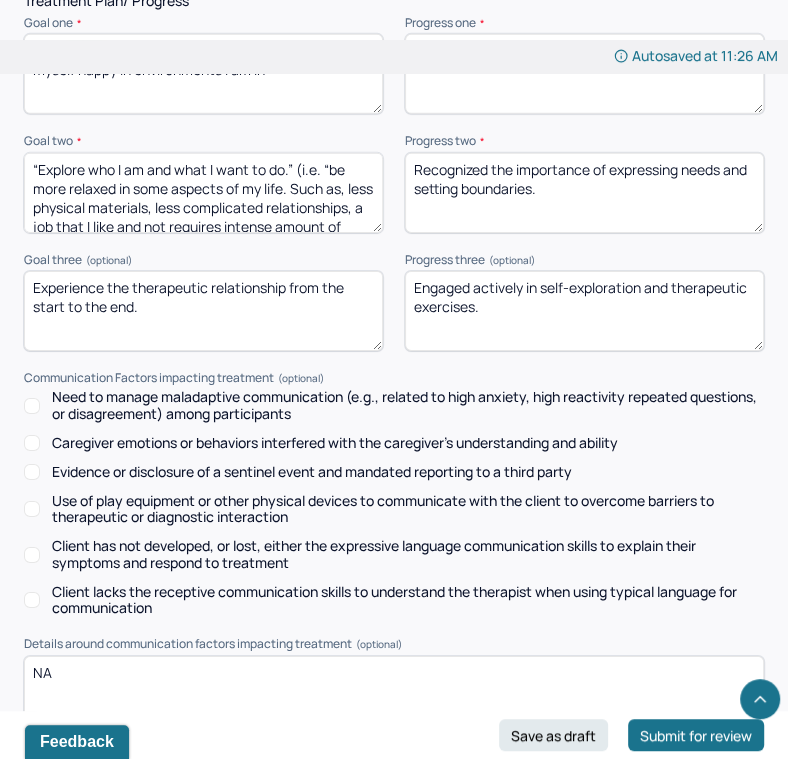 scroll, scrollTop: 3090, scrollLeft: 0, axis: vertical 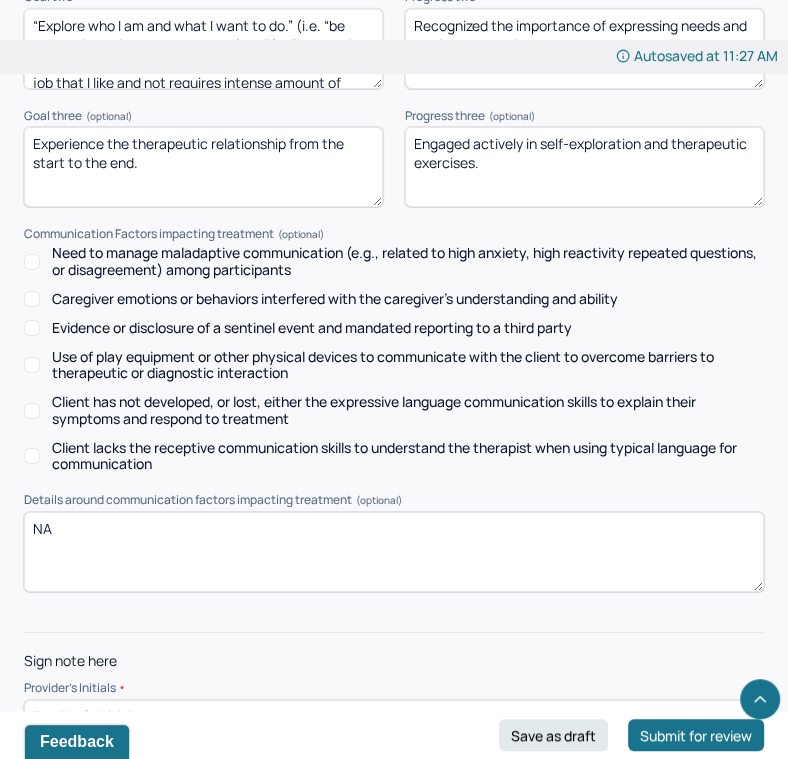 type on "Engaged actively in self-exploration and therapeutic exercises." 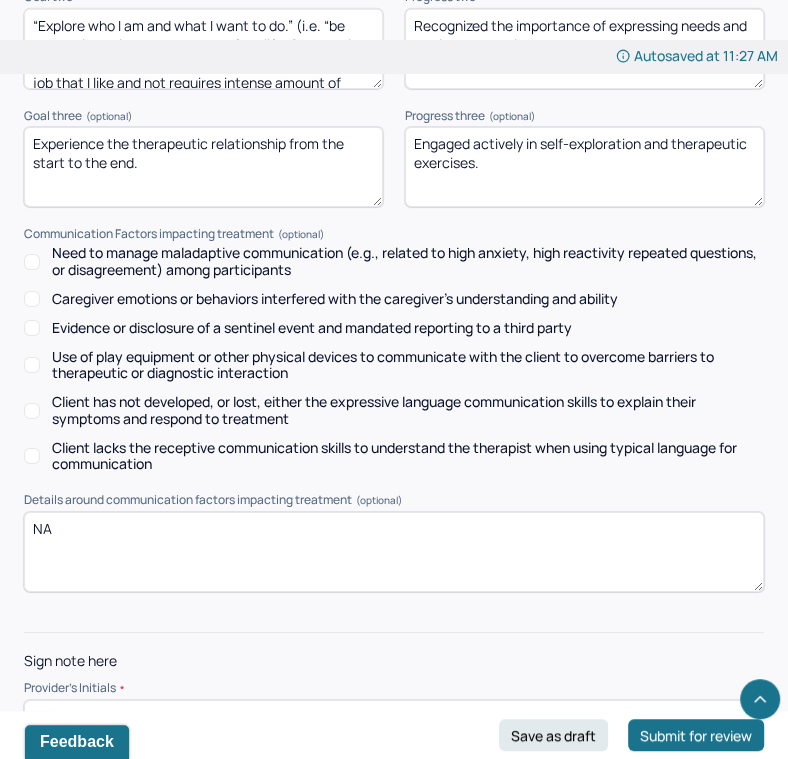 type on "ss" 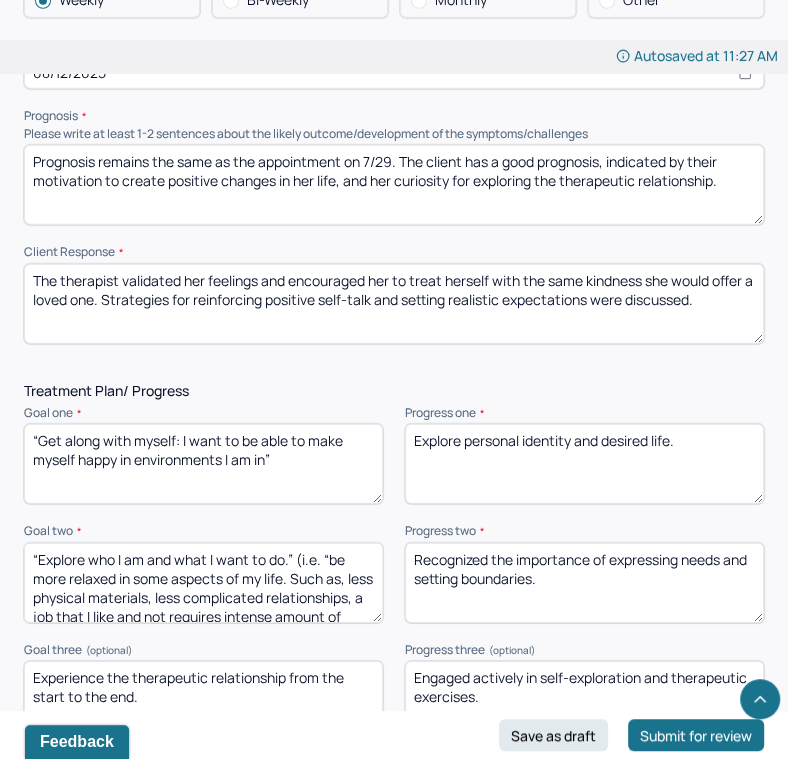 scroll, scrollTop: 3090, scrollLeft: 0, axis: vertical 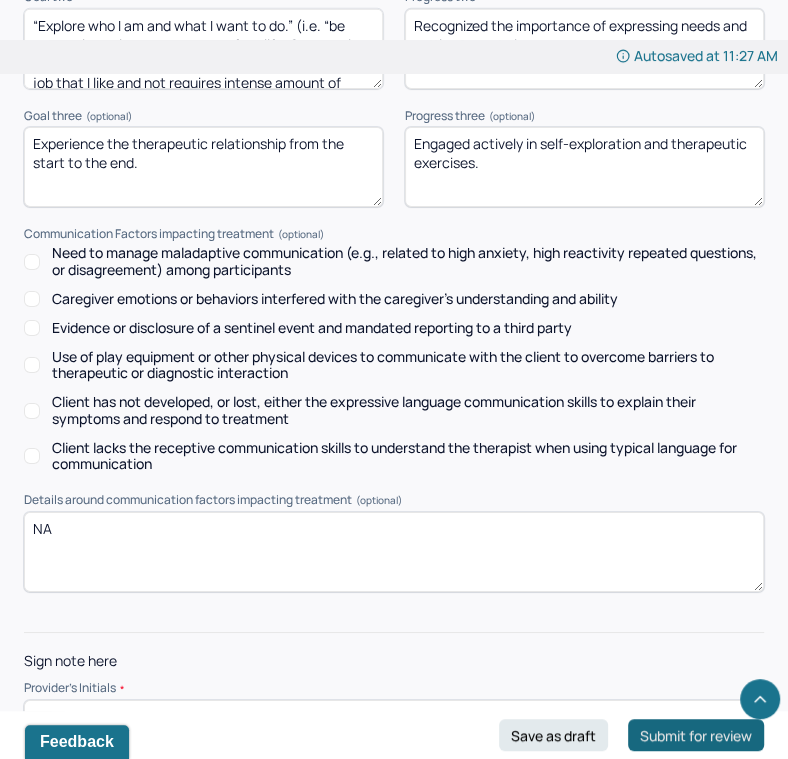 click on "Submit for review" at bounding box center (696, 735) 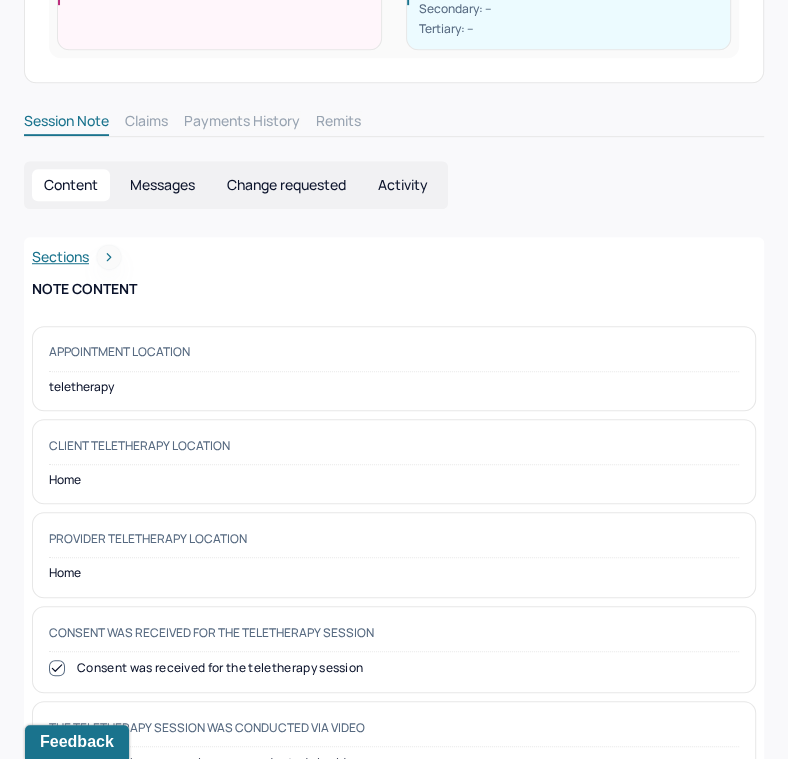 scroll, scrollTop: 0, scrollLeft: 0, axis: both 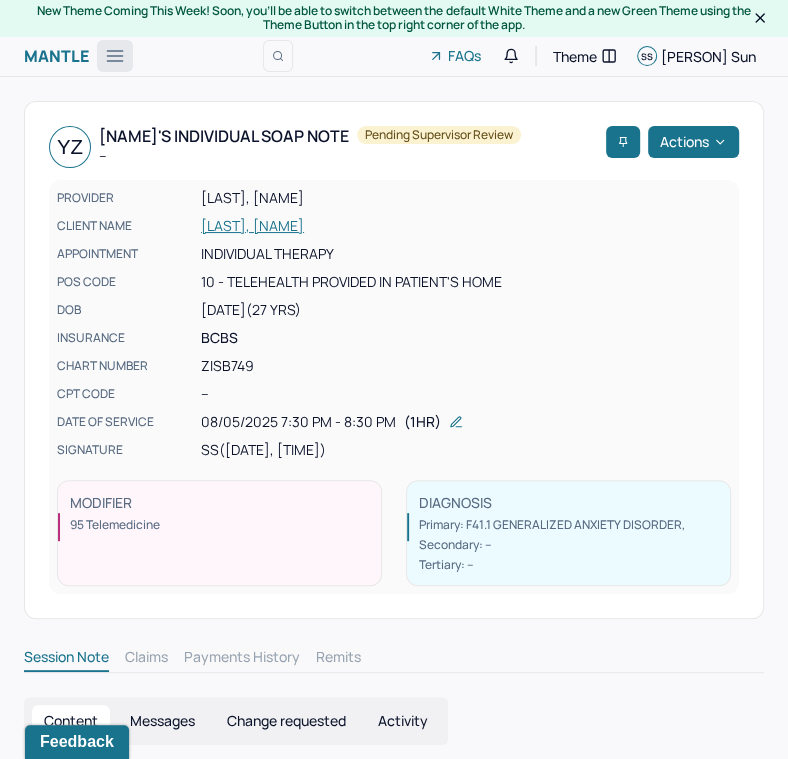 click at bounding box center (115, 56) 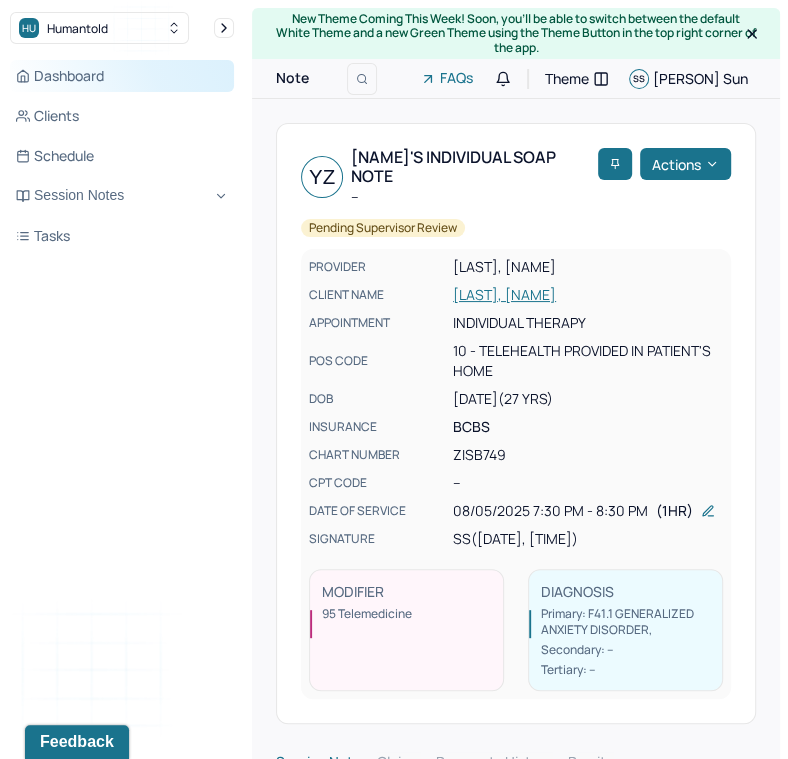 click on "Dashboard" at bounding box center [122, 76] 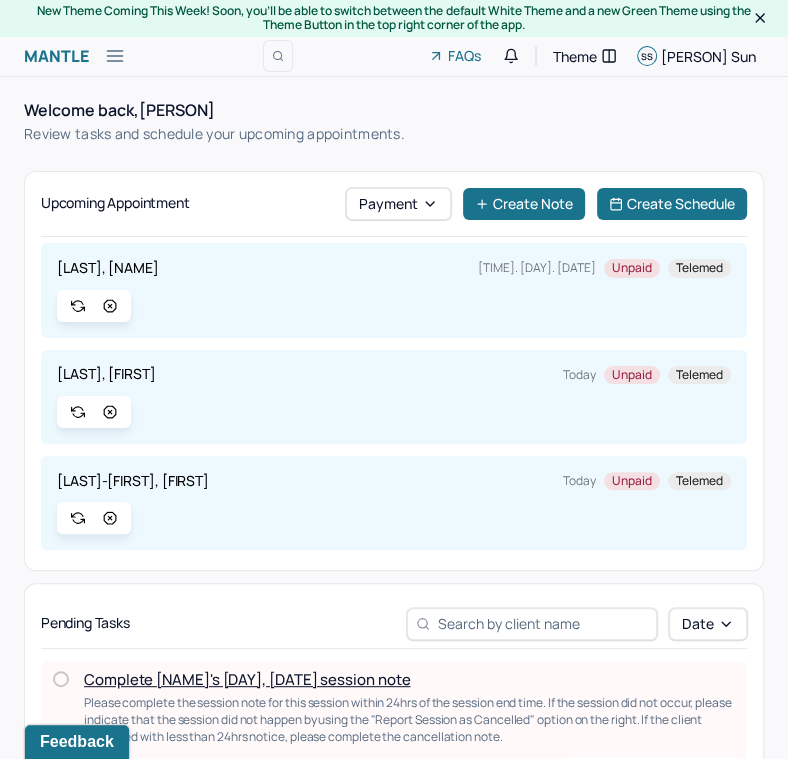 scroll, scrollTop: 118, scrollLeft: 0, axis: vertical 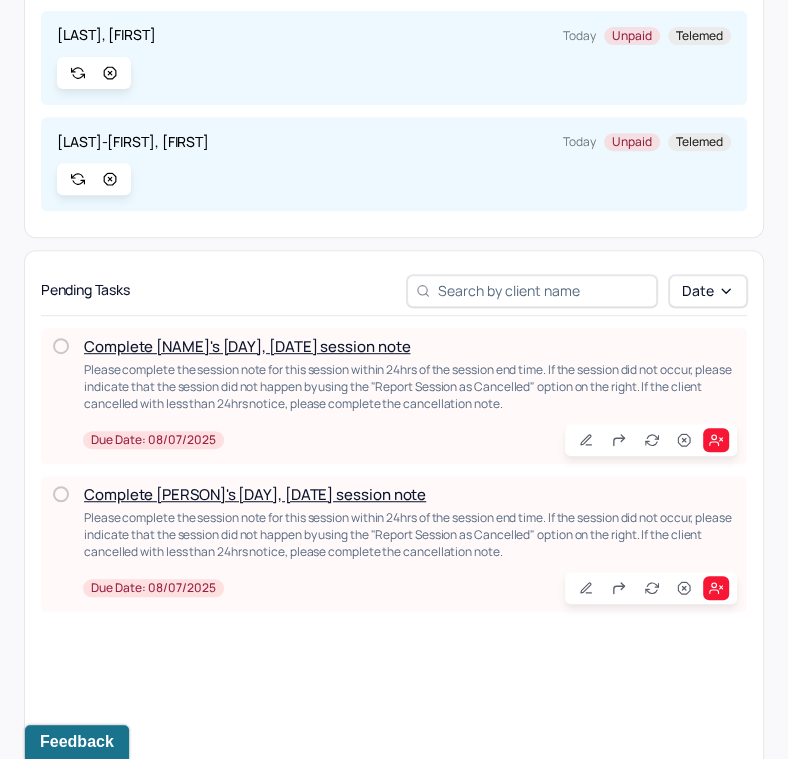 click on "Complete [NAME]'s [DAY], [DATE] session note" at bounding box center [247, 346] 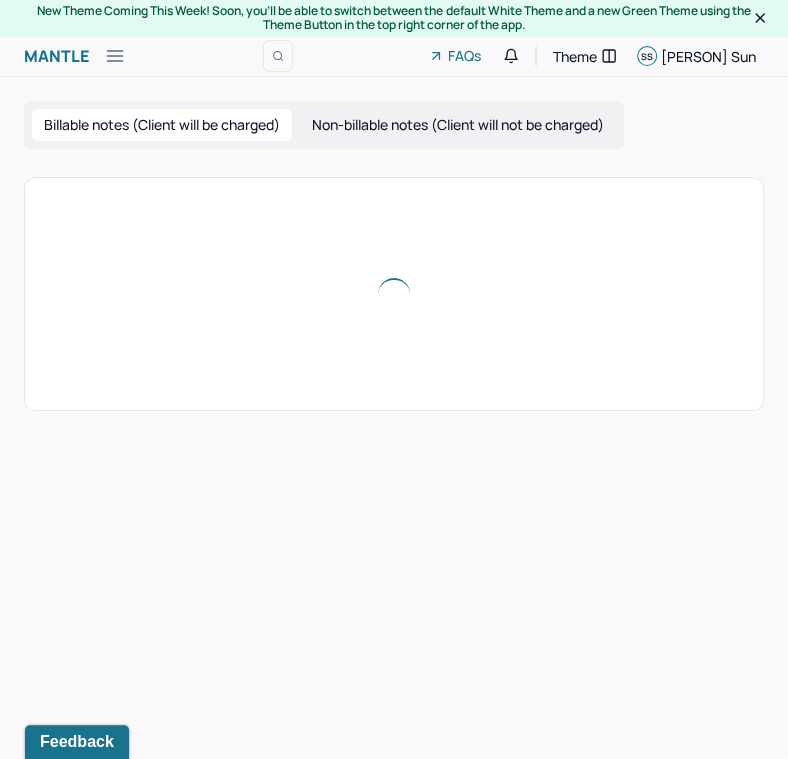 scroll, scrollTop: 0, scrollLeft: 0, axis: both 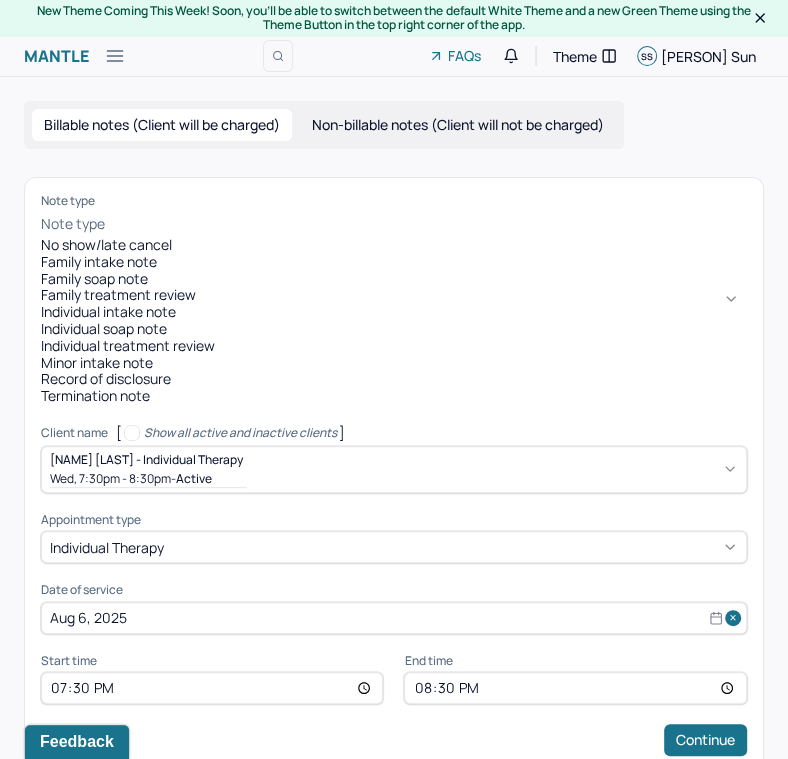 click at bounding box center (428, 224) 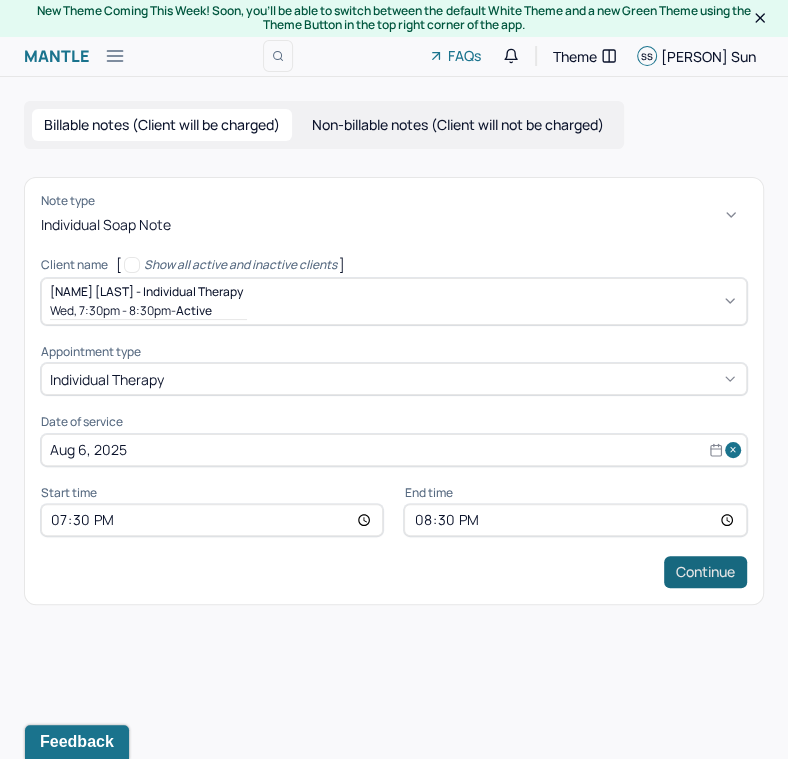 click on "Continue" at bounding box center [705, 572] 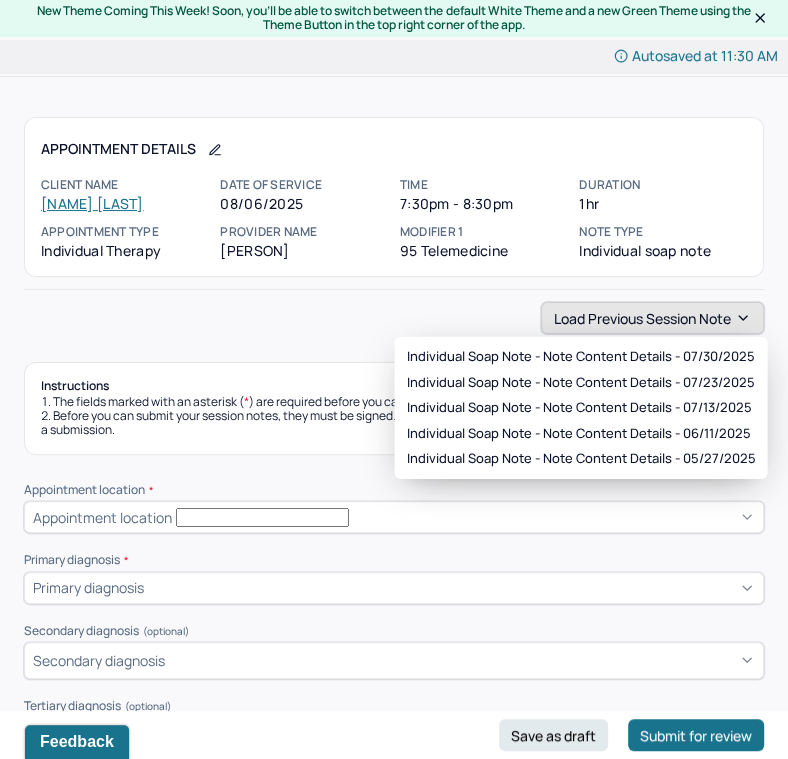 click on "Load previous session note" at bounding box center [652, 318] 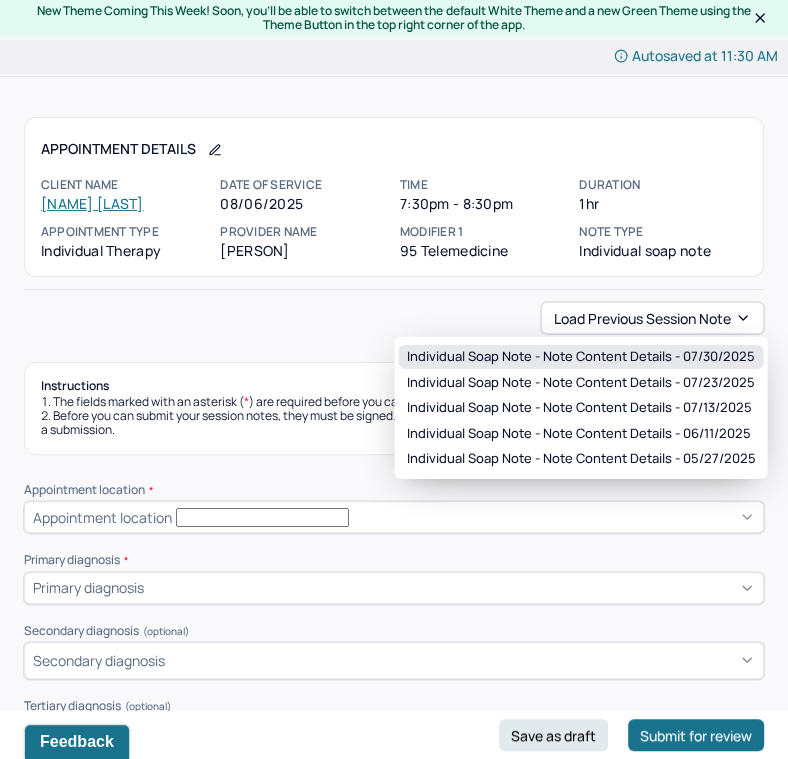 click on "Individual soap note   - Note content Details -   07/30/2025" at bounding box center (580, 357) 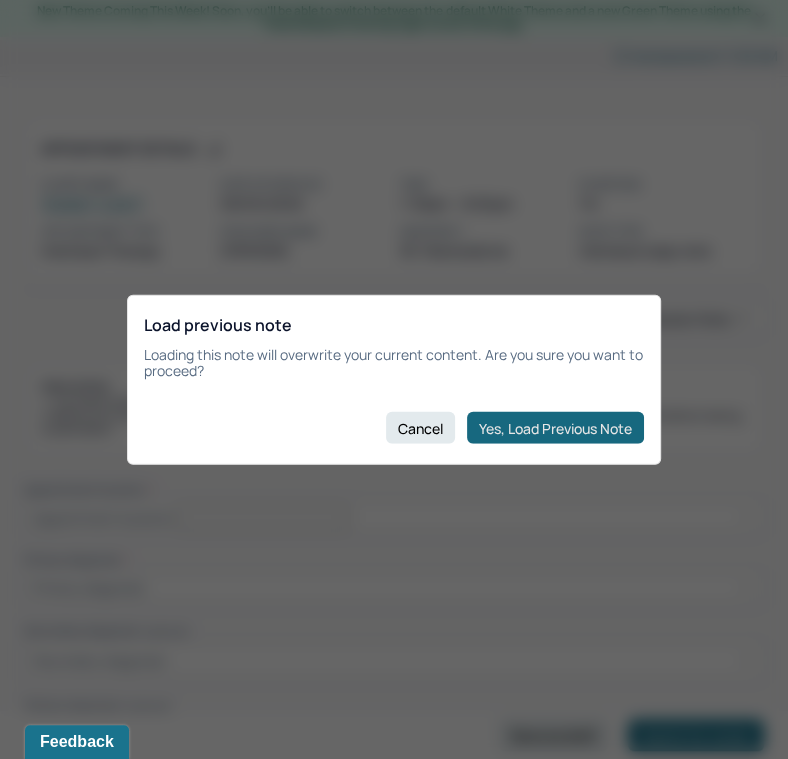 click on "Yes, Load Previous Note" at bounding box center [555, 428] 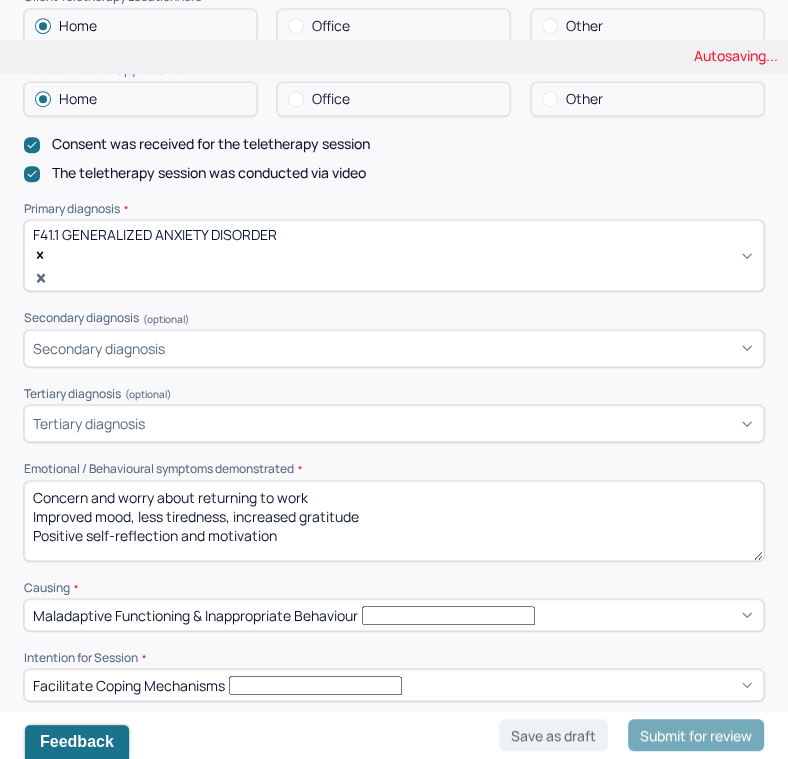 scroll, scrollTop: 597, scrollLeft: 0, axis: vertical 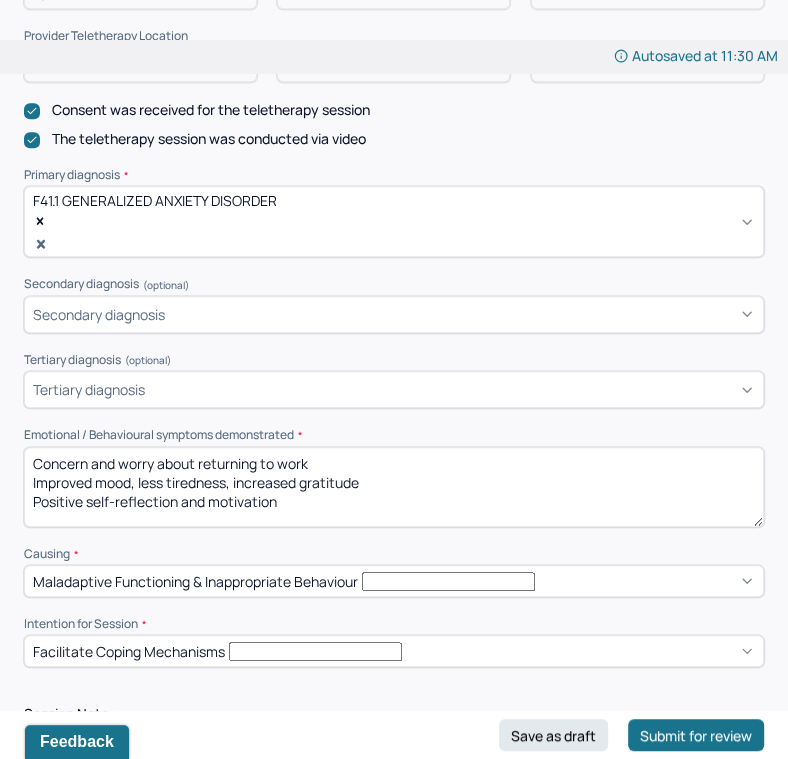 click on "Concern and worry about returning to work
Improved mood, less tiredness, increased gratitude
Positive self-reflection and motivation" at bounding box center [394, 487] 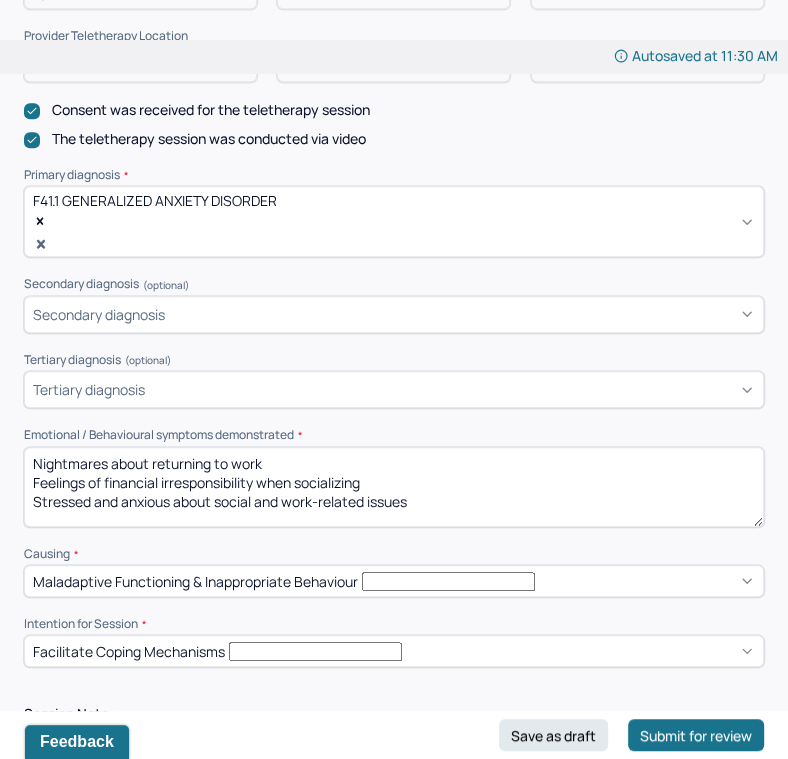 scroll, scrollTop: 0, scrollLeft: 0, axis: both 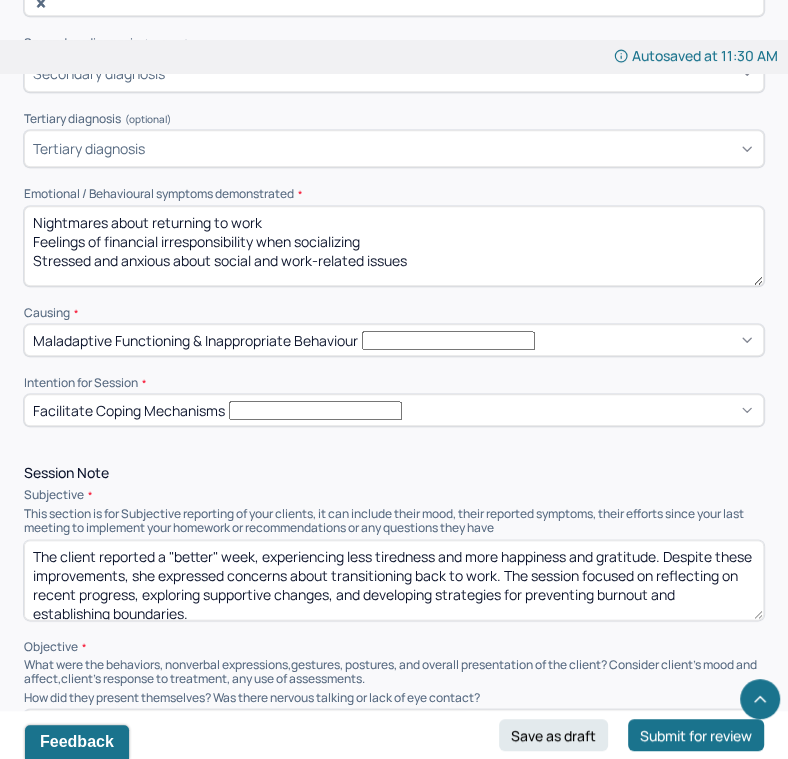 type on "Nightmares about returning to work
Feelings of financial irresponsibility when socializing
Stressed and anxious about social and work-related issues" 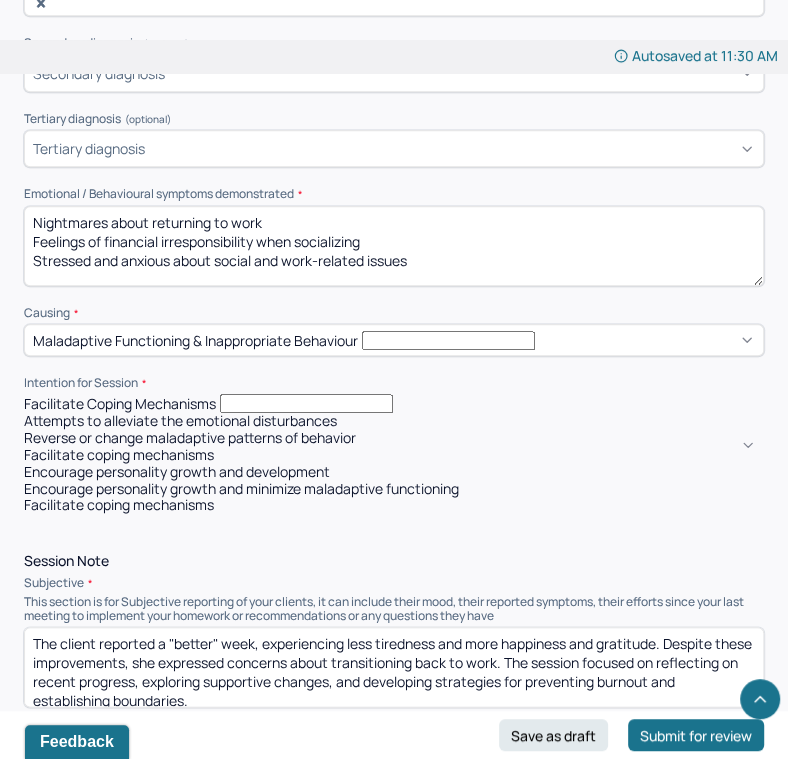 drag, startPoint x: 237, startPoint y: 496, endPoint x: 6, endPoint y: 481, distance: 231.4865 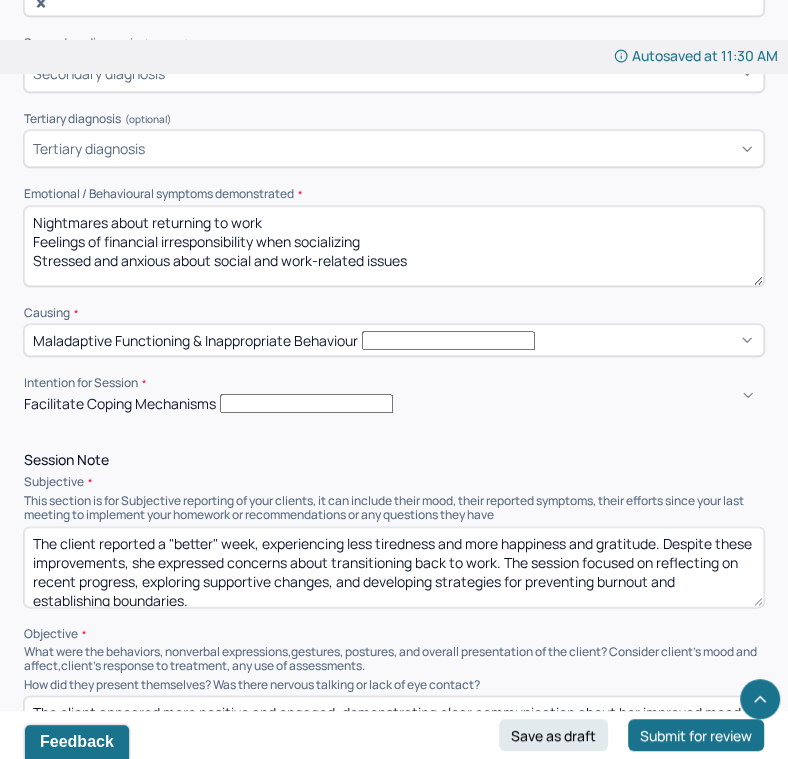 click on "Facilitate coping mechanisms" at bounding box center (394, 403) 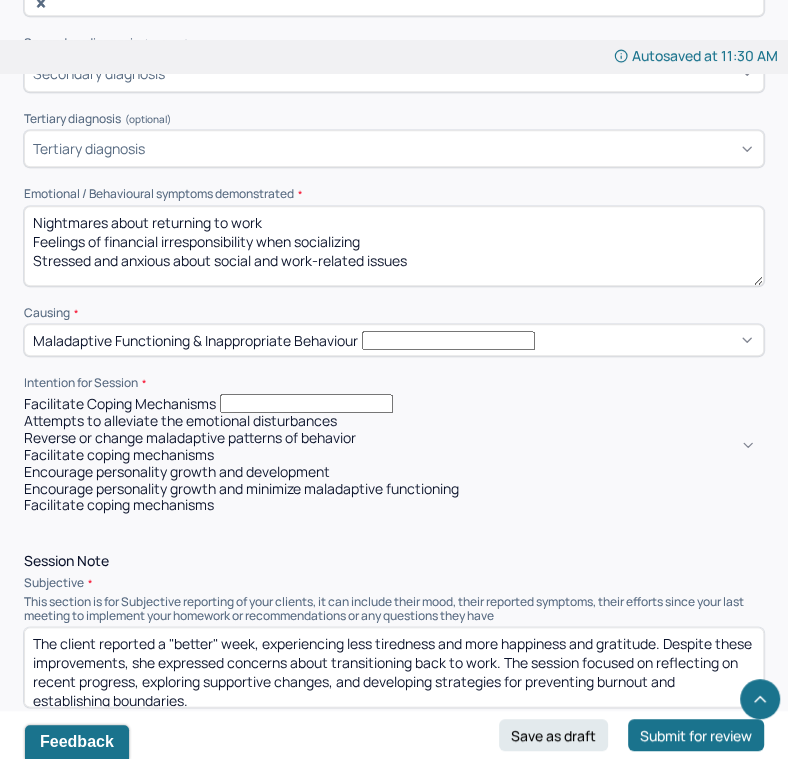 click on "Encourage personality growth and minimize maladaptive functioning" at bounding box center (394, 489) 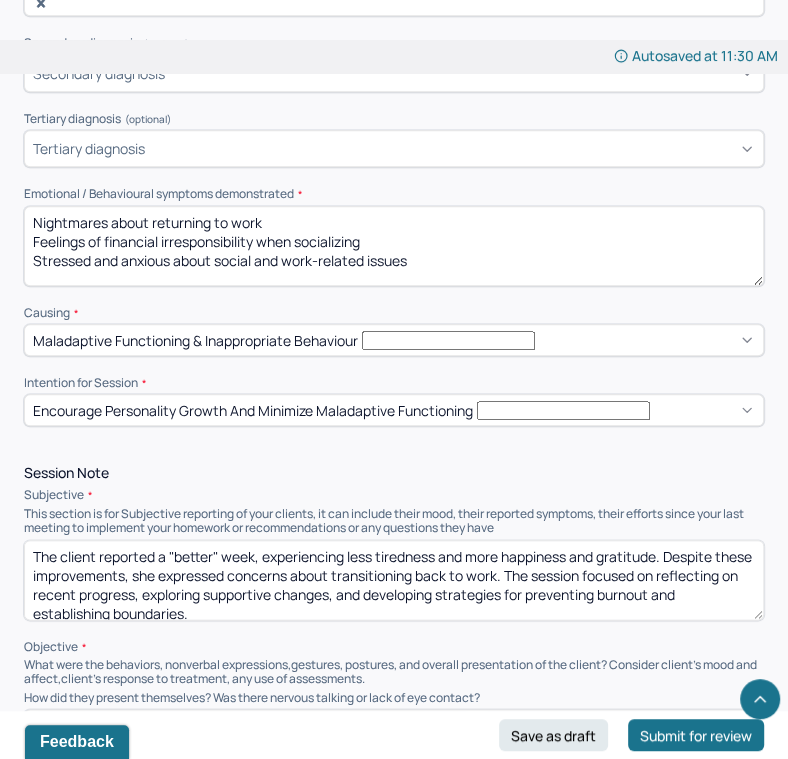 click on "The client reported a "better" week, experiencing less tiredness and more happiness and gratitude. Despite these improvements, she expressed concerns about transitioning back to work. The session focused on reflecting on recent progress, exploring supportive changes, and developing strategies for preventing burnout and establishing boundaries." at bounding box center (394, 580) 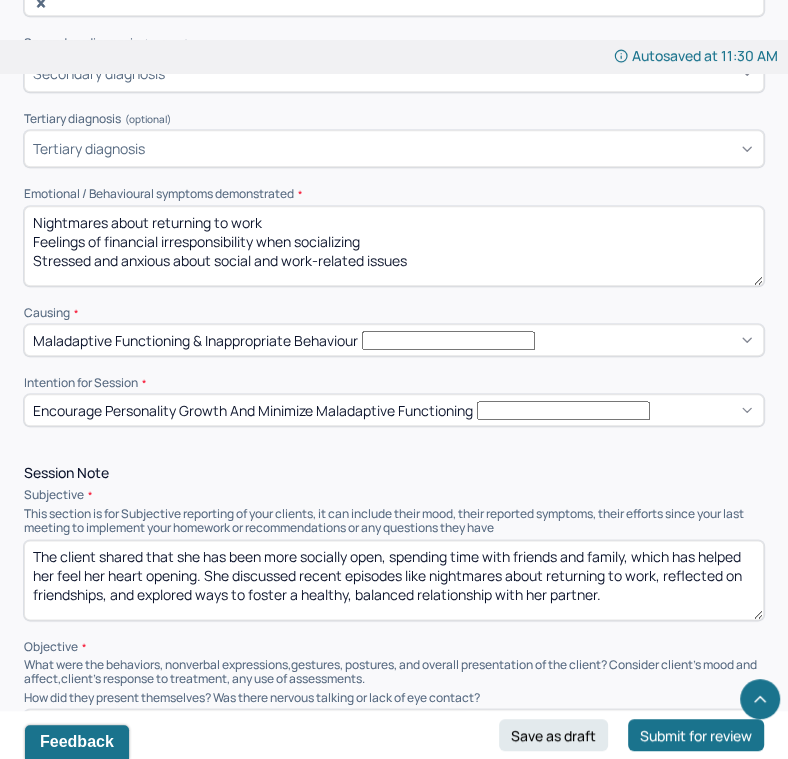 scroll, scrollTop: 0, scrollLeft: 0, axis: both 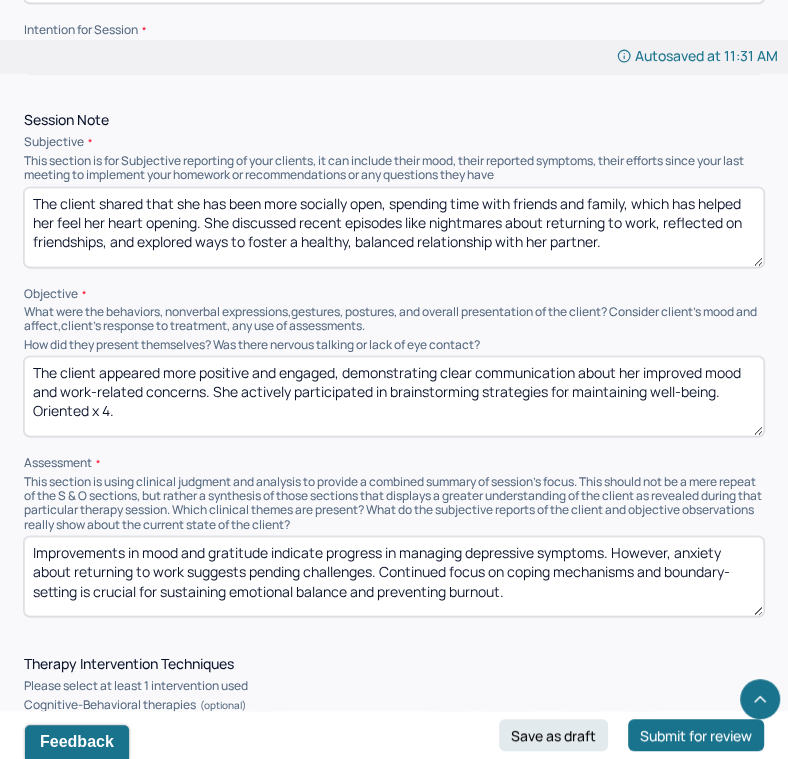 type on "The client shared that she has been more socially open, spending time with friends and family, which has helped her feel her heart opening. She discussed recent episodes like nightmares about returning to work, reflected on friendships, and explored ways to foster a healthy, balanced relationship with her partner." 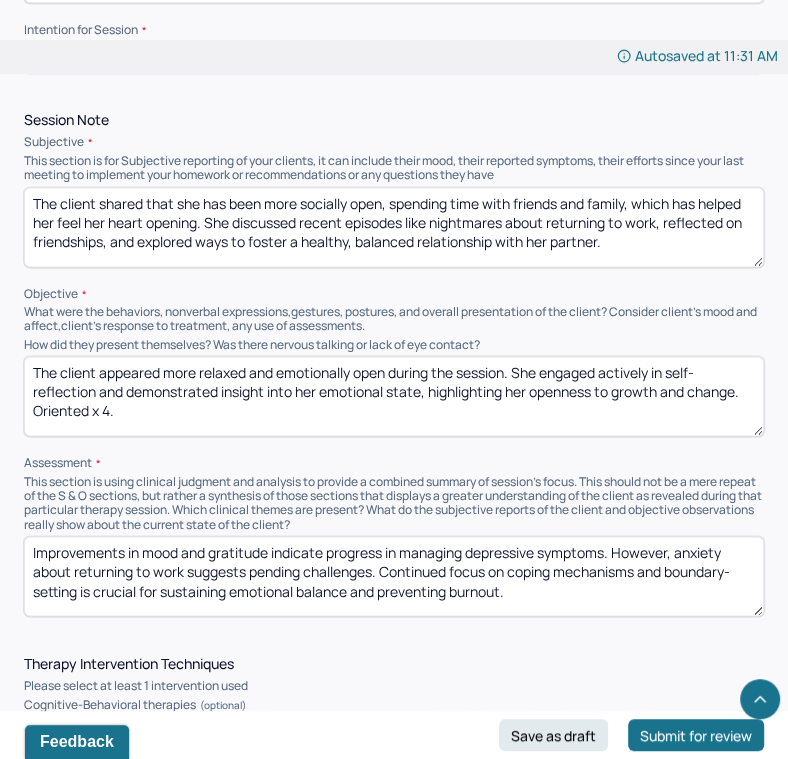 type on "The client appeared more relaxed and emotionally open during the session. She engaged actively in self-reflection and demonstrated insight into her emotional state, highlighting her openness to growth and change. Oriented x 4." 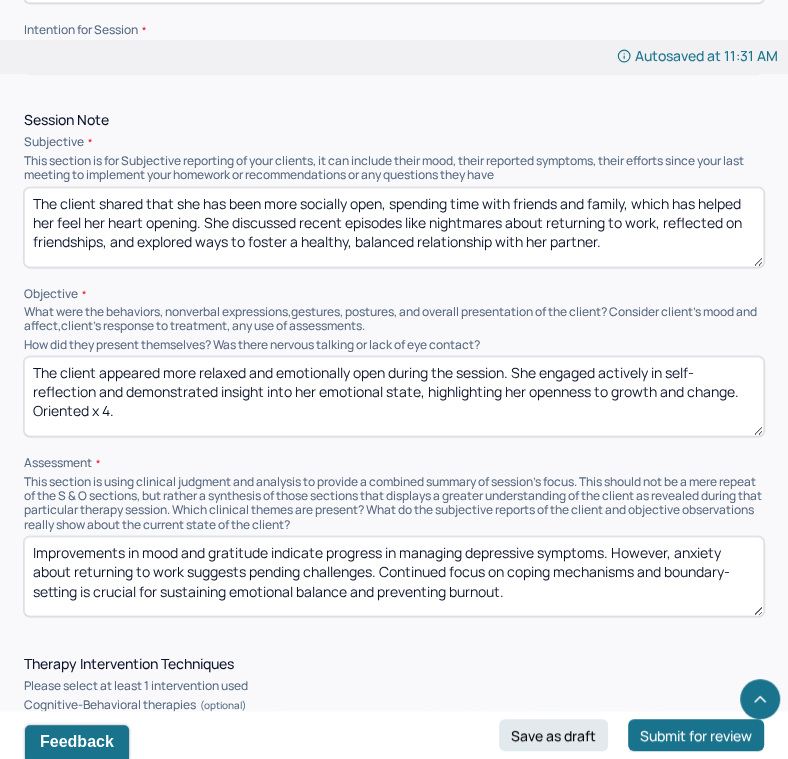 click on "Improvements in mood and gratitude indicate progress in managing depressive symptoms. However, anxiety about returning to work suggests pending challenges. Continued focus on coping mechanisms and boundary-setting is crucial for sustaining emotional balance and preventing burnout." at bounding box center [394, 576] 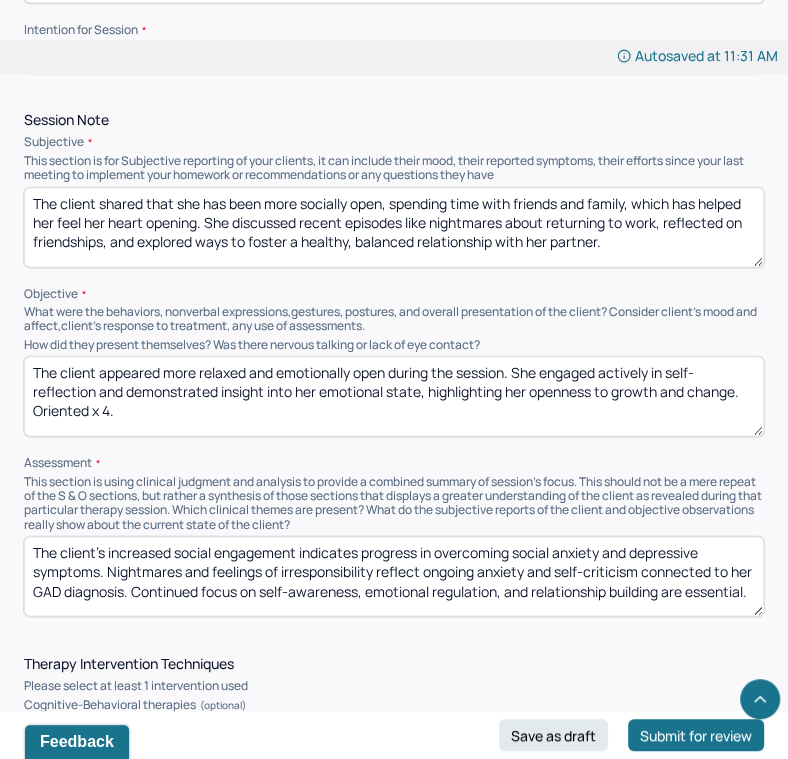 scroll, scrollTop: 30, scrollLeft: 0, axis: vertical 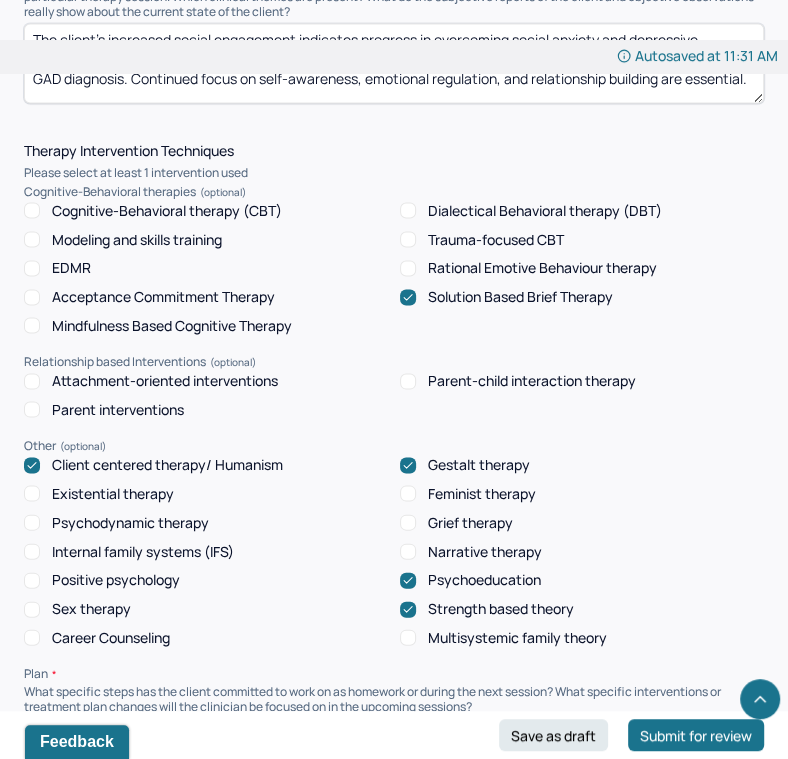 type on "The client’s increased social engagement indicates progress in overcoming social anxiety and depressive symptoms. Nightmares and feelings of irresponsibility reflect ongoing anxiety and self-criticism connected to her GAD diagnosis. Continued focus on self-awareness, emotional regulation, and relationship building are essential." 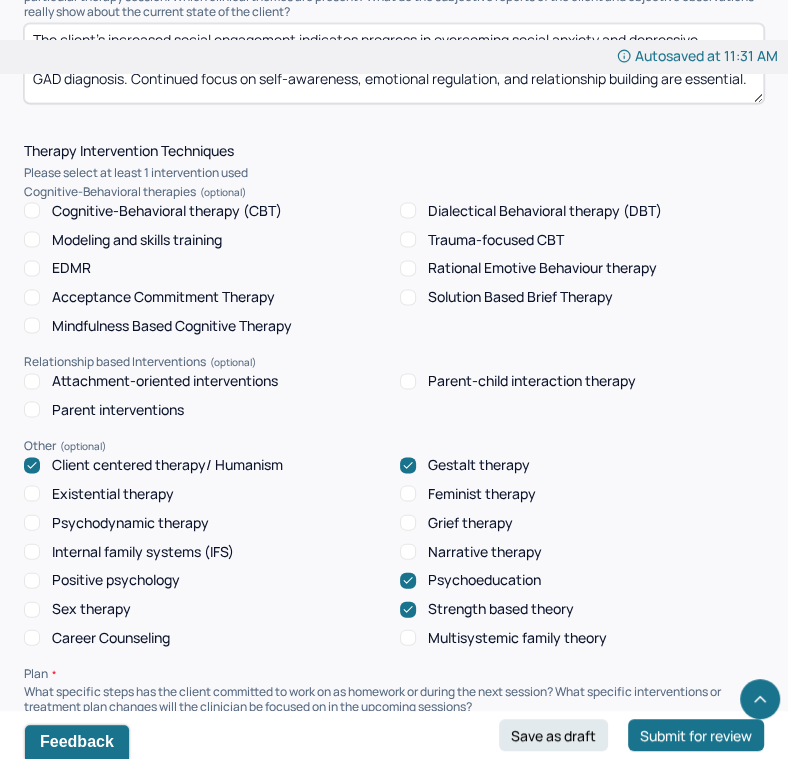 click 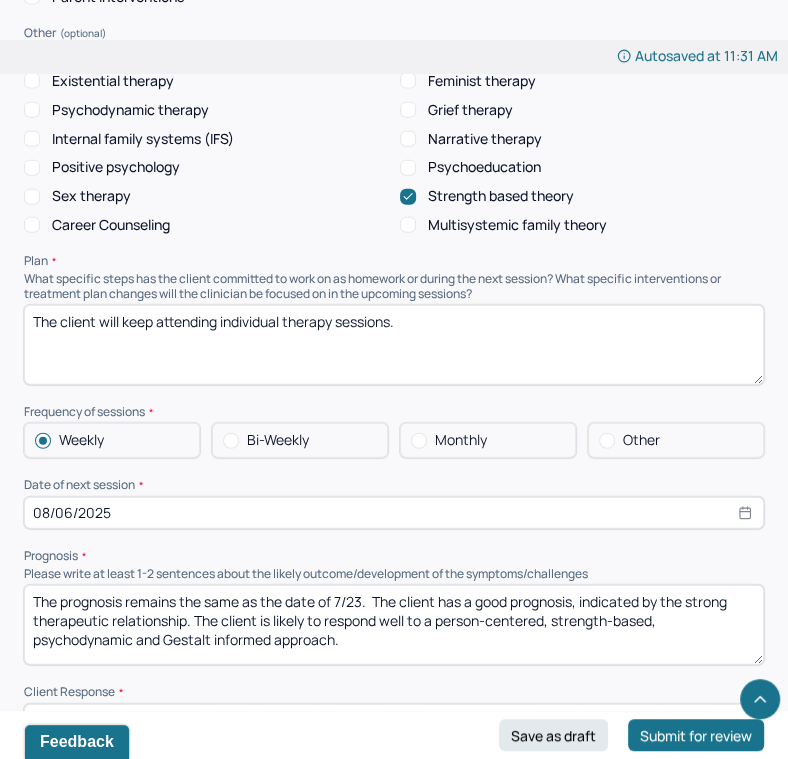 scroll, scrollTop: 2137, scrollLeft: 0, axis: vertical 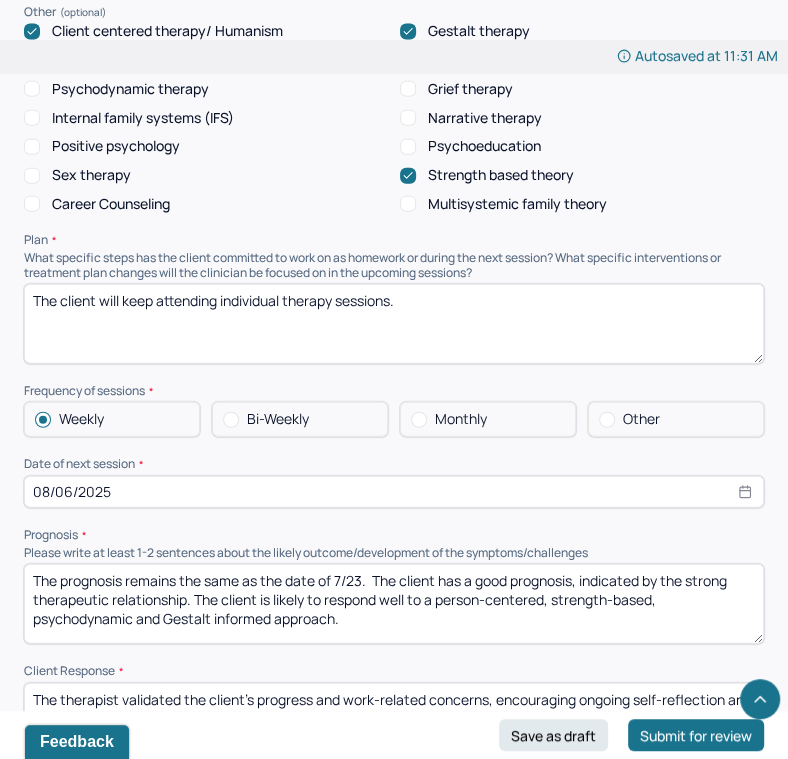 select on "7" 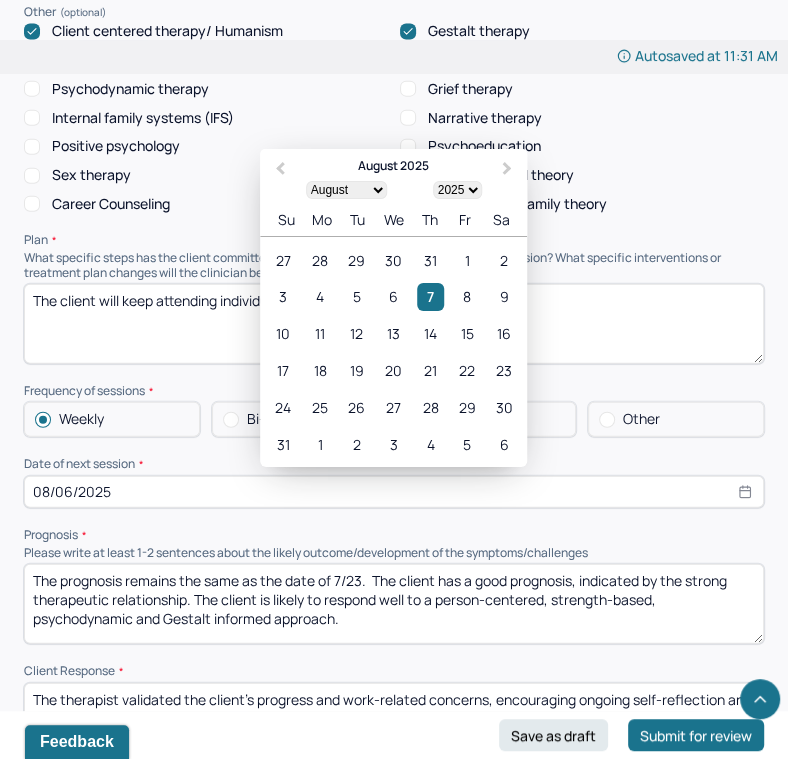 click on "08/06/2025" at bounding box center [394, 492] 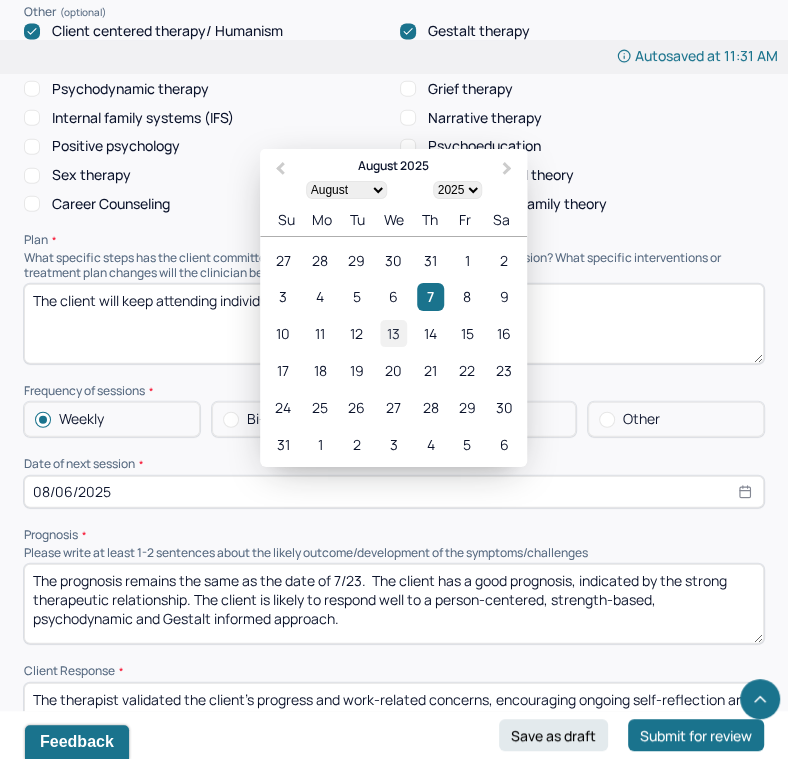 click on "13" at bounding box center (393, 333) 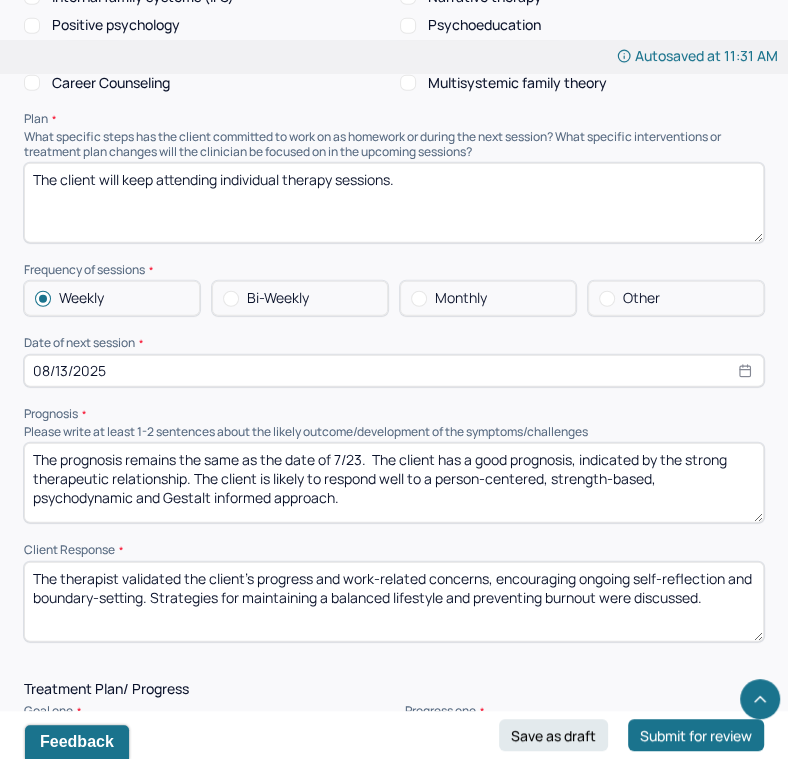 scroll, scrollTop: 2262, scrollLeft: 0, axis: vertical 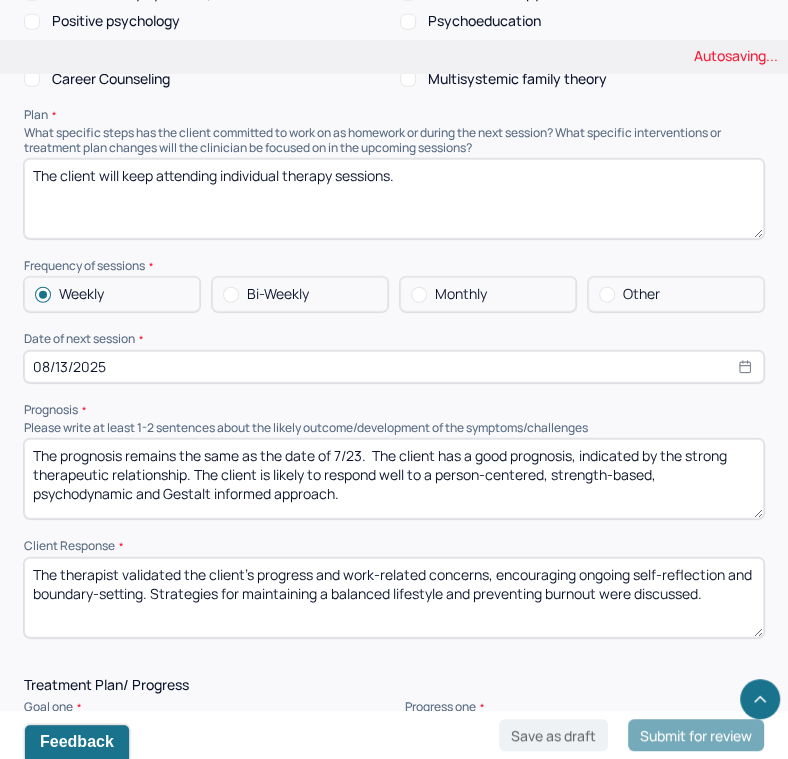 click on "The prognosis remains the same as the date of 7/23.  The client has a good prognosis, indicated by the strong therapeutic relationship. The client is likely to respond well to a person-centered, strength-based, psychodynamic and Gestalt informed approach." at bounding box center (394, 479) 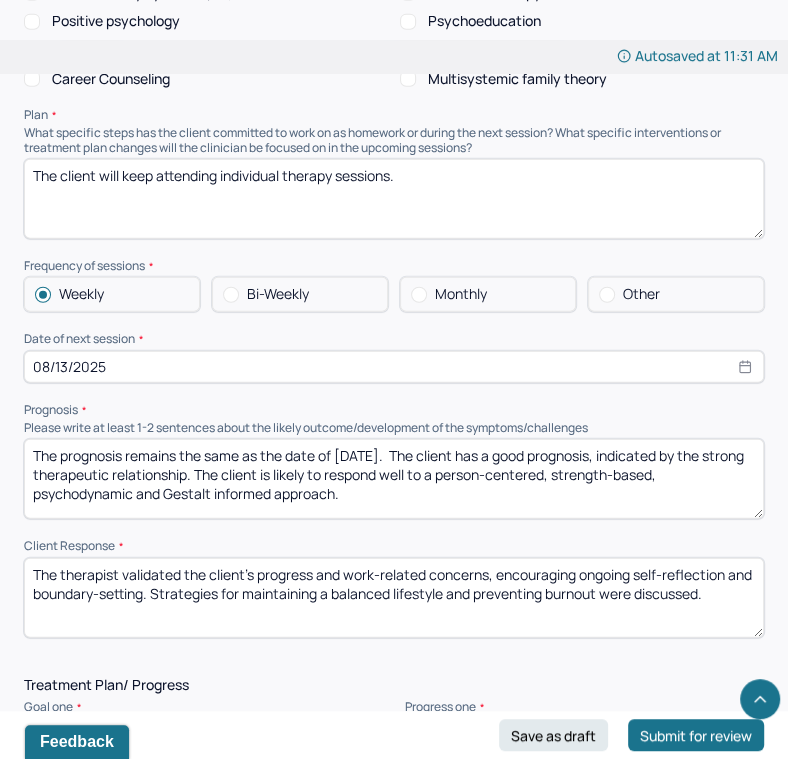click on "The prognosis remains the same as the date of [DATE].  The client has a good prognosis, indicated by the strong therapeutic relationship. The client is likely to respond well to a person-centered, strength-based, psychodynamic and Gestalt informed approach." at bounding box center (394, 479) 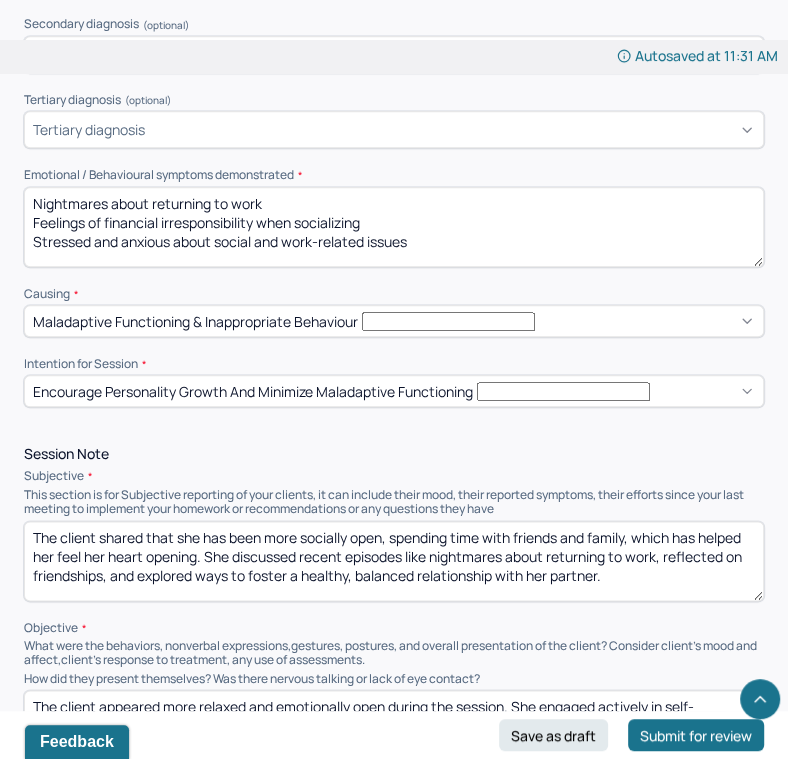 scroll, scrollTop: 0, scrollLeft: 0, axis: both 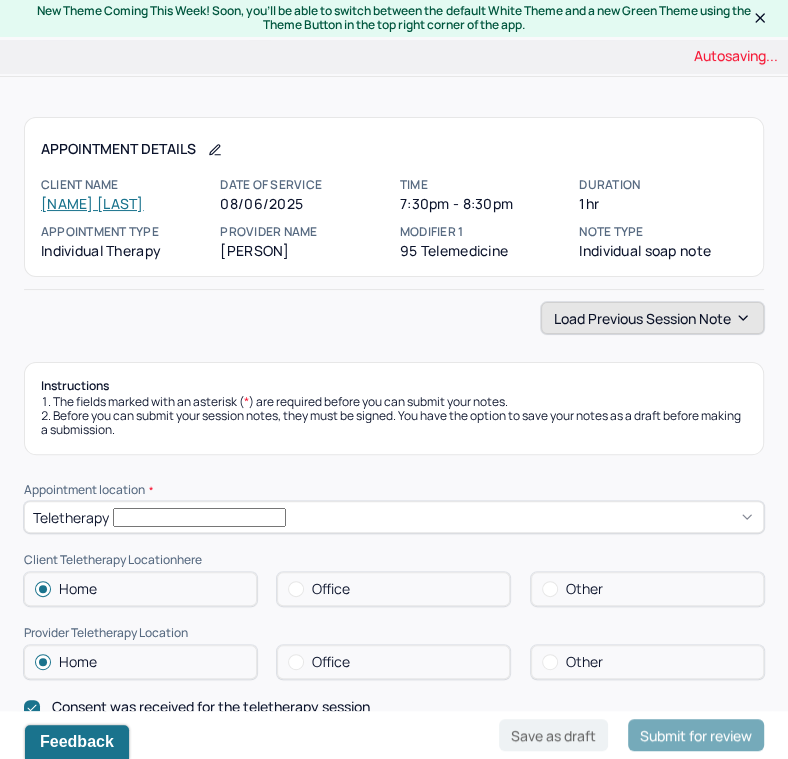 type on "The prognosis remains the same as the date of [DATE].  The client has a good prognosis, indicated by the strong therapeutic relationship. The client is likely to respond well to a person-centered, strength-based, psychodynamic and Gestalt informed approach." 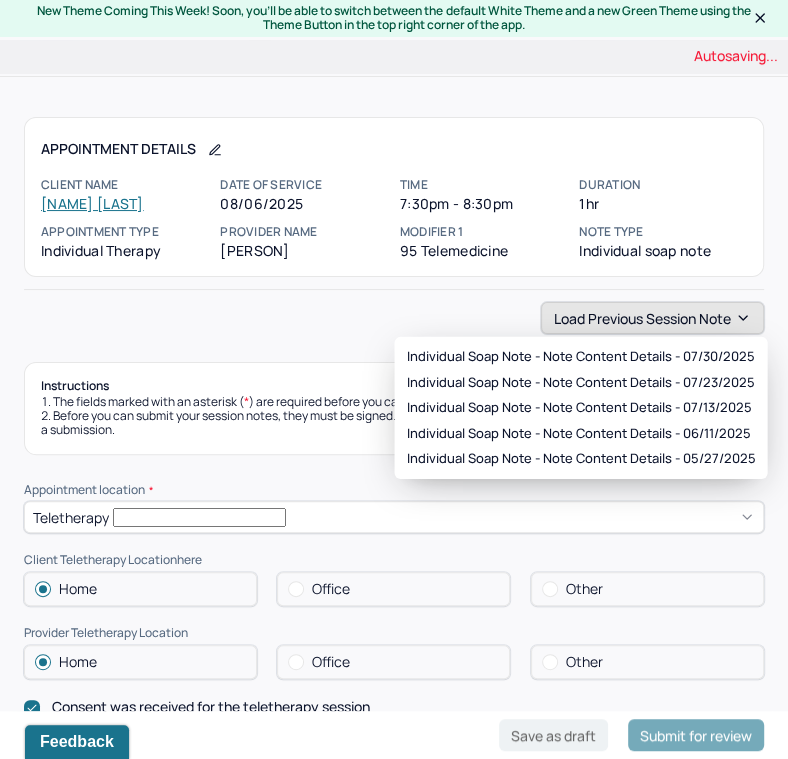 click on "Load previous session note" at bounding box center (652, 318) 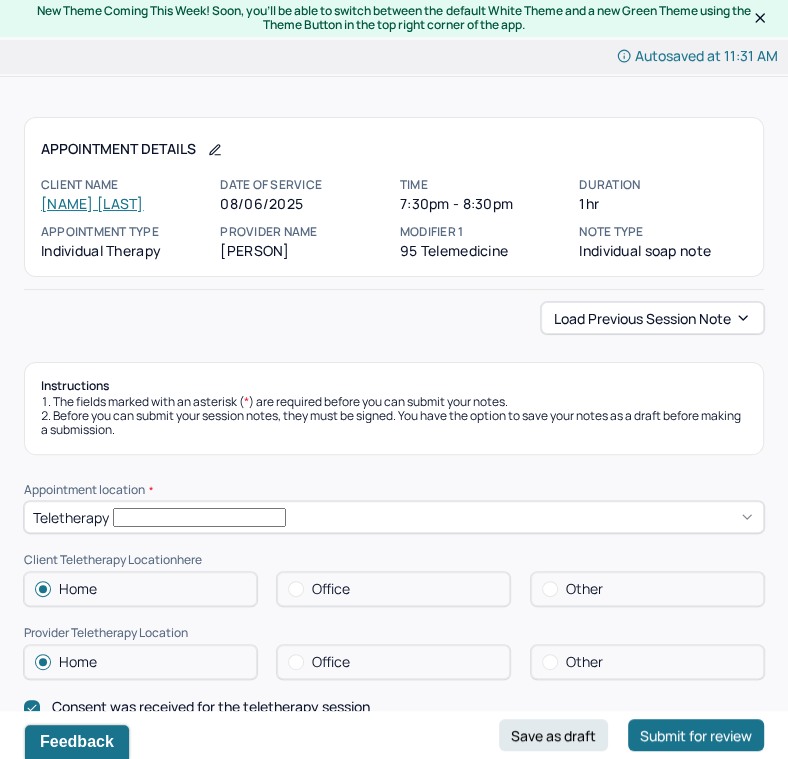 click on "Appointment location * Teletherapy Client Teletherapy Location here Home Office Other Provider Teletherapy Location Home Office Other Consent was received for the teletherapy session The teletherapy session was conducted via video Primary diagnosis * F41.1 GENERALIZED ANXIETY DISORDER Secondary diagnosis (optional) Secondary diagnosis Tertiary diagnosis (optional) Tertiary diagnosis Emotional / Behavioural symptoms demonstrated * Nightmares about returning to work
Feelings of financial irresponsibility when socializing
Stressed and anxious about social and work-related issues Causing * Maladaptive Functioning & Inappropriate Behaviour Intention for Session * Encourage personality growth and minimize maladaptive functioning" at bounding box center (394, 874) 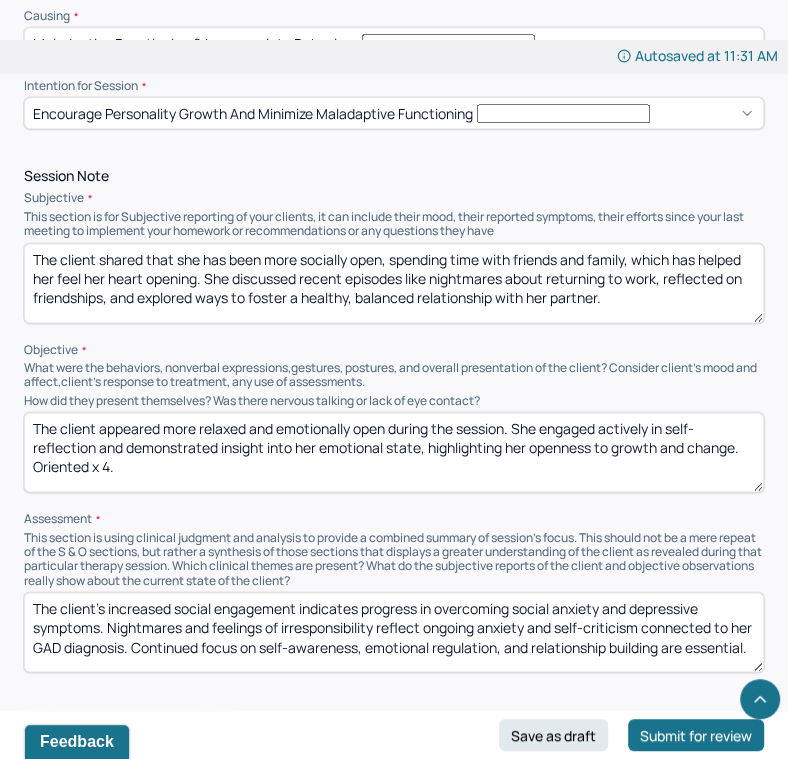scroll, scrollTop: 1167, scrollLeft: 0, axis: vertical 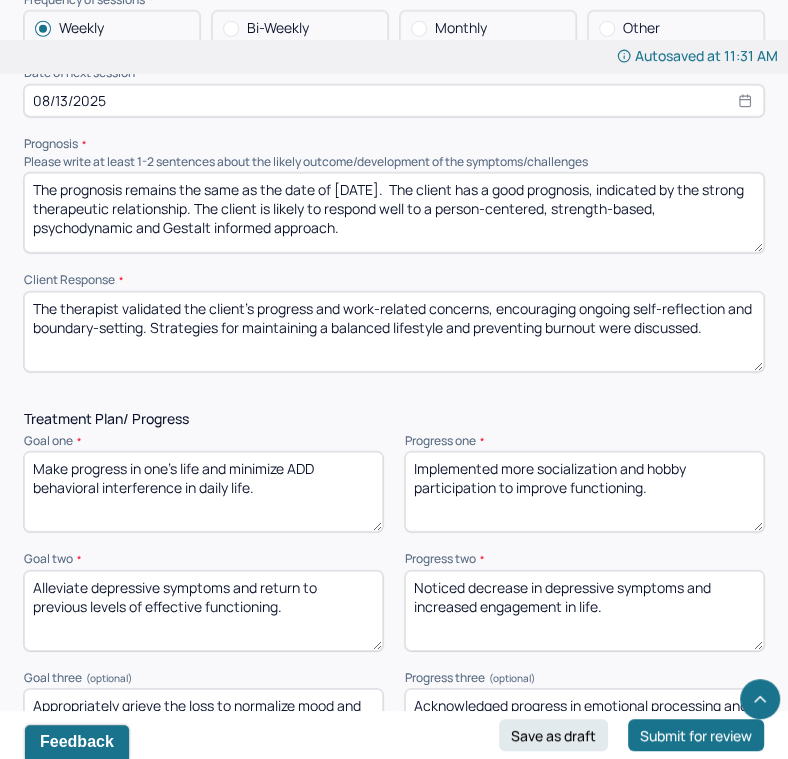 click on "The therapist validated the client’s progress and work-related concerns, encouraging ongoing self-reflection and boundary-setting. Strategies for maintaining a balanced lifestyle and preventing burnout were discussed." at bounding box center [394, 332] 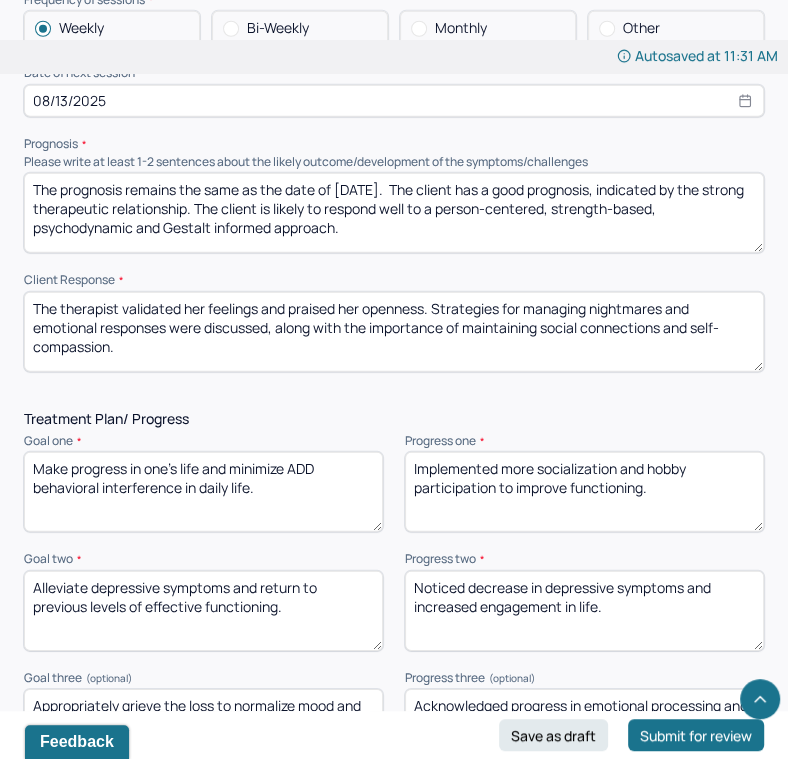scroll, scrollTop: 11, scrollLeft: 0, axis: vertical 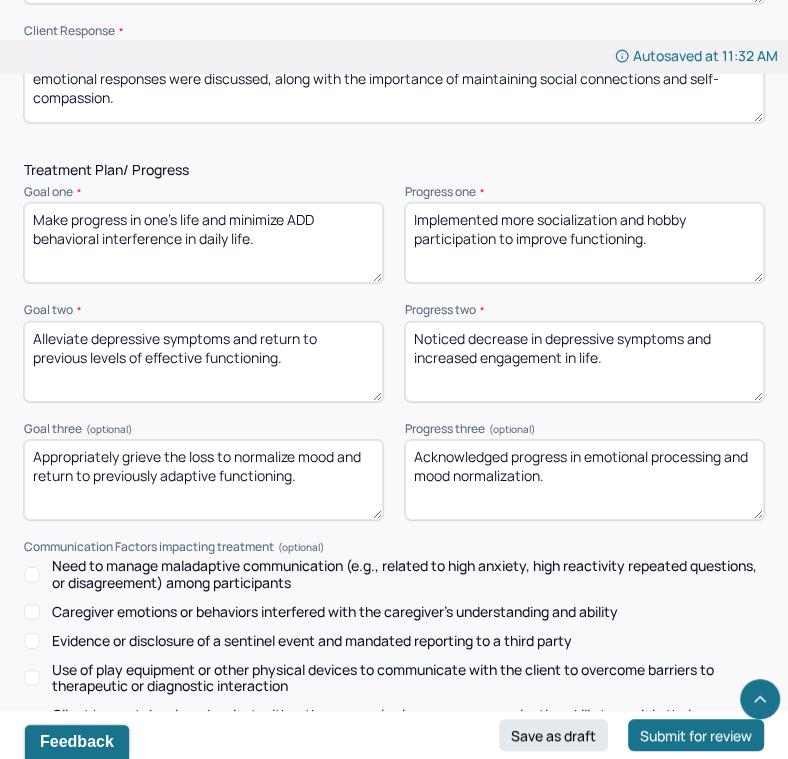type on "The therapist validated her feelings and praised her openness. Strategies for managing nightmares and emotional responses were discussed, along with the importance of maintaining social connections and self-compassion." 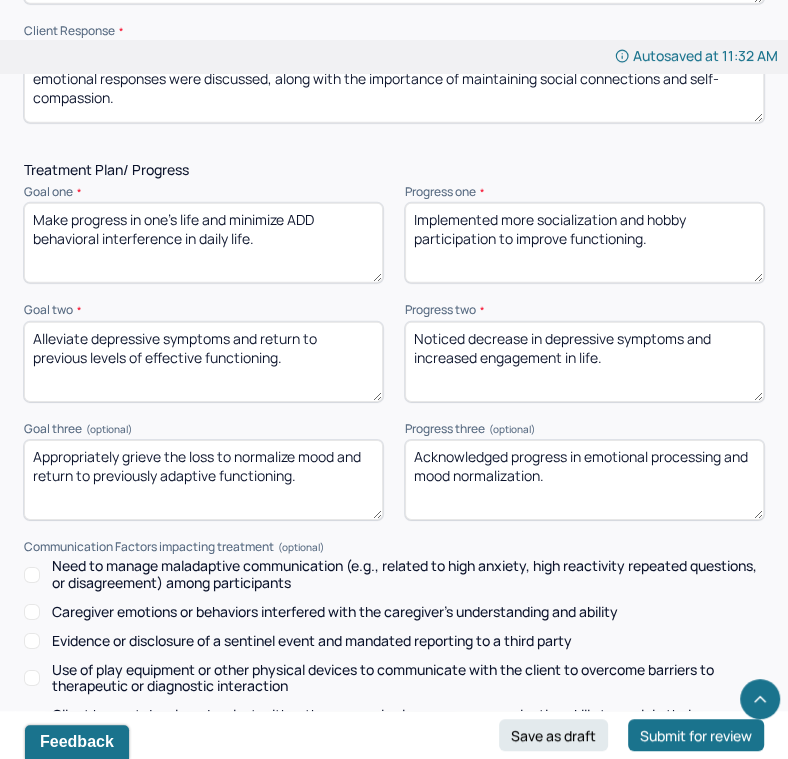 click on "Implemented more socialization and hobby participation to improve functioning." at bounding box center (584, 243) 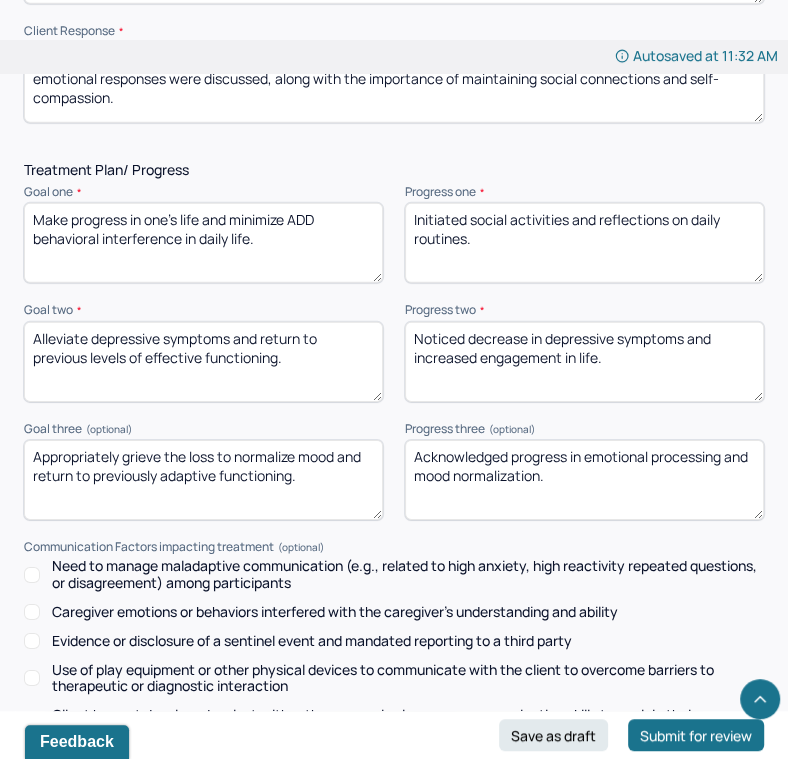 type on "Initiated social activities and reflections on daily routines." 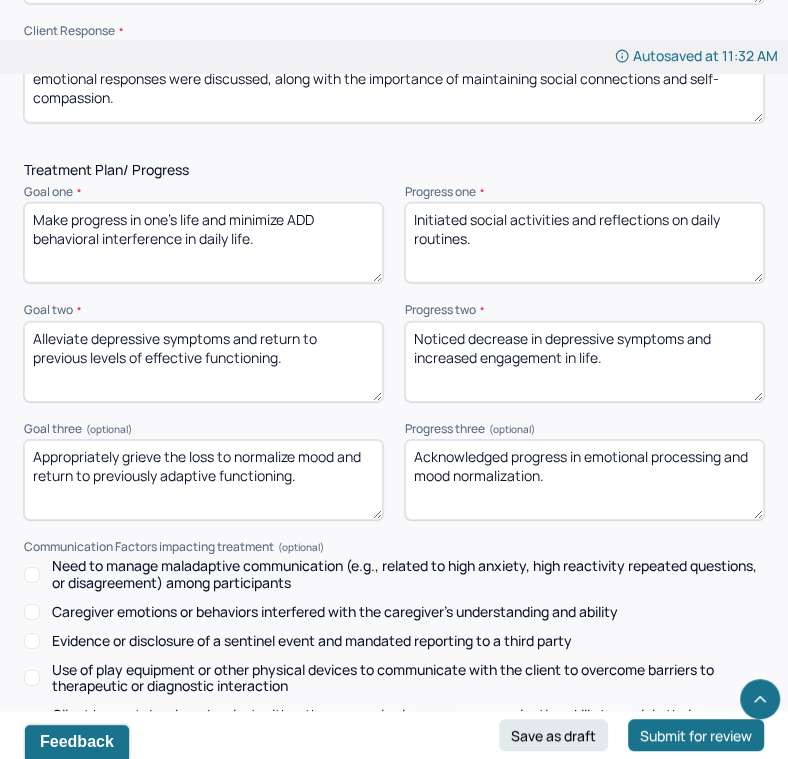 click on "Noticed decrease in depressive symptoms and increased engagement in life." at bounding box center [584, 362] 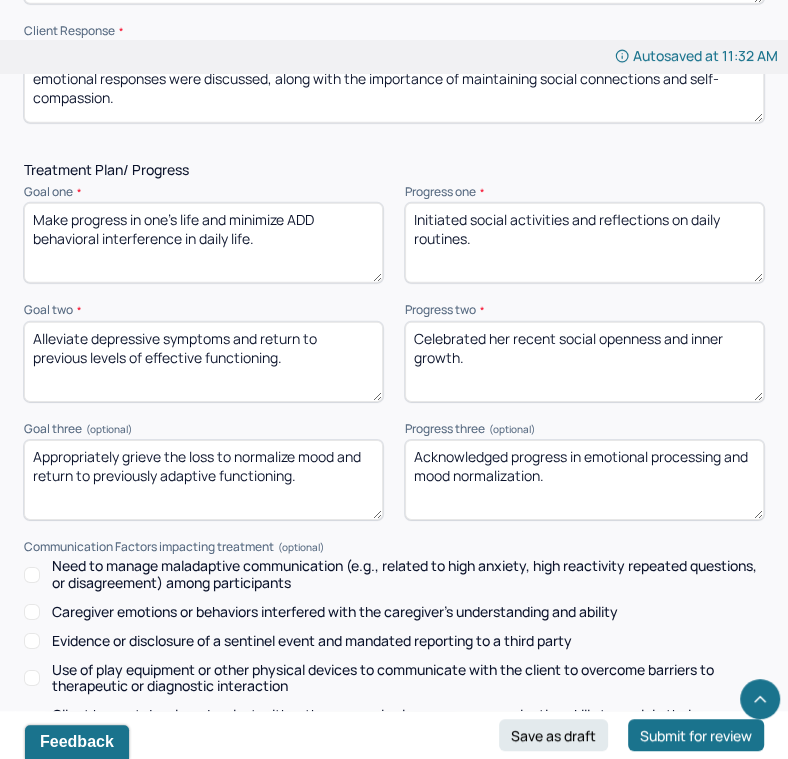 type on "Celebrated her recent social openness and inner growth." 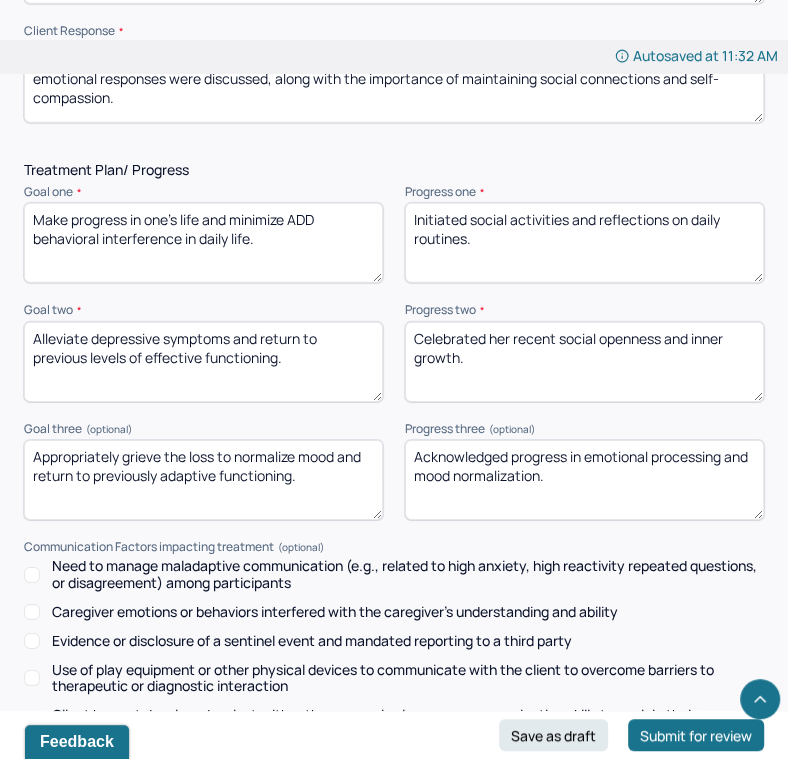 click on "Acknowledged progress in emotional processing and mood normalization." at bounding box center (584, 480) 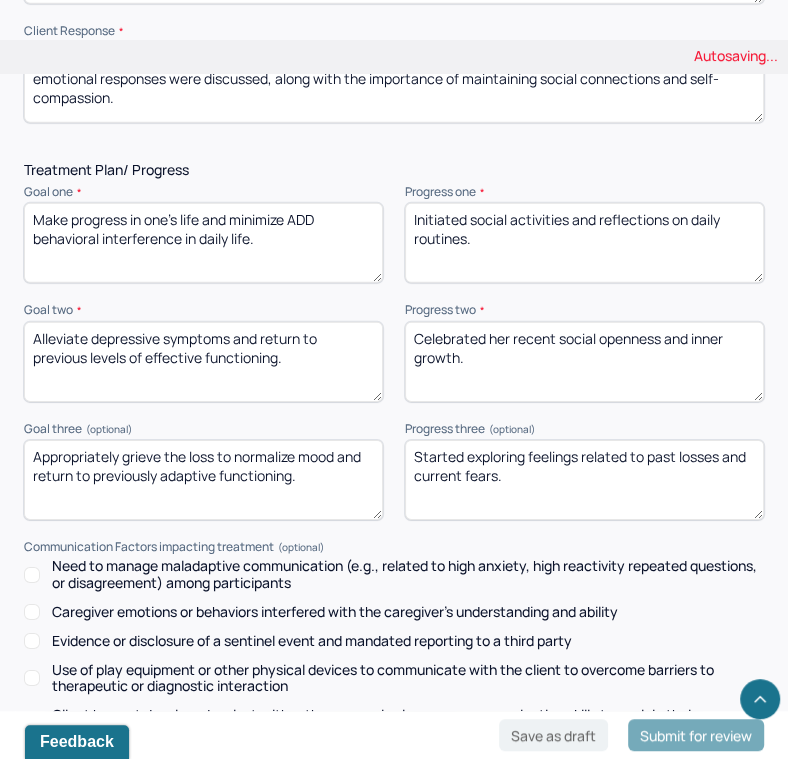 click on "Acknowledged progress in emotional processing and mood normalization." at bounding box center (584, 480) 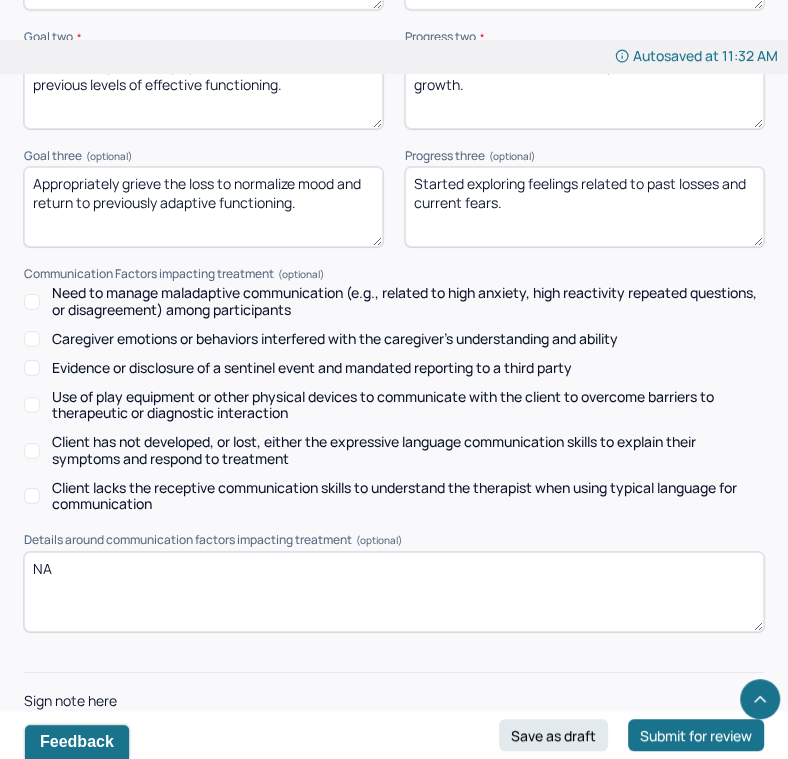 scroll, scrollTop: 3090, scrollLeft: 0, axis: vertical 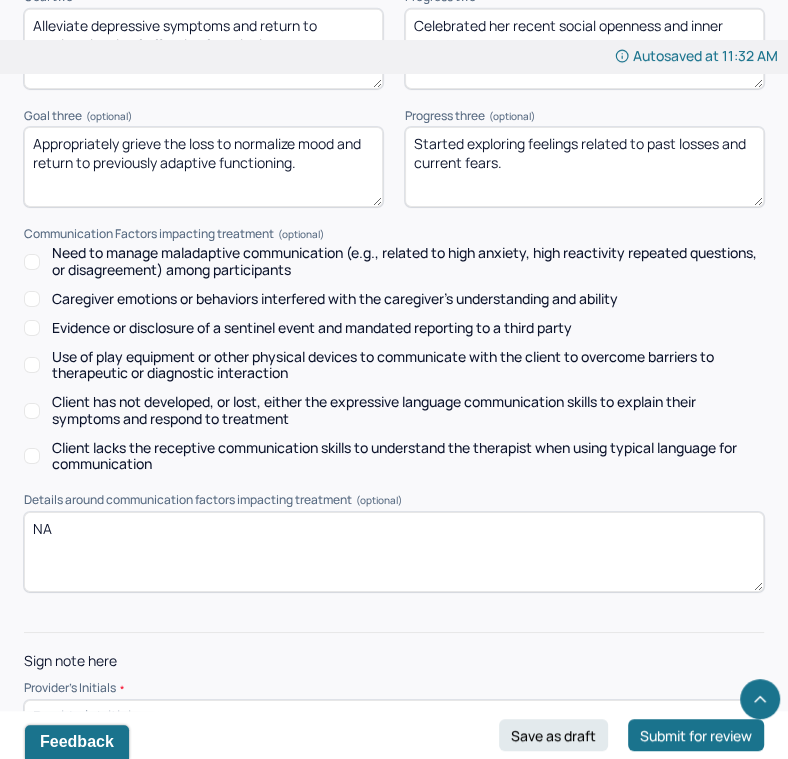type on "Started exploring feelings related to past losses and current fears." 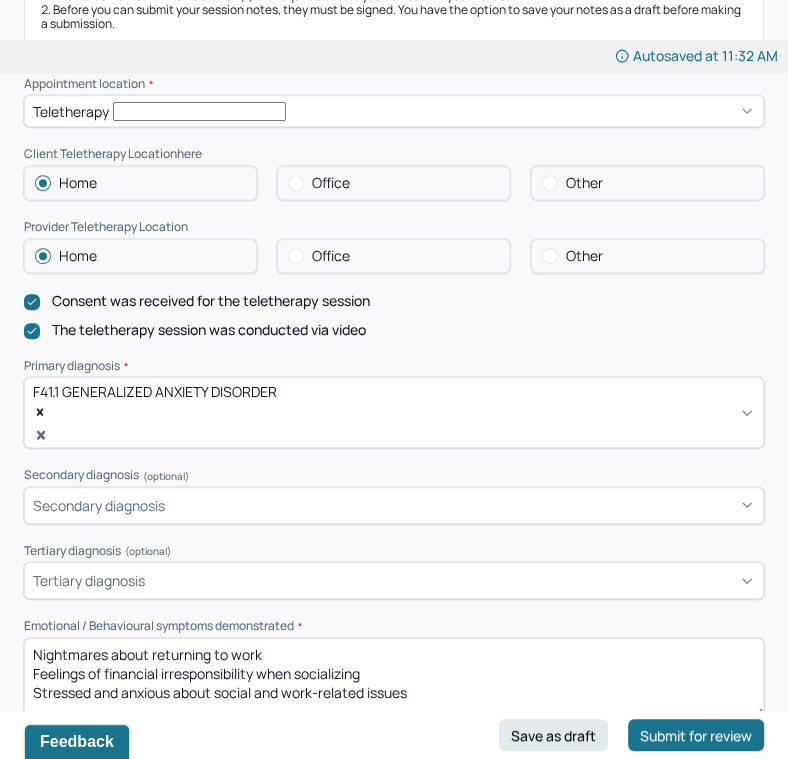 scroll, scrollTop: 0, scrollLeft: 0, axis: both 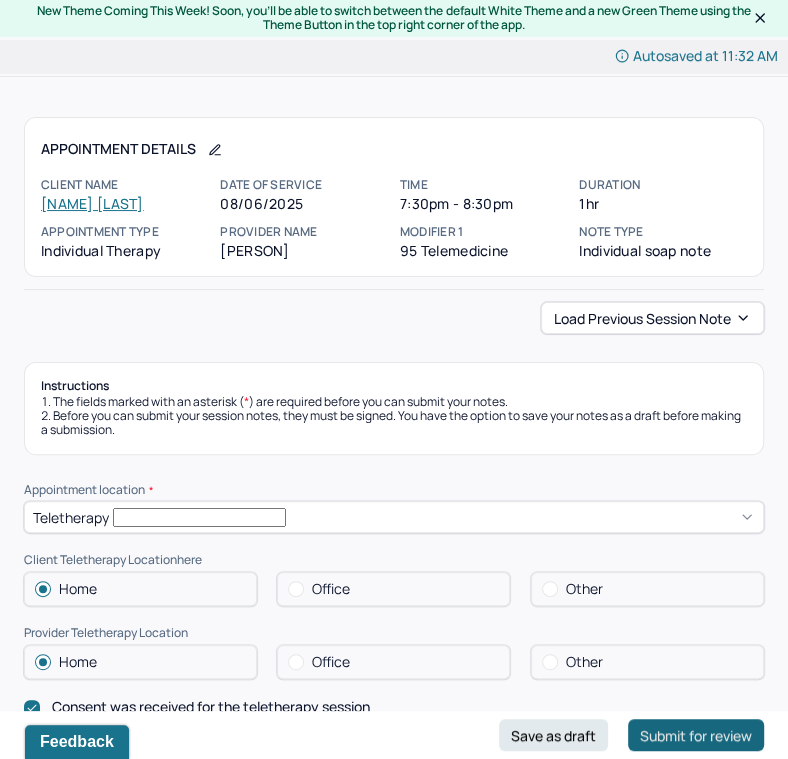 type on "ss" 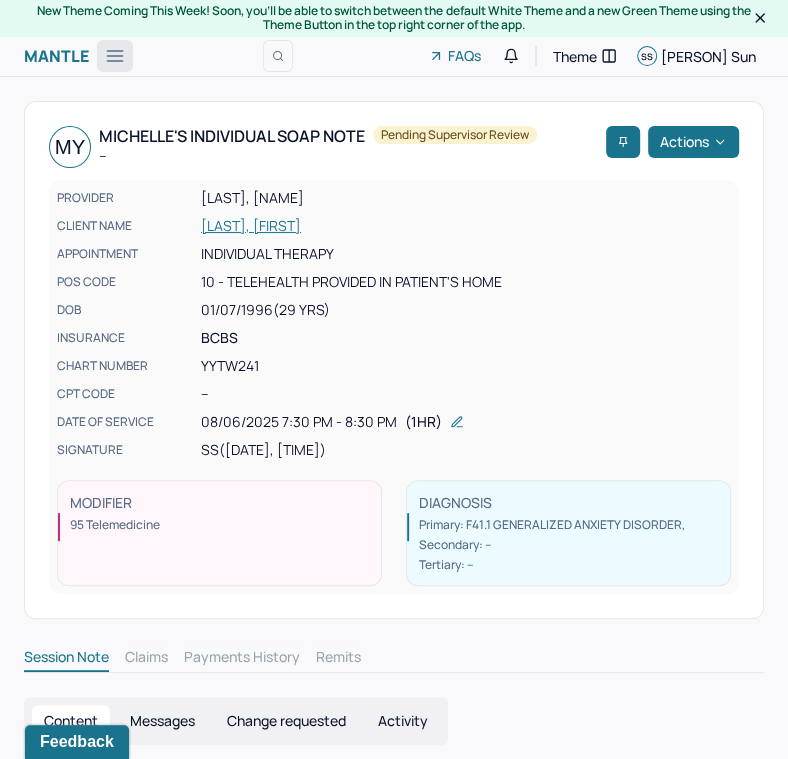 click 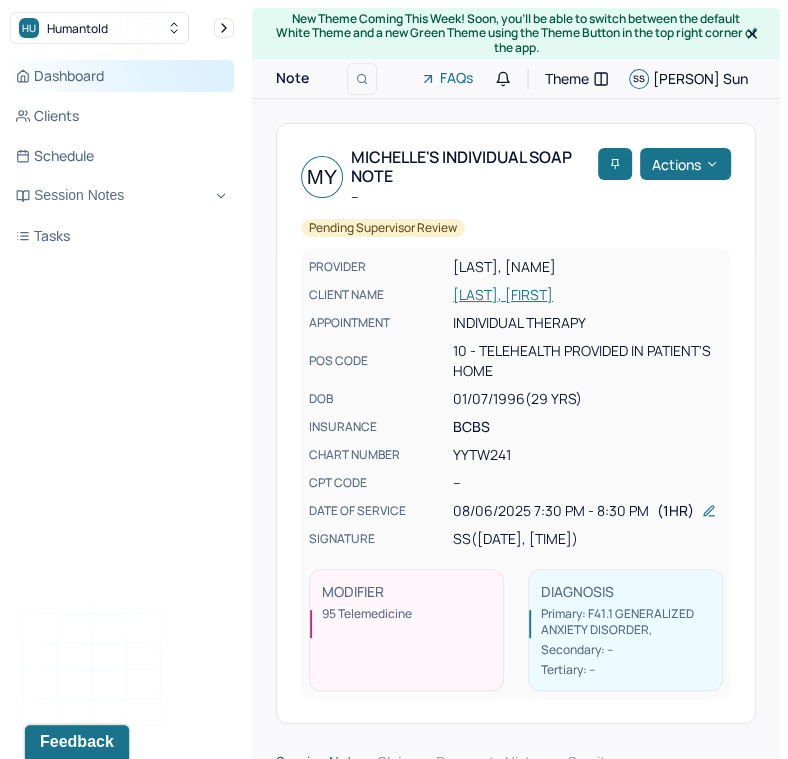 click on "Dashboard" at bounding box center [122, 76] 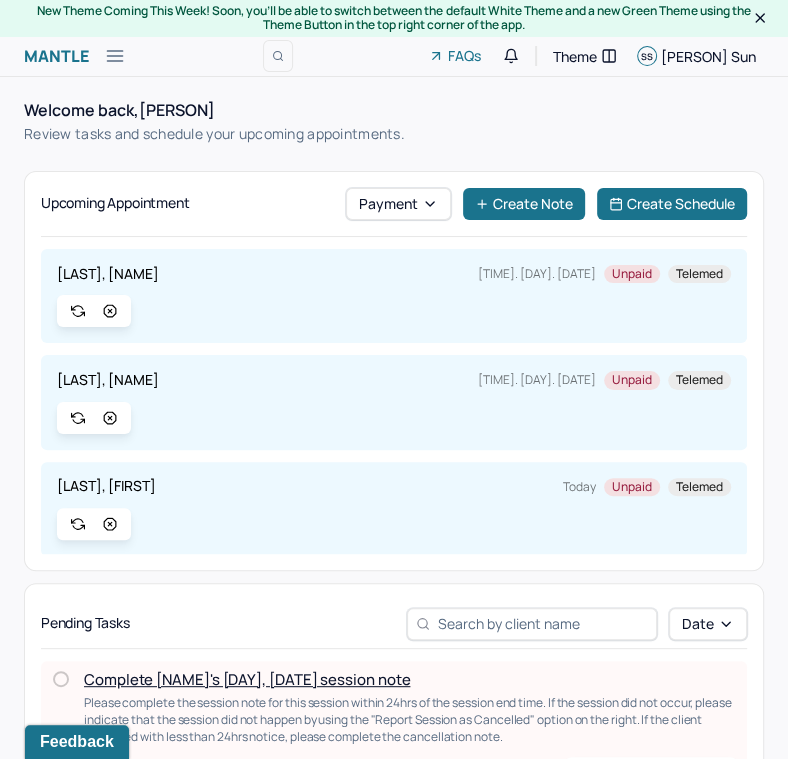 scroll, scrollTop: 118, scrollLeft: 0, axis: vertical 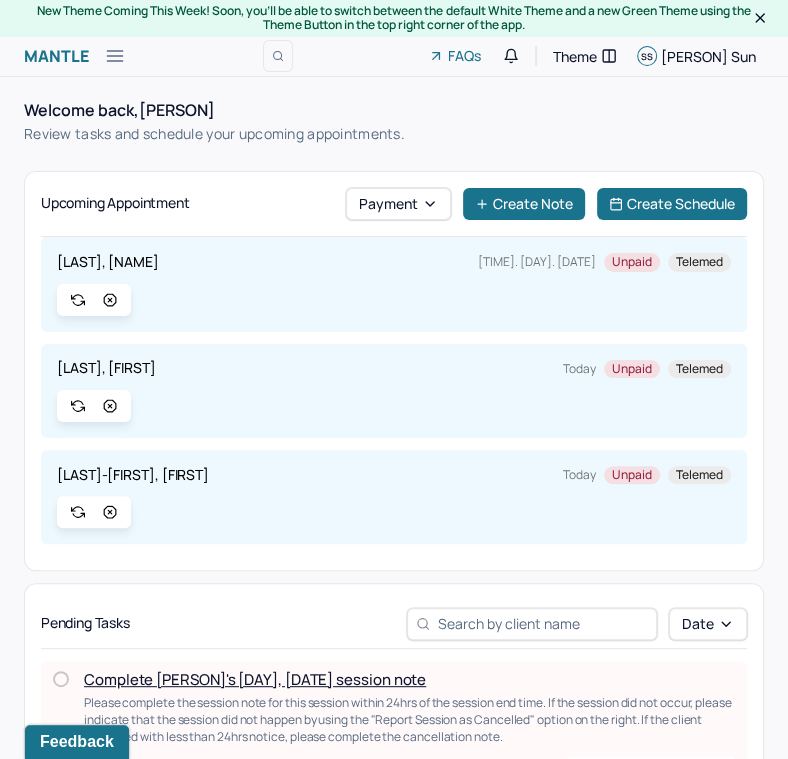 click on "Complete [PERSON]'s [DAY], [DATE] session note" at bounding box center [255, 679] 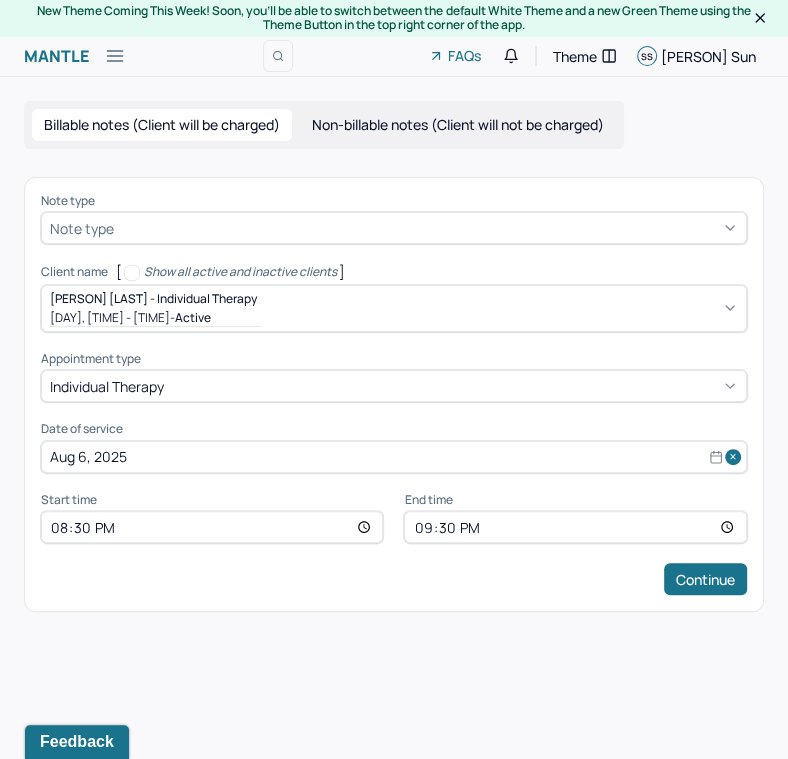 click at bounding box center [428, 228] 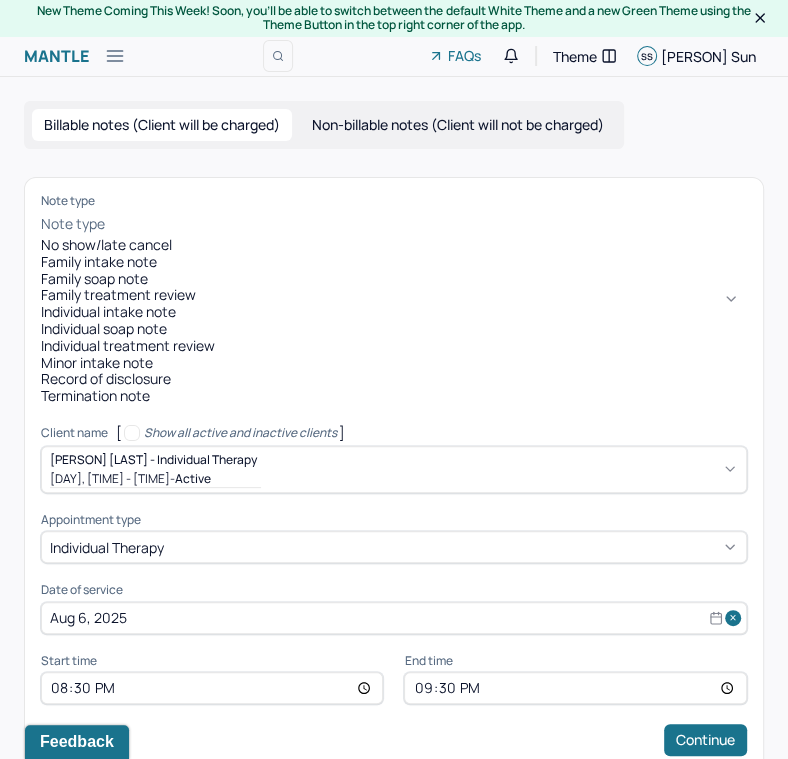 click on "Individual soap note" at bounding box center [394, 329] 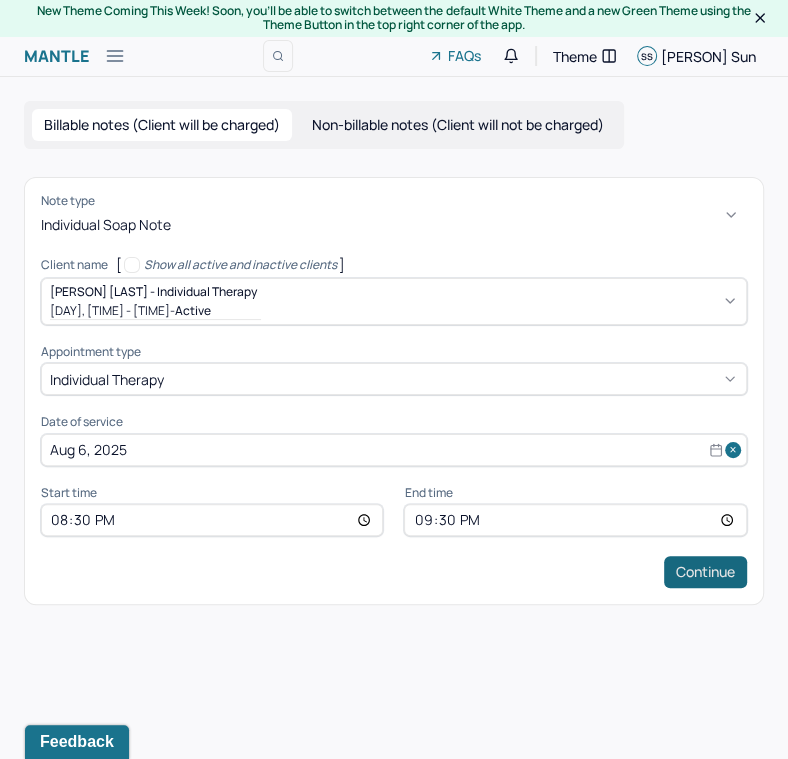 click on "Continue" at bounding box center (705, 572) 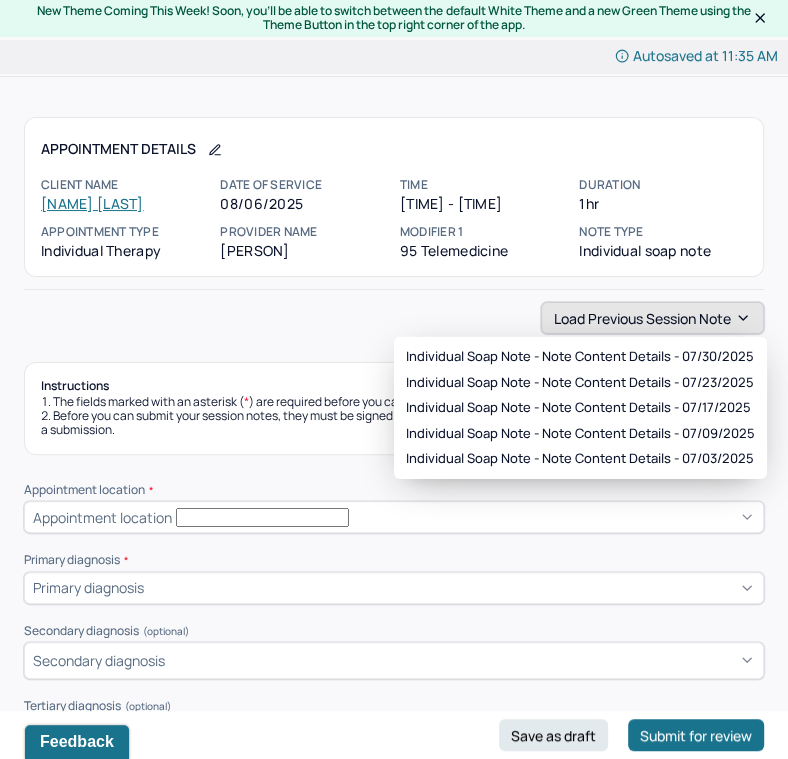 click on "Load previous session note" at bounding box center [652, 318] 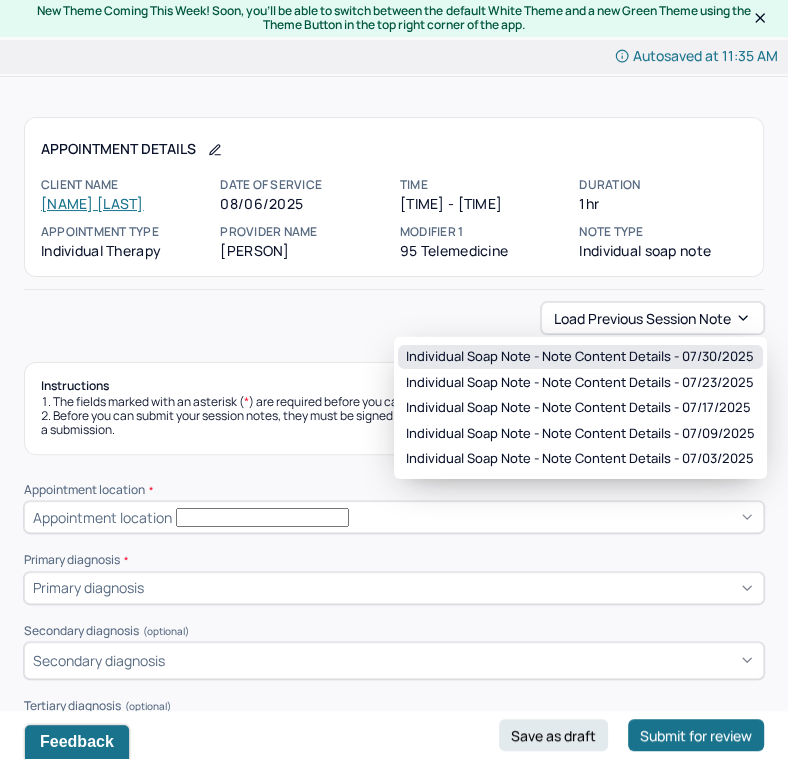 click on "Individual soap note   - Note content Details -   07/30/2025" at bounding box center (580, 357) 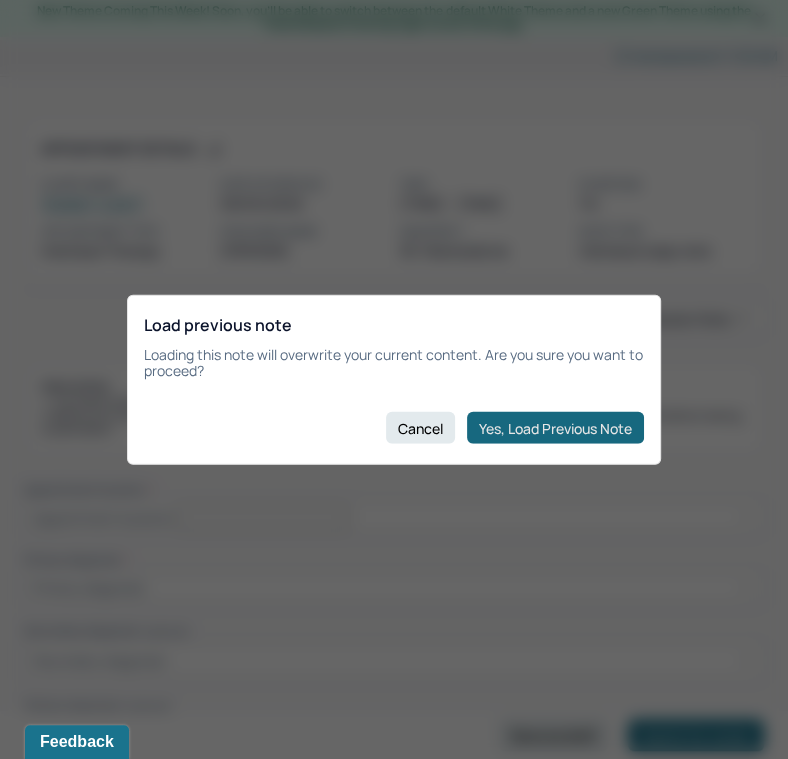 click on "Yes, Load Previous Note" at bounding box center (555, 428) 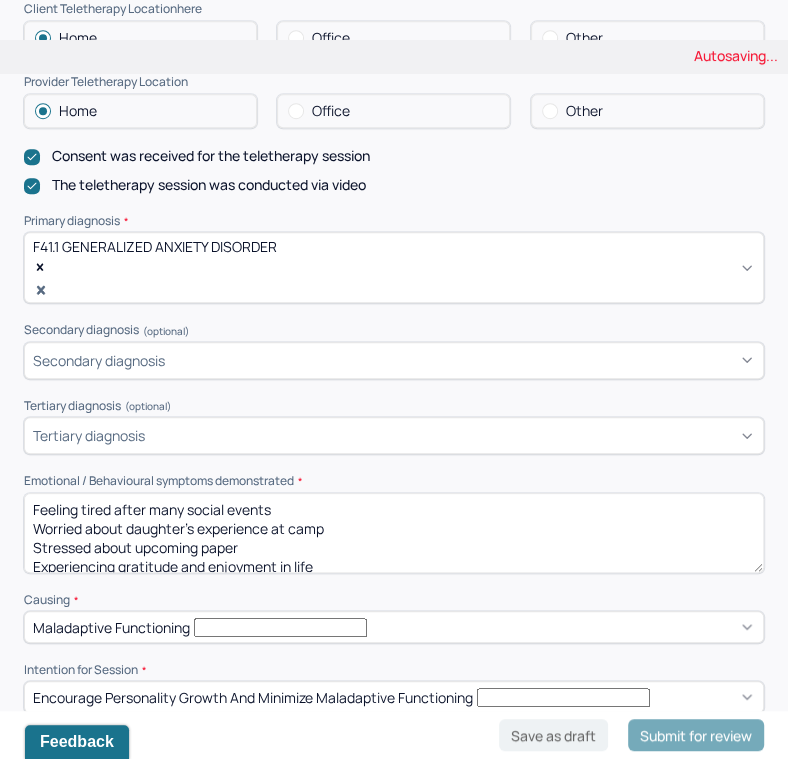 scroll, scrollTop: 580, scrollLeft: 0, axis: vertical 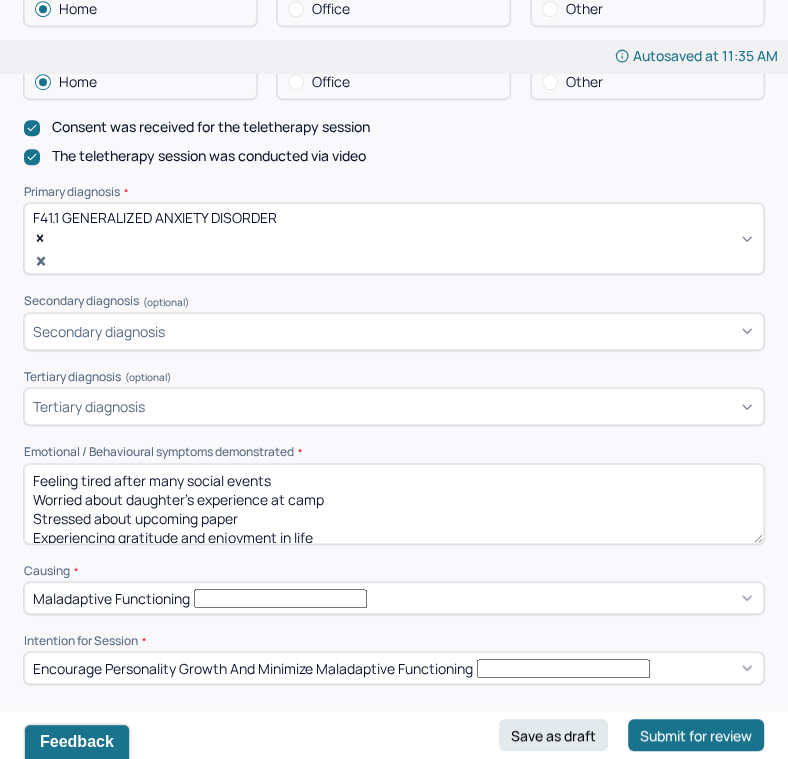 click on "Feeling tired after many social events
Worried about daughter’s experience at camp
Stressed about upcoming paper
Experiencing gratitude and enjoyment in life" at bounding box center (394, 504) 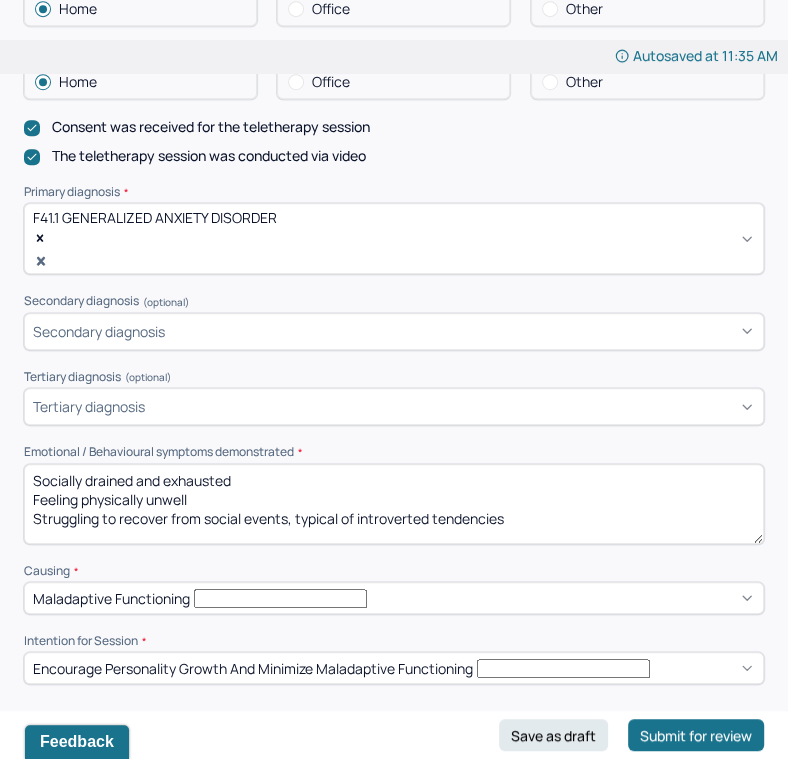 scroll, scrollTop: 0, scrollLeft: 0, axis: both 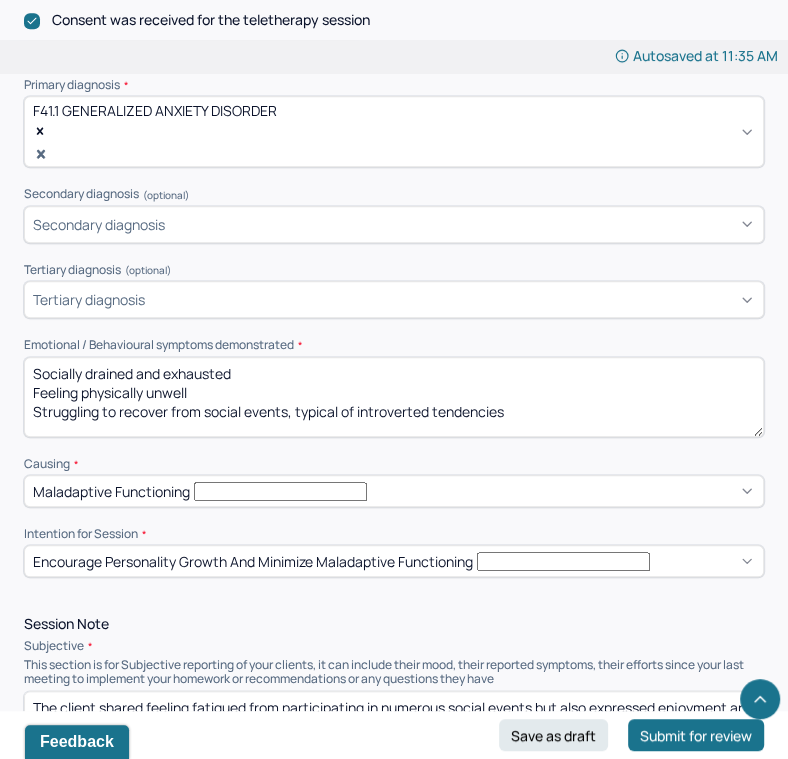 type on "Socially drained and exhausted
Feeling physically unwell
Struggling to recover from social events, typical of introverted tendencies" 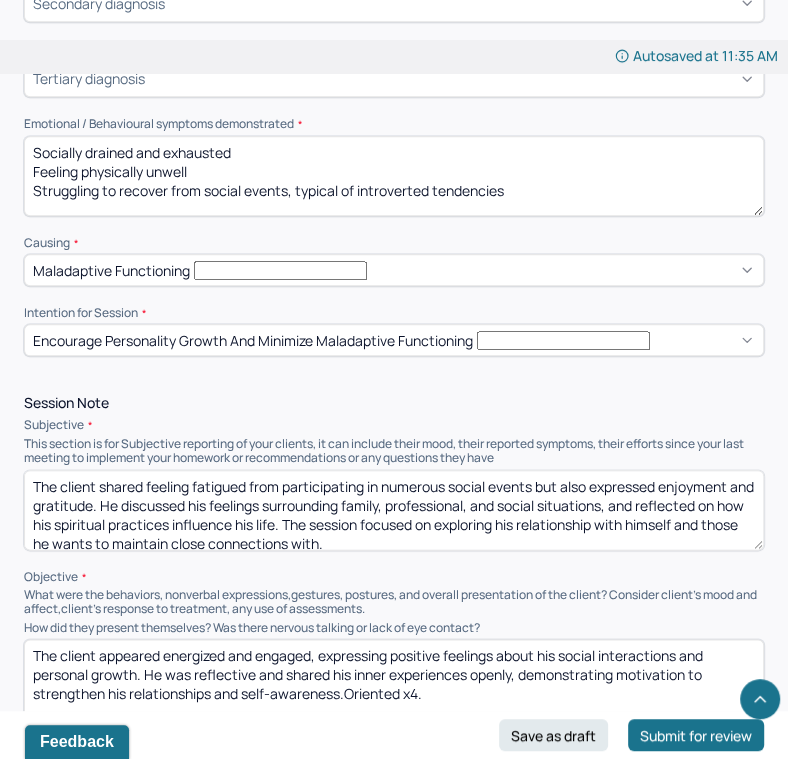 scroll, scrollTop: 911, scrollLeft: 0, axis: vertical 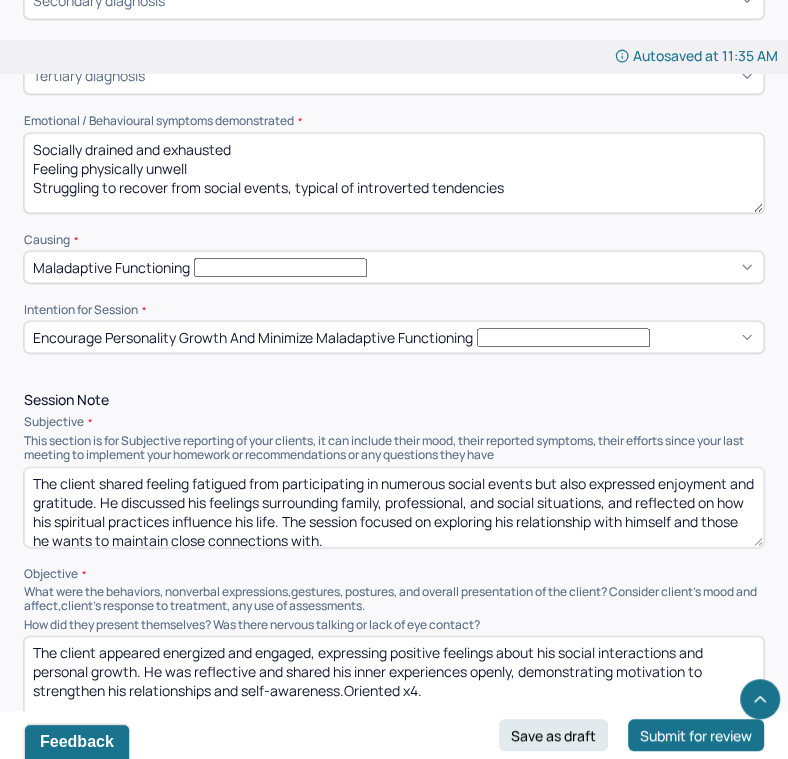 click on "Encourage personality growth and minimize maladaptive functioning" at bounding box center [253, 337] 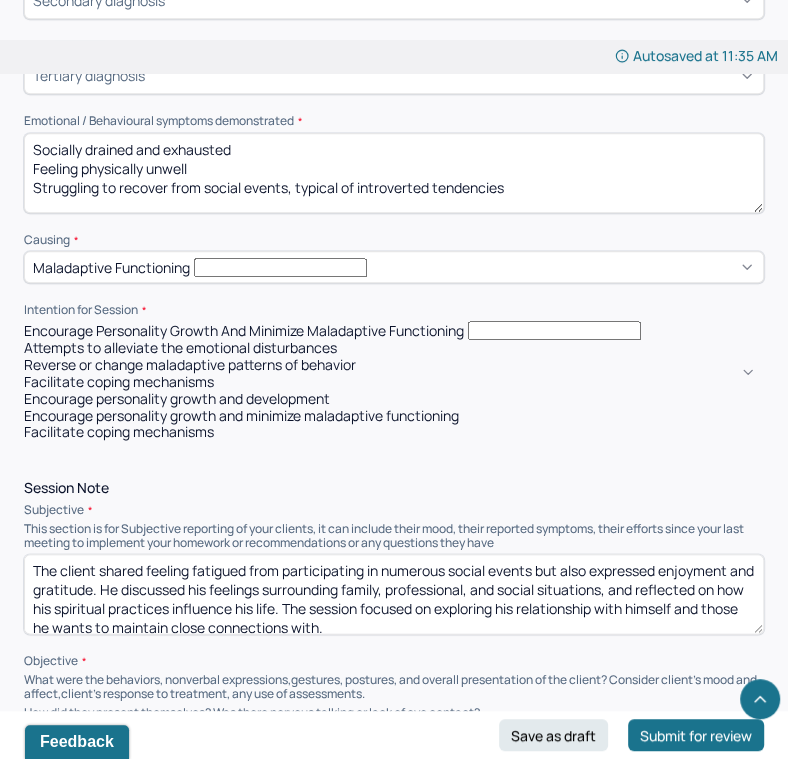 click on "Encourage personality growth and minimize maladaptive functioning" at bounding box center (244, 330) 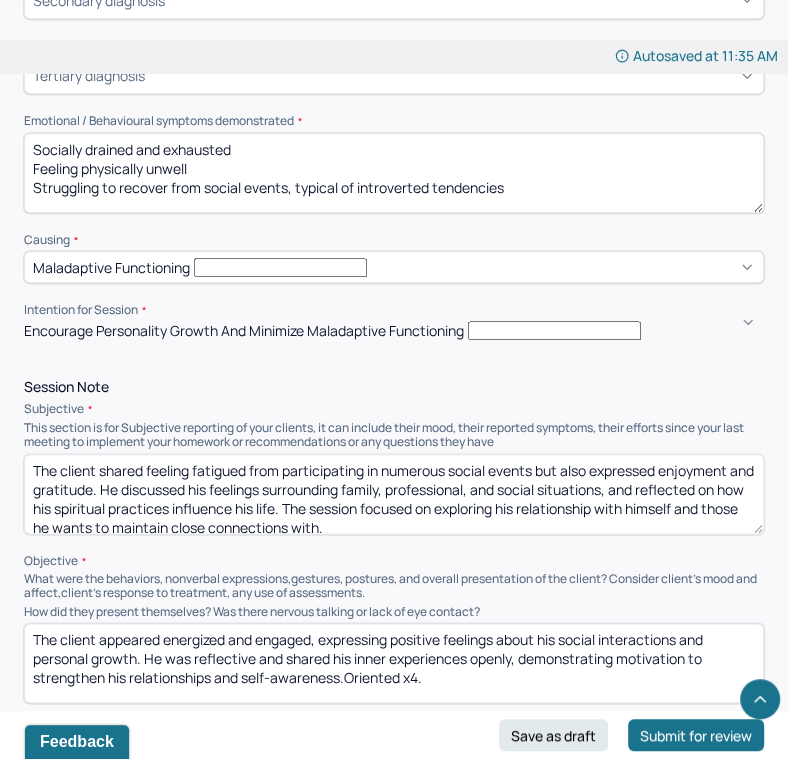 click on "Encourage personality growth and minimize maladaptive functioning" at bounding box center (394, 330) 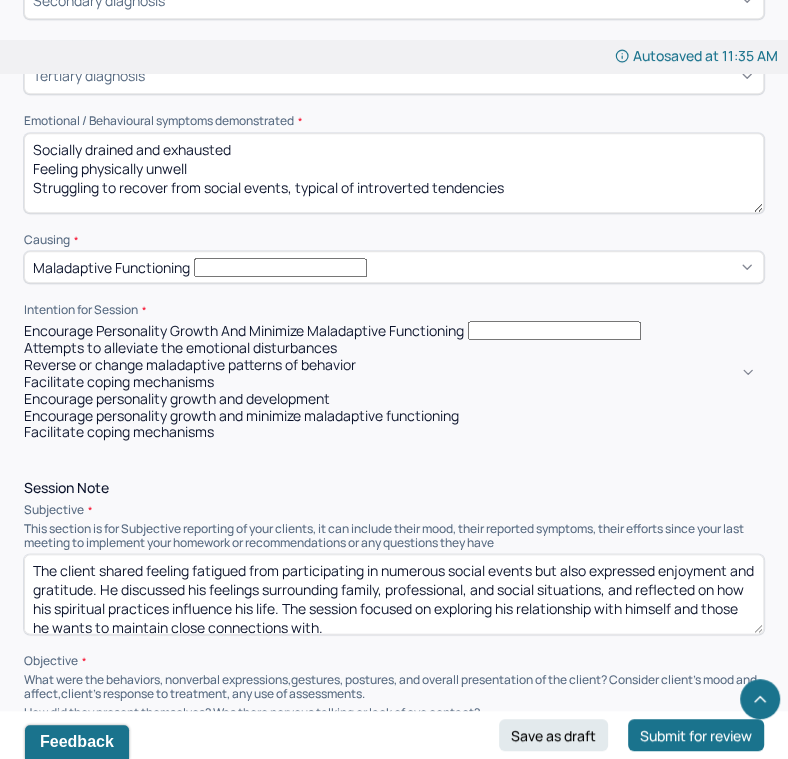 click on "Facilitate coping mechanisms" at bounding box center [394, 382] 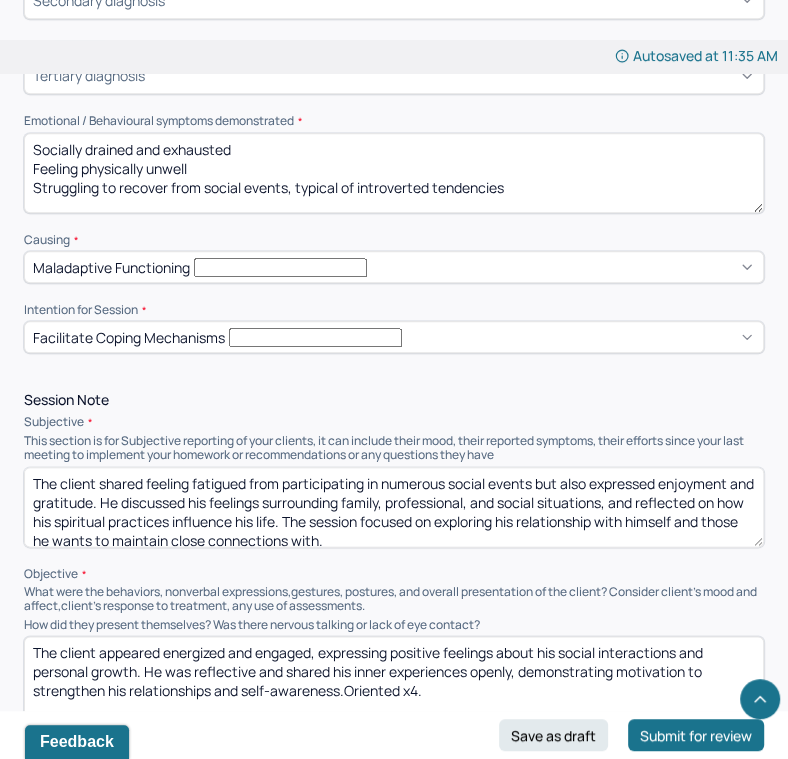click on "The client shared feeling fatigued from participating in numerous social events but also expressed enjoyment and gratitude. He discussed his feelings surrounding family, professional, and social situations, and reflected on how his spiritual practices influence his life. The session focused on exploring his relationship with himself and those he wants to maintain close connections with." at bounding box center [394, 507] 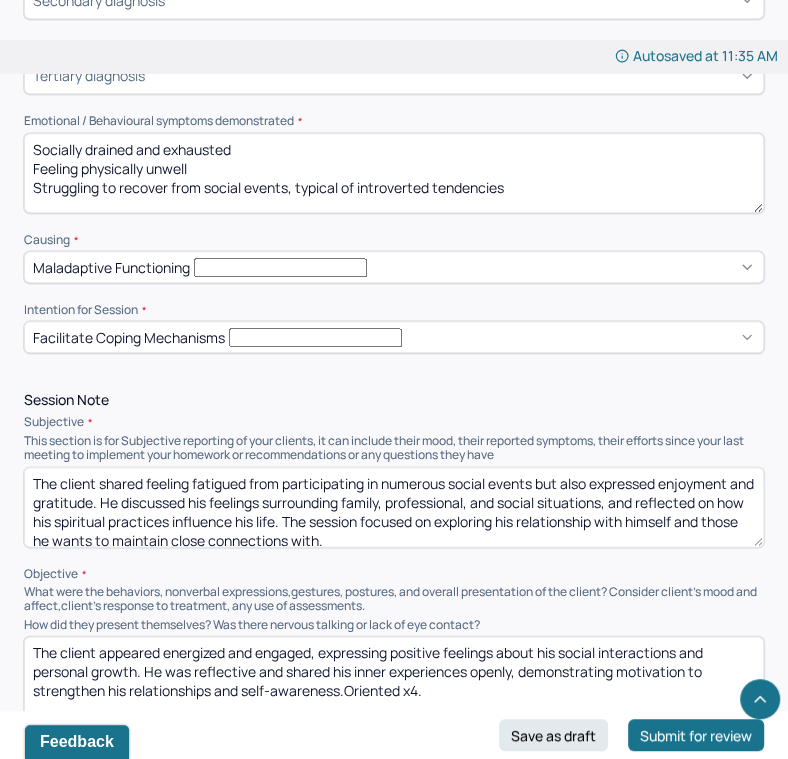 click on "The client shared feeling fatigued from participating in numerous social events but also expressed enjoyment and gratitude. He discussed his feelings surrounding family, professional, and social situations, and reflected on how his spiritual practices influence his life. The session focused on exploring his relationship with himself and those he wants to maintain close connections with." at bounding box center (394, 507) 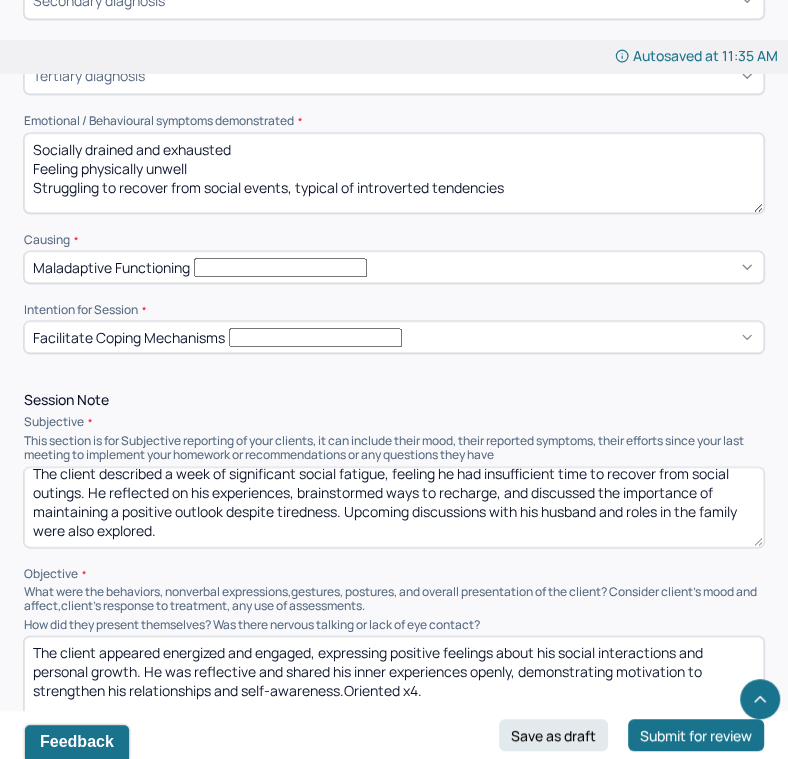 scroll, scrollTop: 11, scrollLeft: 0, axis: vertical 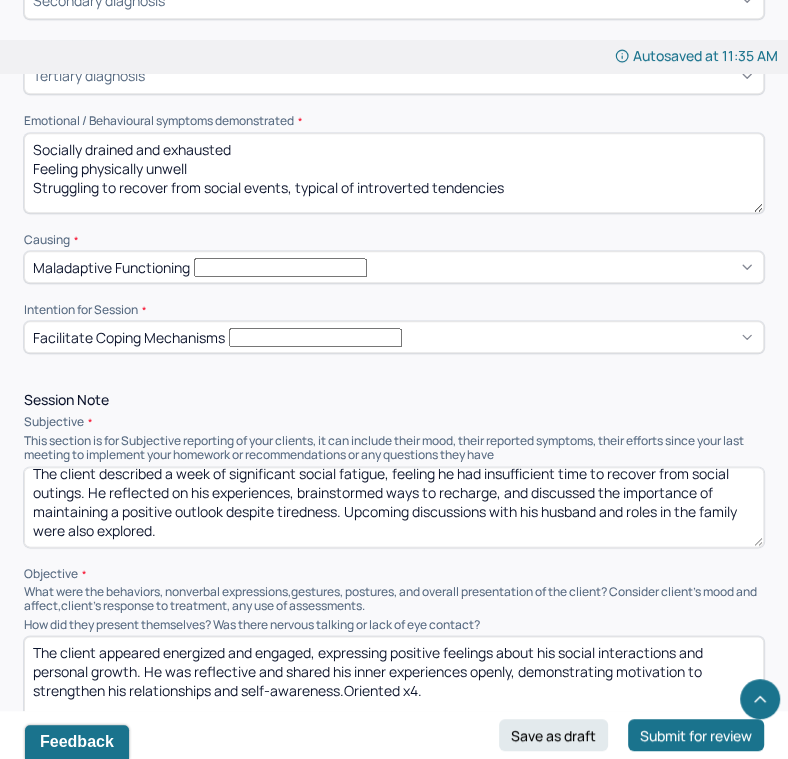 type on "The client described a week of significant social fatigue, feeling he had insufficient time to recover from social outings. He reflected on his experiences, brainstormed ways to recharge, and discussed the importance of maintaining a positive outlook despite tiredness. Upcoming discussions with his husband and roles in the family were also explored." 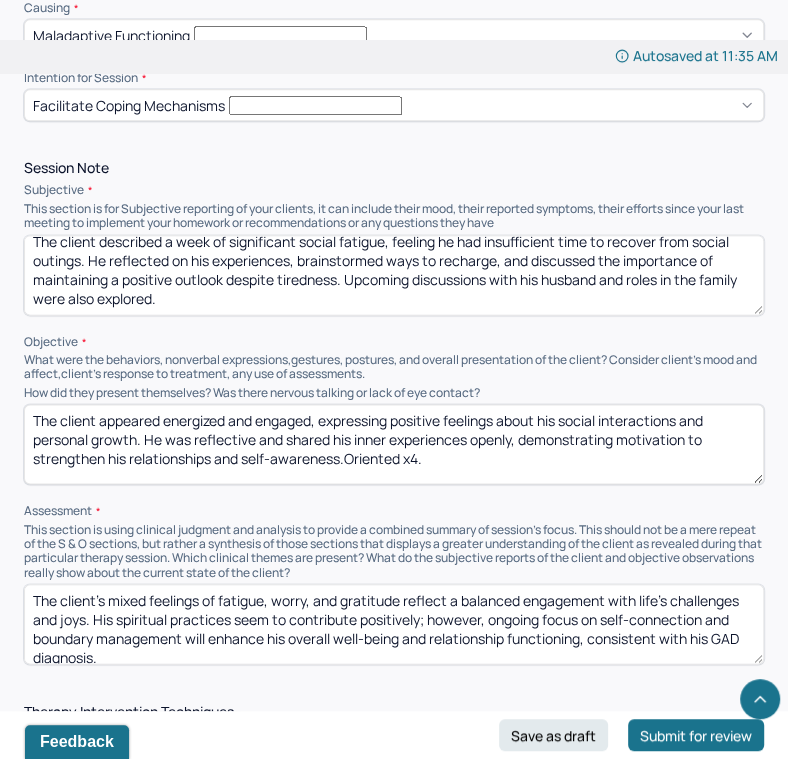 scroll, scrollTop: 1156, scrollLeft: 0, axis: vertical 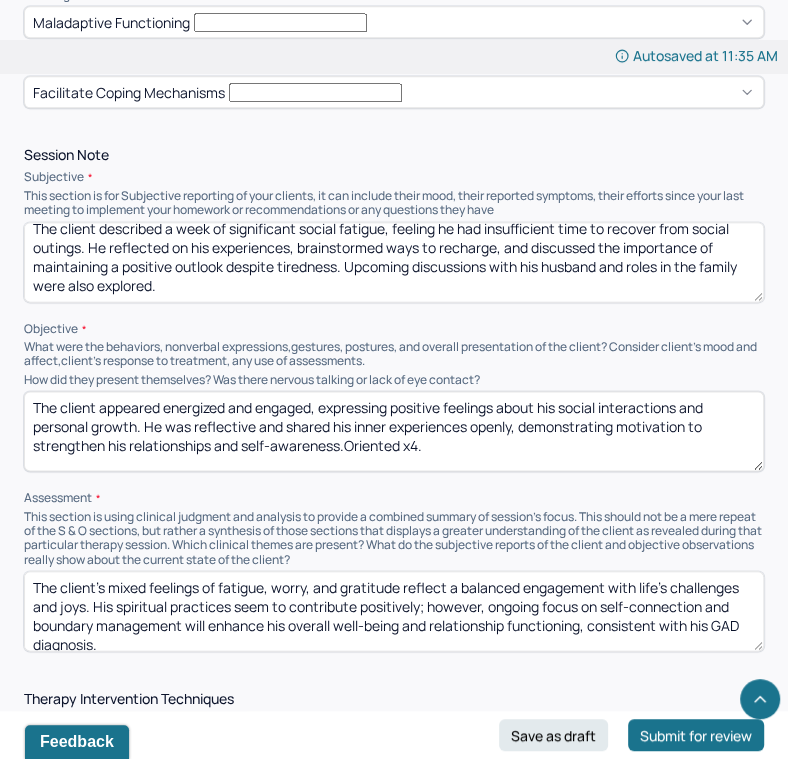 click on "The client appeared energized and engaged, expressing positive feelings about his social interactions and personal growth. He was reflective and shared his inner experiences openly, demonstrating motivation to strengthen his relationships and self-awareness.Oriented x4." at bounding box center [394, 431] 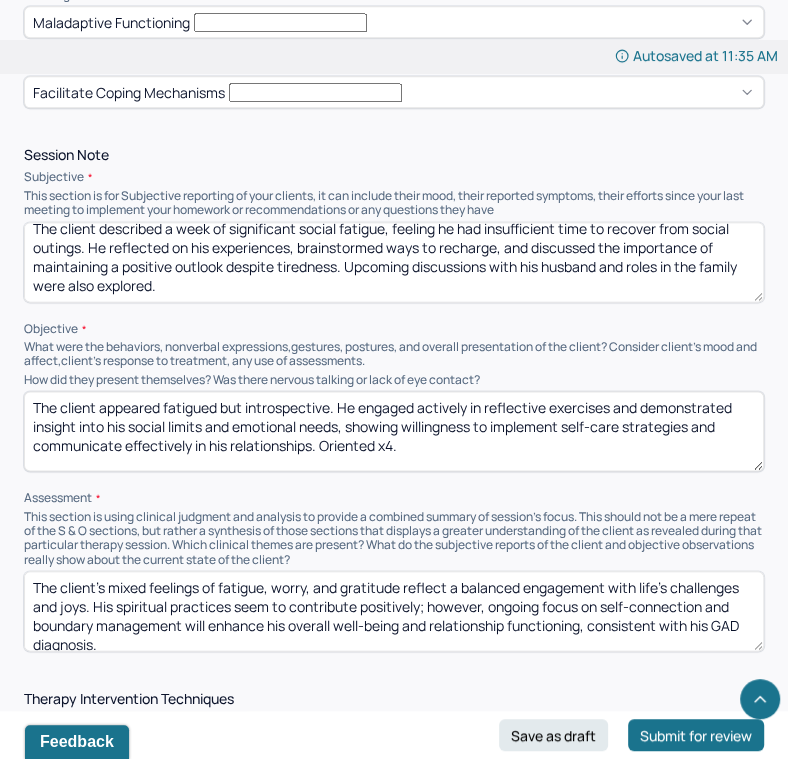 type on "The client appeared fatigued but introspective. He engaged actively in reflective exercises and demonstrated insight into his social limits and emotional needs, showing willingness to implement self-care strategies and communicate effectively in his relationships. Oriented x4." 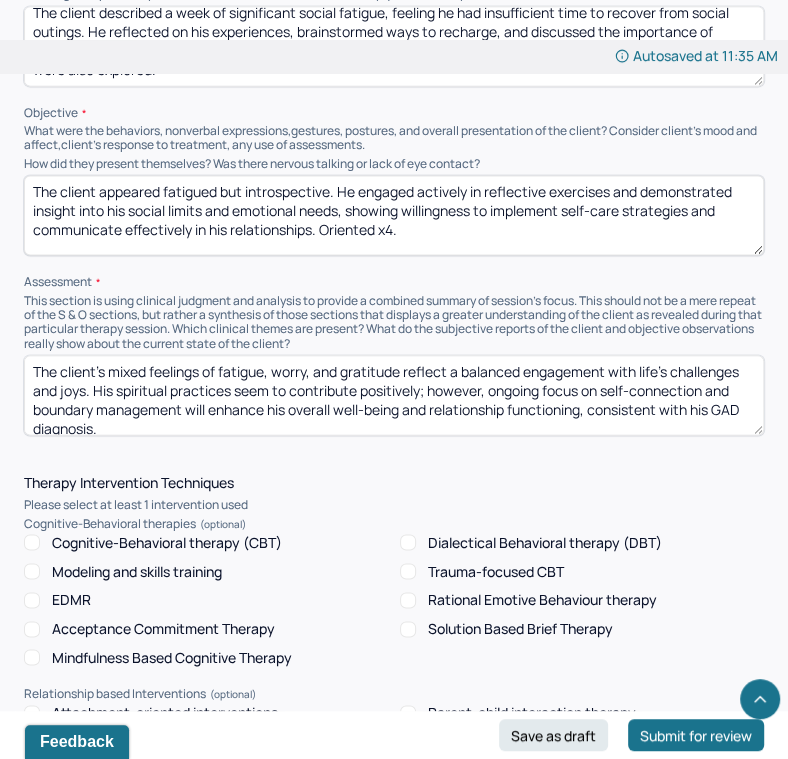 scroll, scrollTop: 1387, scrollLeft: 0, axis: vertical 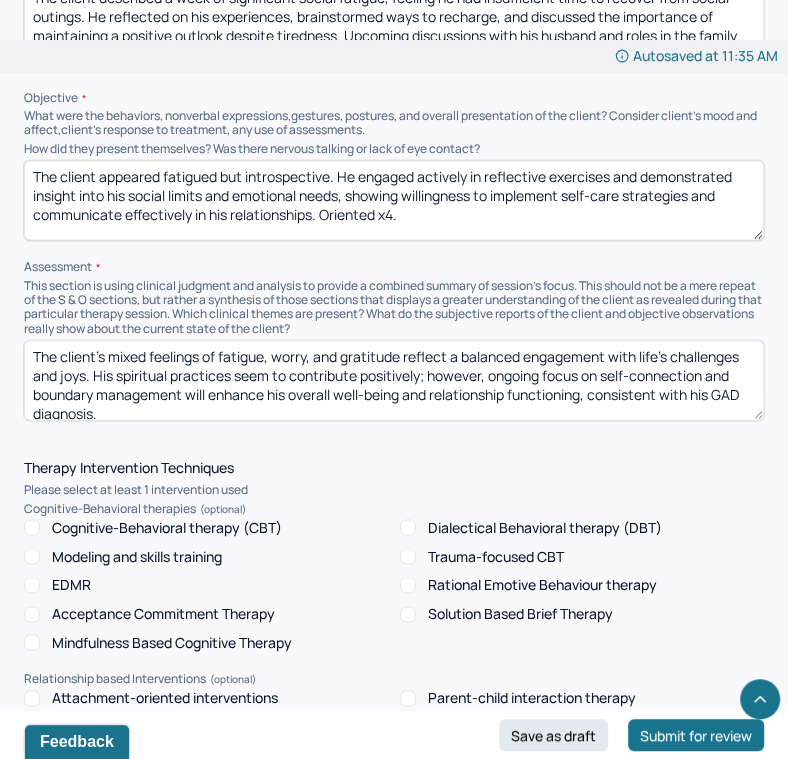 click on "The client’s mixed feelings of fatigue, worry, and gratitude reflect a balanced engagement with life’s challenges and joys. His spiritual practices seem to contribute positively; however, ongoing focus on self-connection and boundary management will enhance his overall well-being and relationship functioning, consistent with his GAD diagnosis." at bounding box center [394, 380] 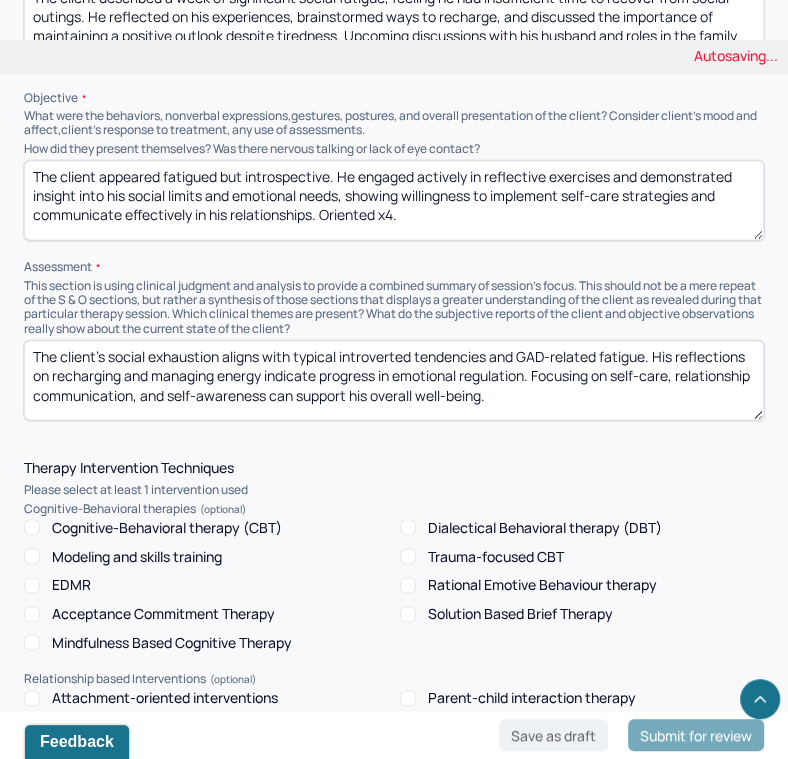 scroll, scrollTop: 10, scrollLeft: 0, axis: vertical 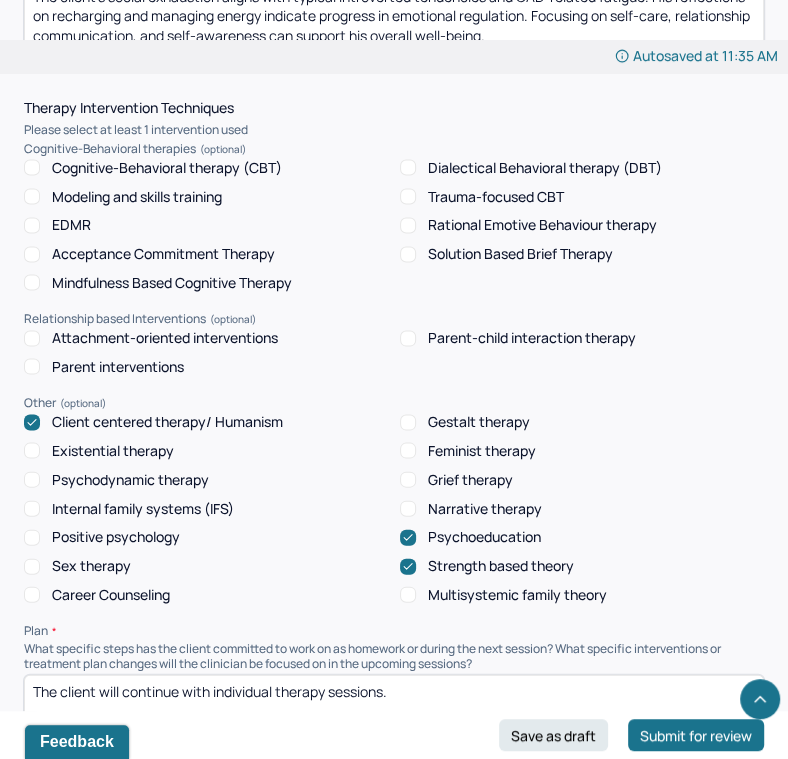 type on "The client's social exhaustion aligns with typical introverted tendencies and GAD-related fatigue. His reflections on recharging and managing energy indicate progress in emotional regulation. Focusing on self-care, relationship communication, and self-awareness can support his overall well-being." 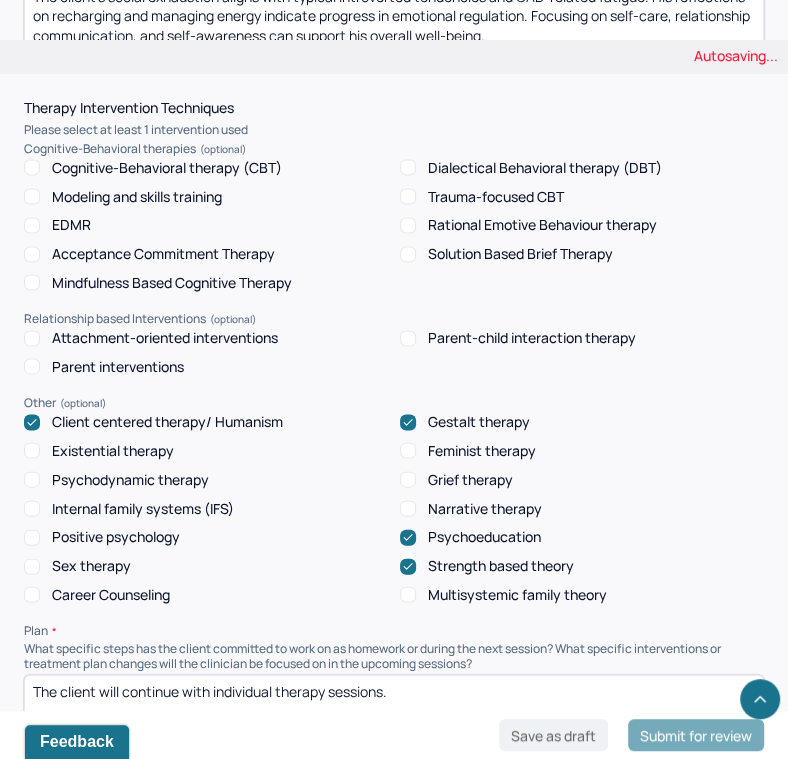 click 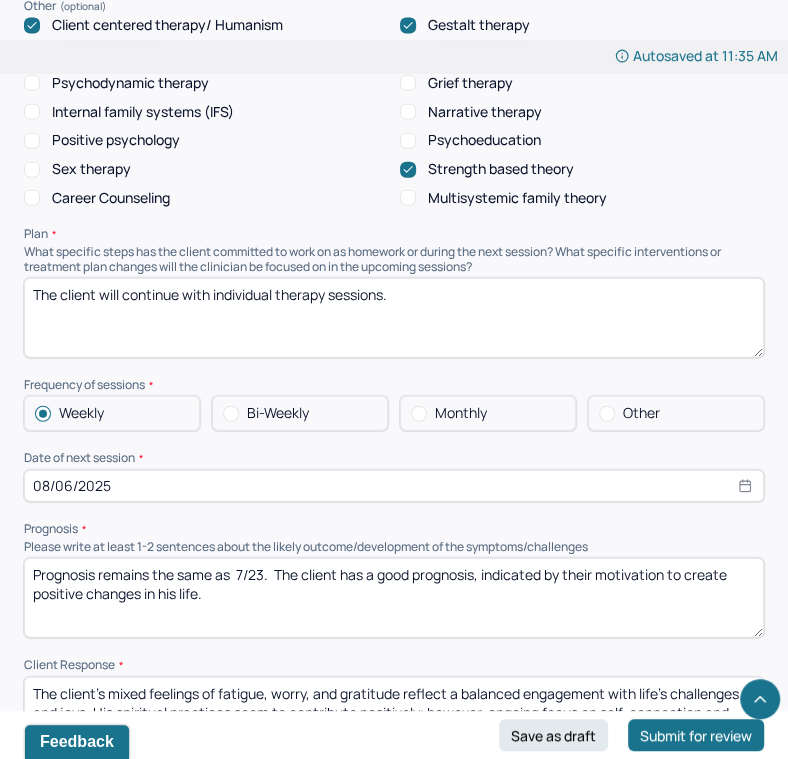 scroll, scrollTop: 2147, scrollLeft: 0, axis: vertical 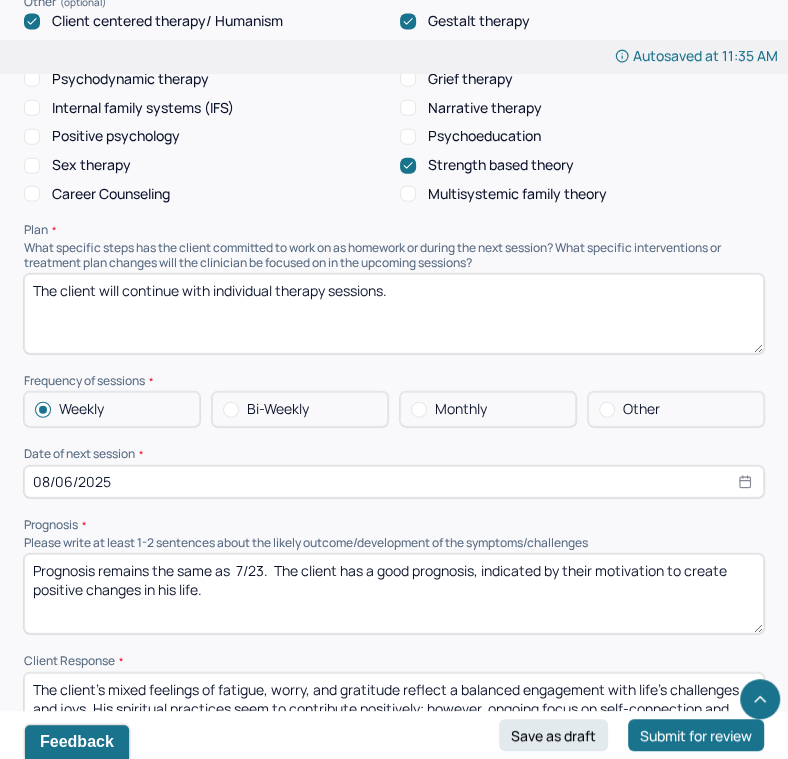 select on "7" 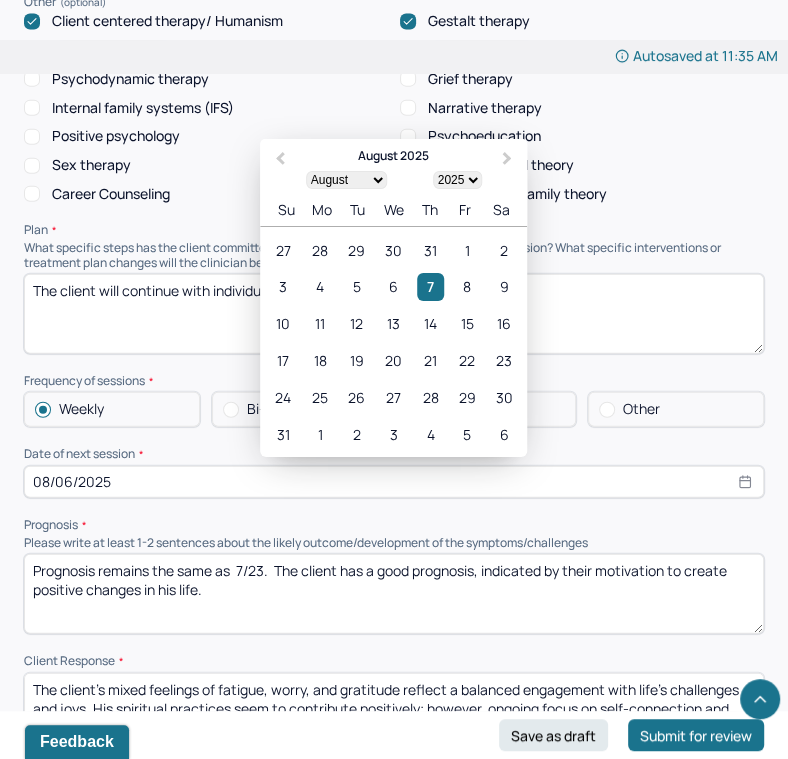 click on "08/06/2025" at bounding box center (394, 482) 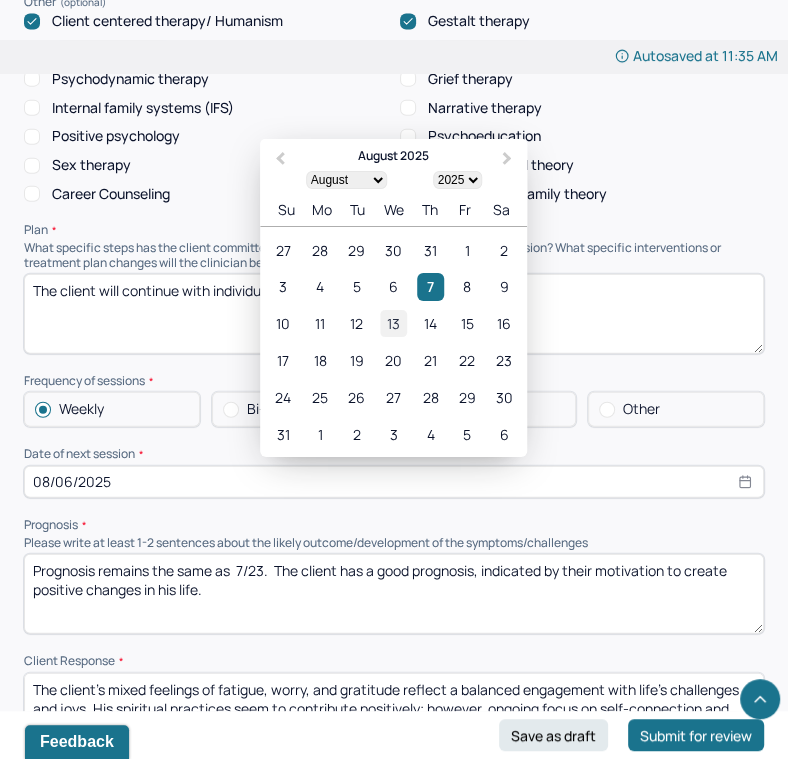 click on "13" at bounding box center (393, 323) 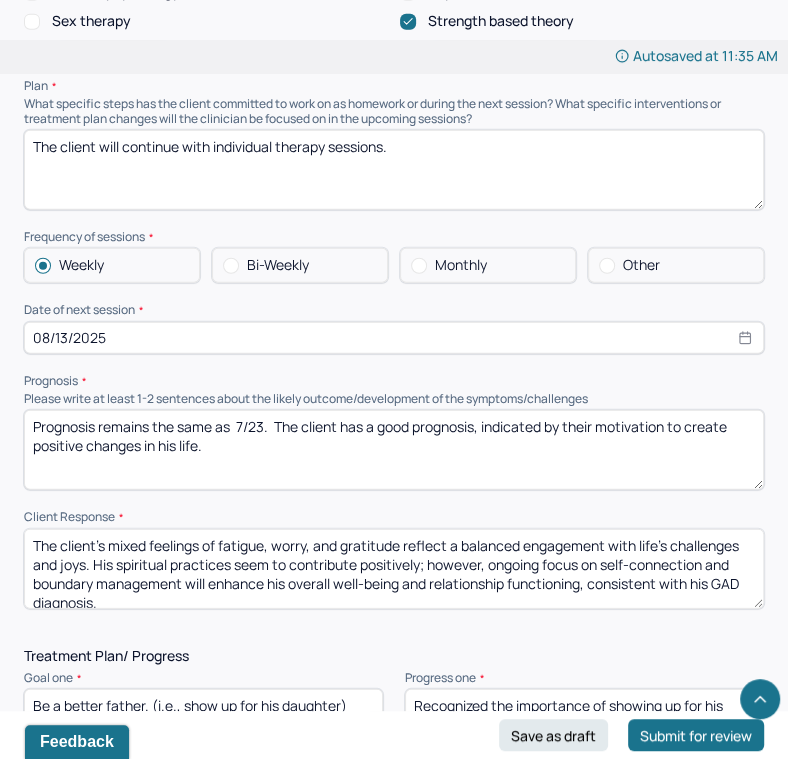 scroll, scrollTop: 2301, scrollLeft: 0, axis: vertical 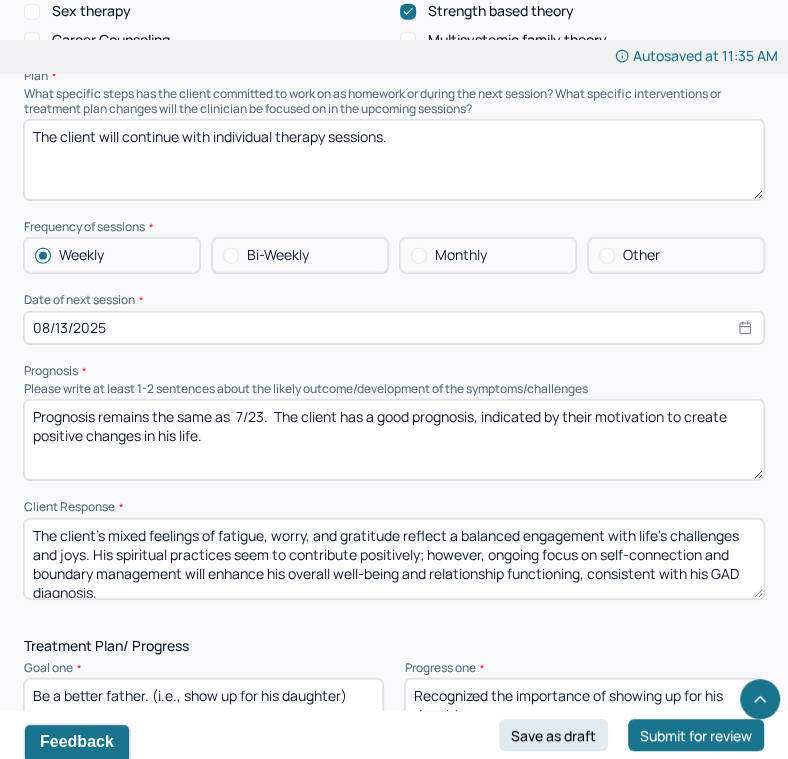 click on "Prognosis remains the same as  7/23.  The client has a good prognosis, indicated by their motivation to create positive changes in his life." at bounding box center [394, 440] 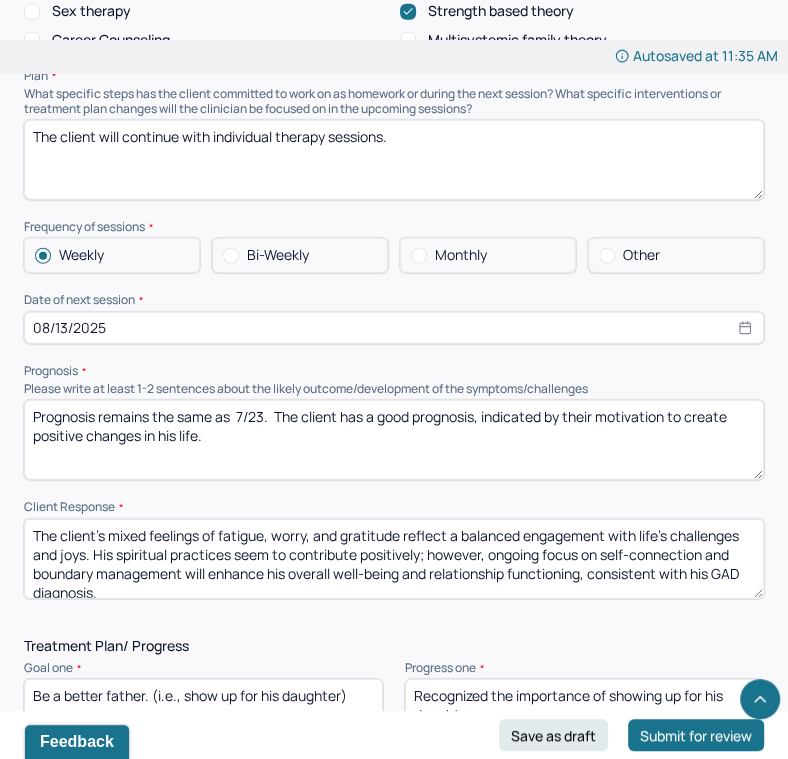 click on "Prognosis remains the same as  7/23.  The client has a good prognosis, indicated by their motivation to create positive changes in his life." at bounding box center (394, 440) 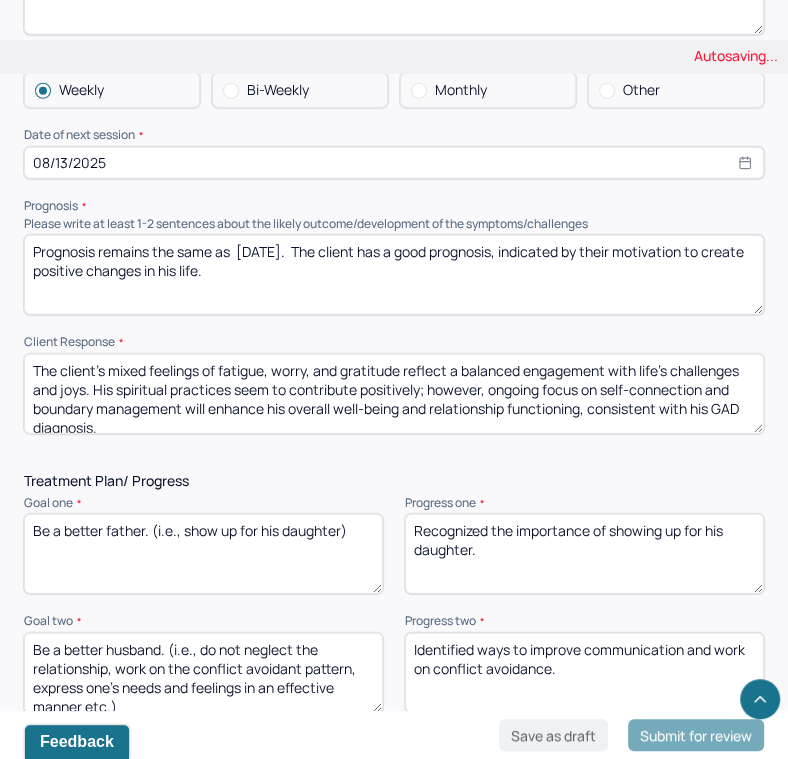 scroll, scrollTop: 2468, scrollLeft: 0, axis: vertical 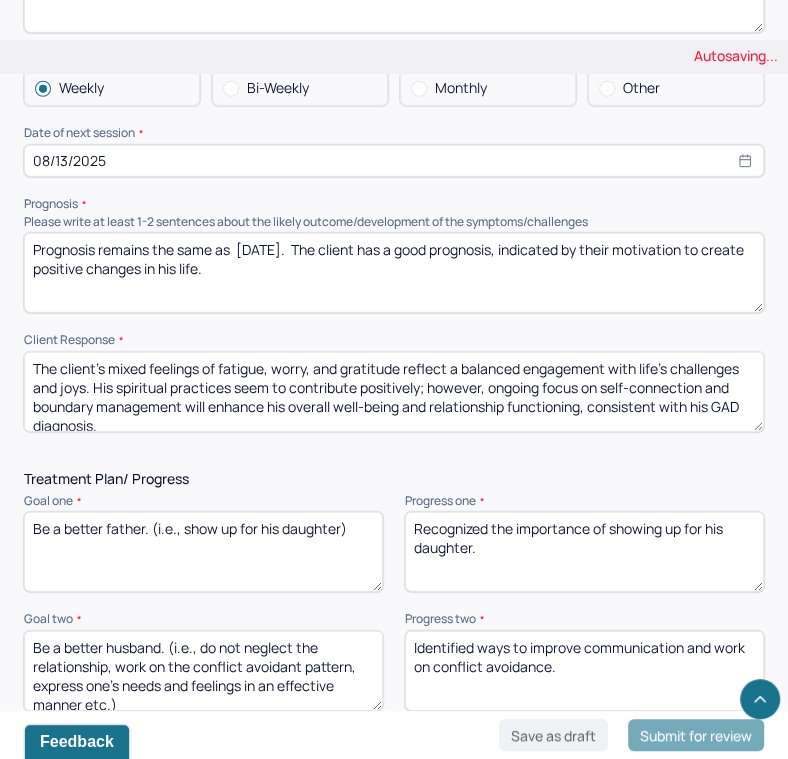 type on "Prognosis remains the same as  [DATE].  The client has a good prognosis, indicated by their motivation to create positive changes in his life." 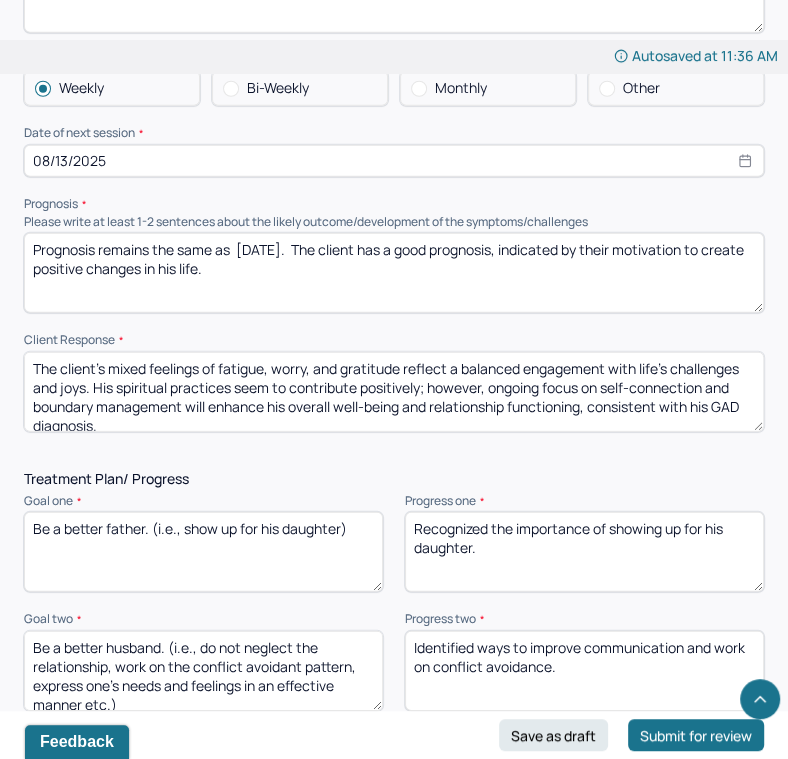 click on "The client’s mixed feelings of fatigue, worry, and gratitude reflect a balanced engagement with life’s challenges and joys. His spiritual practices seem to contribute positively; however, ongoing focus on self-connection and boundary management will enhance his overall well-being and relationship functioning, consistent with his GAD diagnosis." at bounding box center (394, 392) 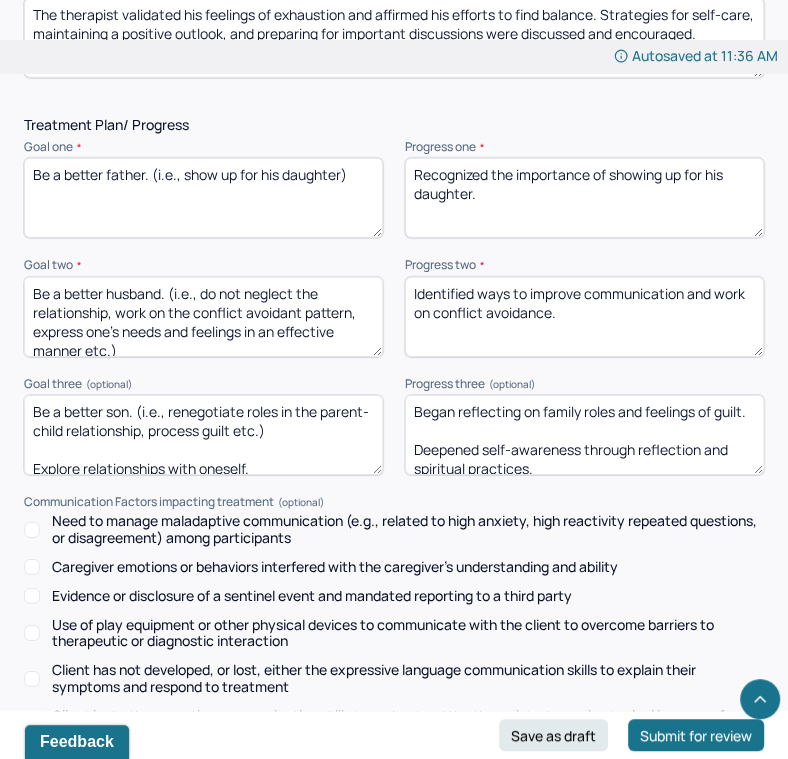 scroll, scrollTop: 2843, scrollLeft: 0, axis: vertical 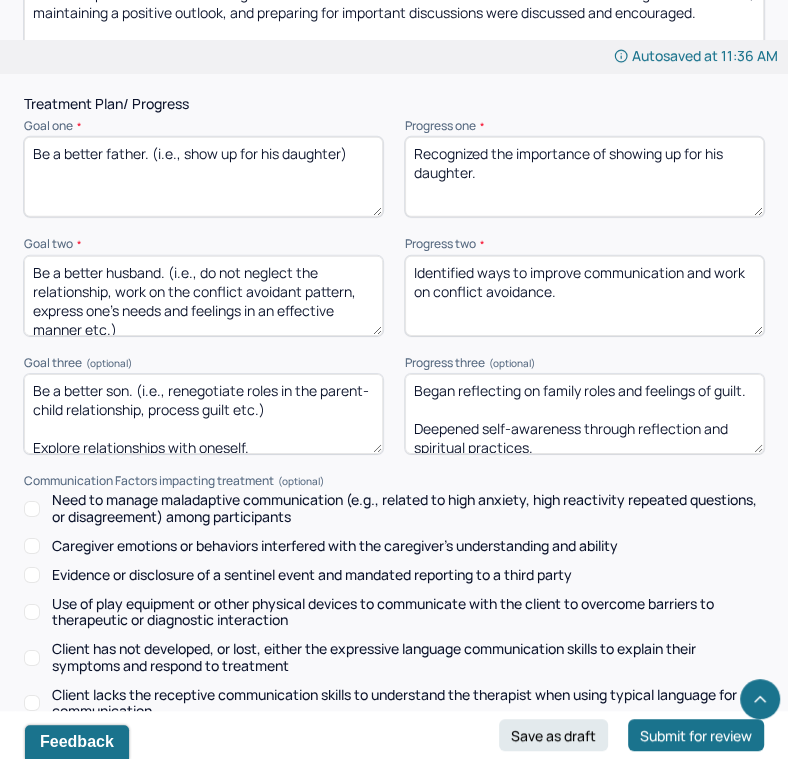 click on "Recognized the importance of showing up for his daughter." at bounding box center [584, 177] 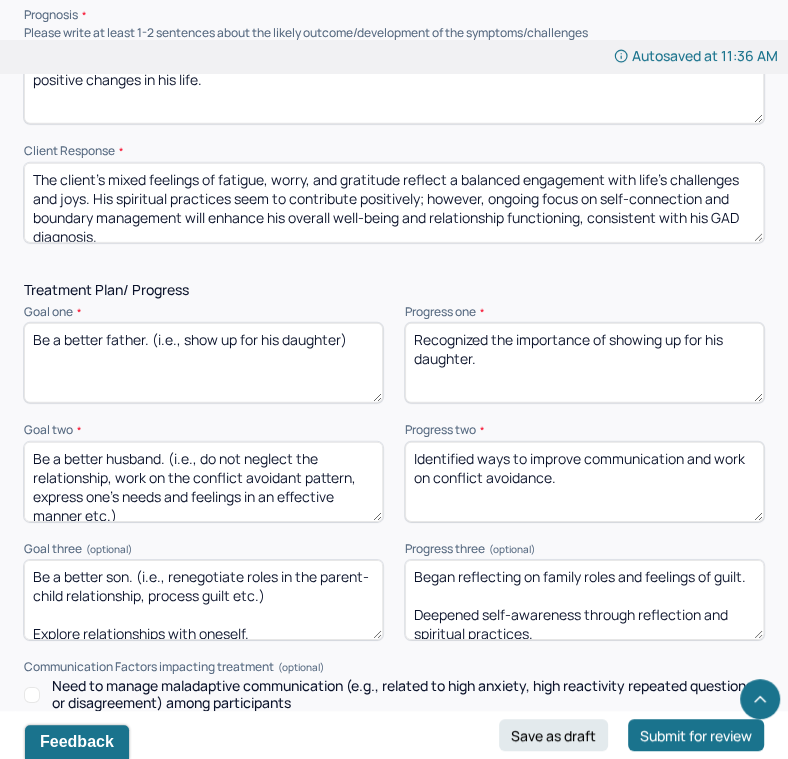 scroll, scrollTop: 2656, scrollLeft: 0, axis: vertical 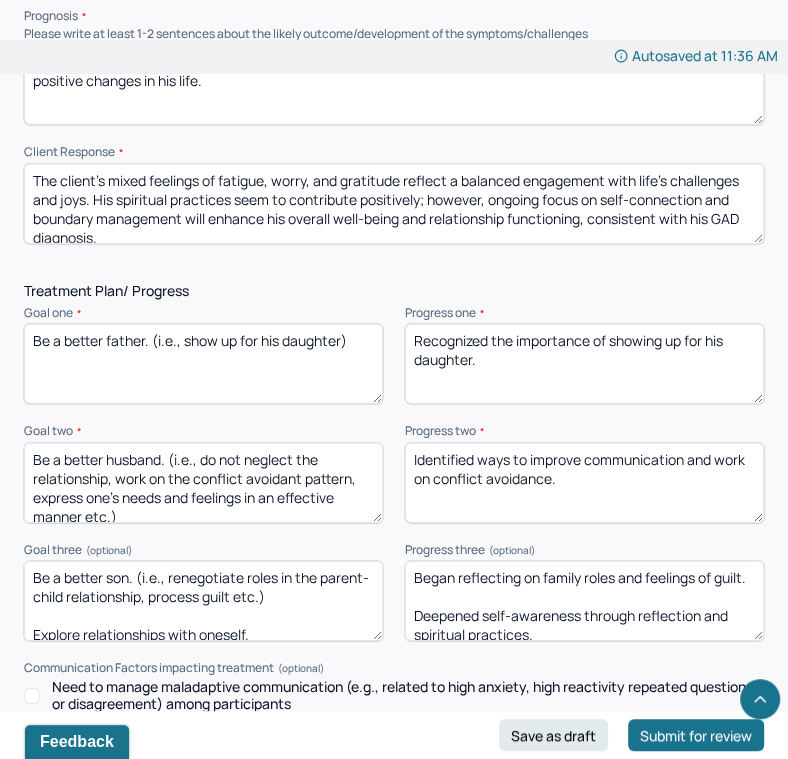 type on "The client’s mixed feelings of fatigue, worry, and gratitude reflect a balanced engagement with life’s challenges and joys. His spiritual practices seem to contribute positively; however, ongoing focus on self-connection and boundary management will enhance his overall well-being and relationship functioning, consistent with his GAD diagnosis." 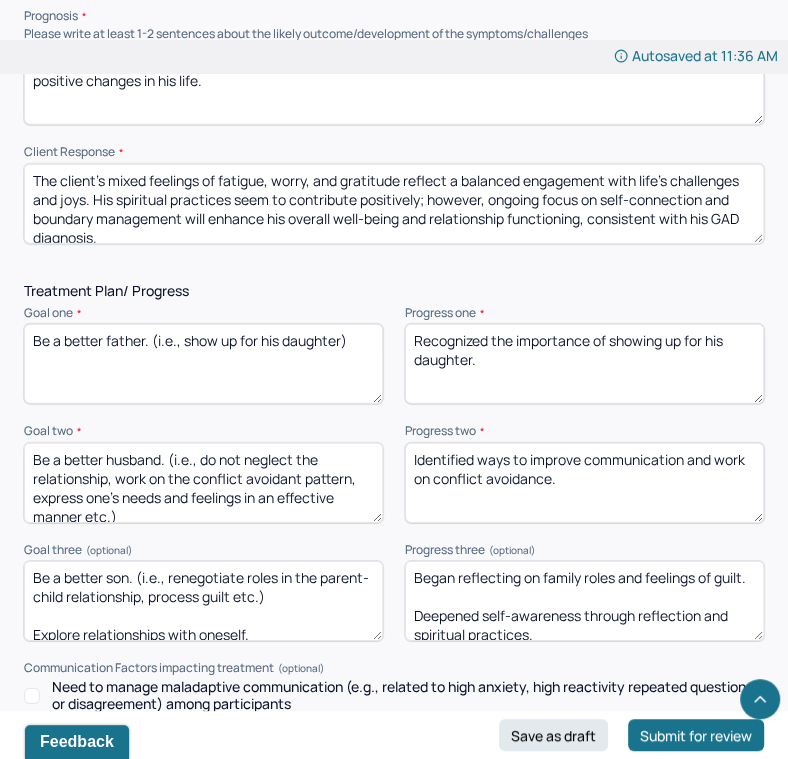 click on "The client’s mixed feelings of fatigue, worry, and gratitude reflect a balanced engagement with life’s challenges and joys. His spiritual practices seem to contribute positively; however, ongoing focus on self-connection and boundary management will enhance his overall well-being and relationship functioning, consistent with his GAD diagnosis." at bounding box center (394, 204) 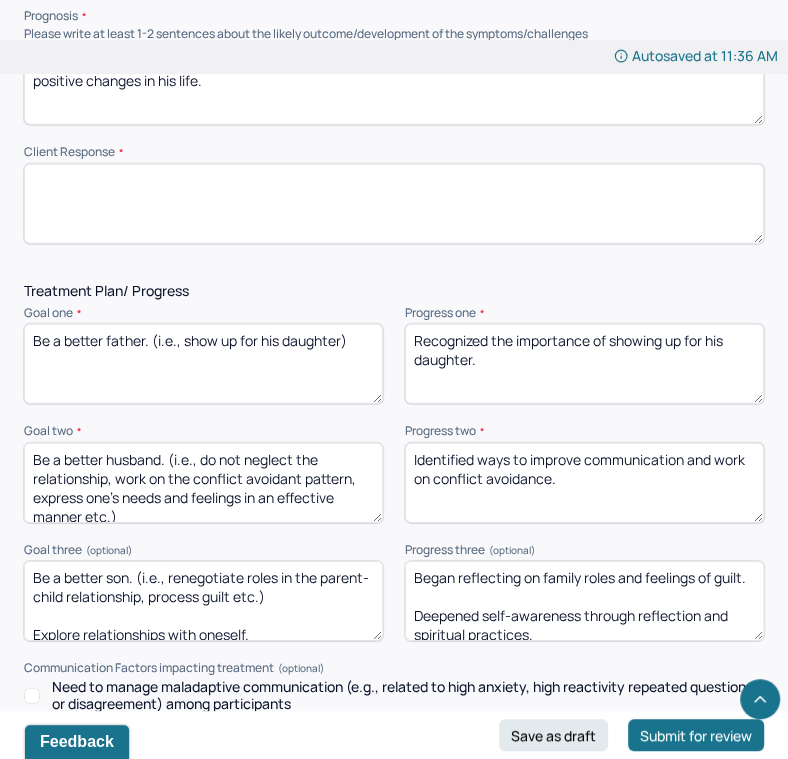 paste on "The therapist validated his feelings of exhaustion and affirmed his efforts to find balance. Strategies for self-care, maintaining a positive outlook, and preparing for important discussions were discussed and encouraged." 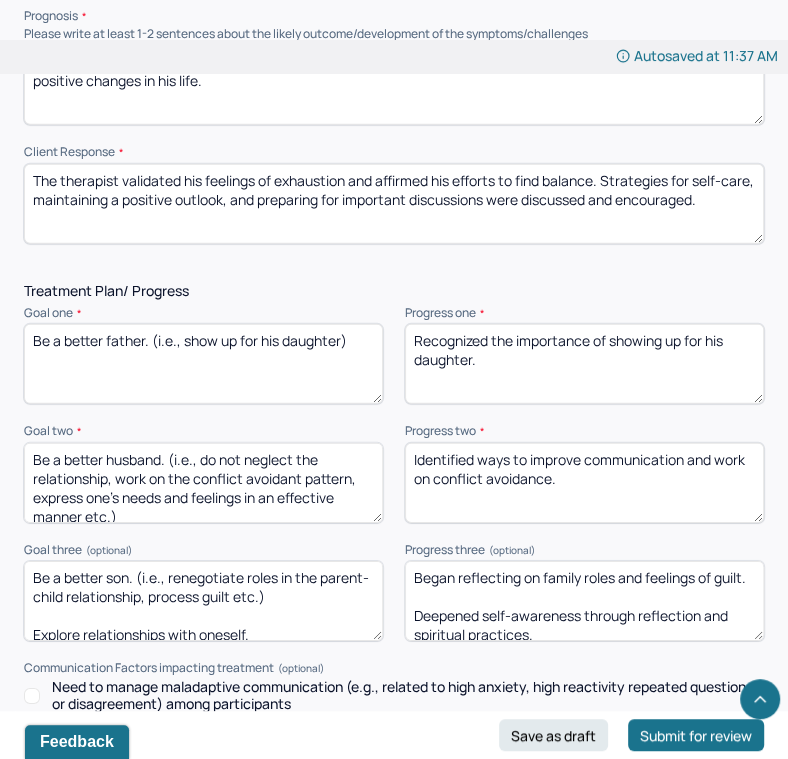 type on "The therapist validated his feelings of exhaustion and affirmed his efforts to find balance. Strategies for self-care, maintaining a positive outlook, and preparing for important discussions were discussed and encouraged." 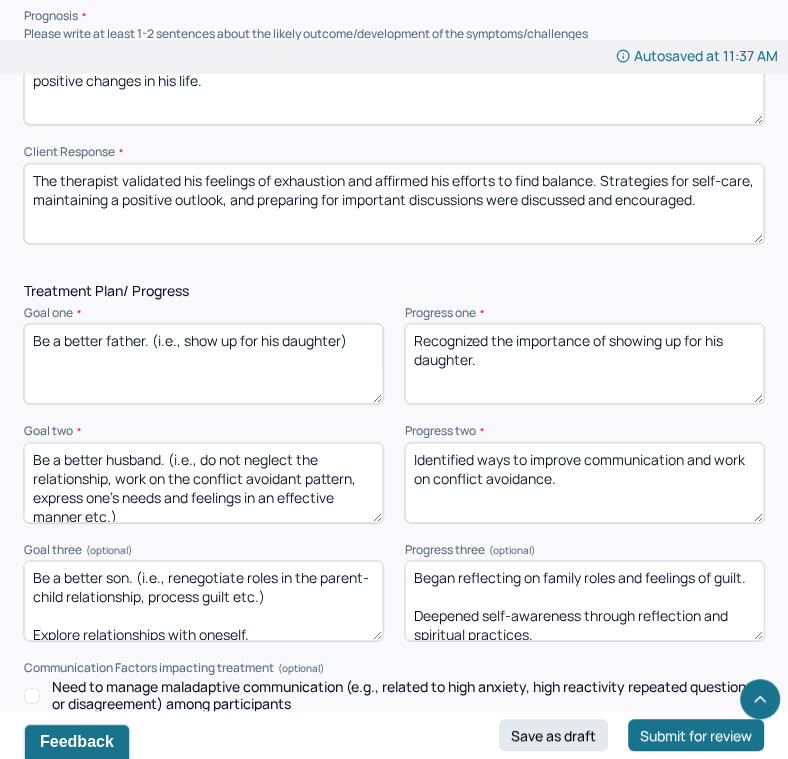 click on "Recognized the importance of showing up for his daughter." at bounding box center [584, 364] 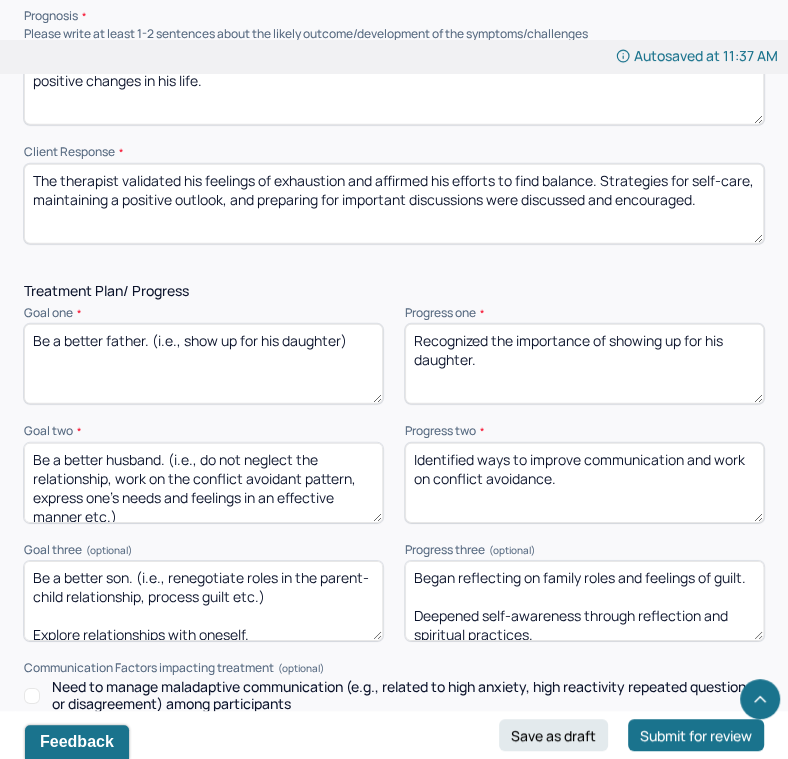 paste on "Recognized the importance of showing up and being present" 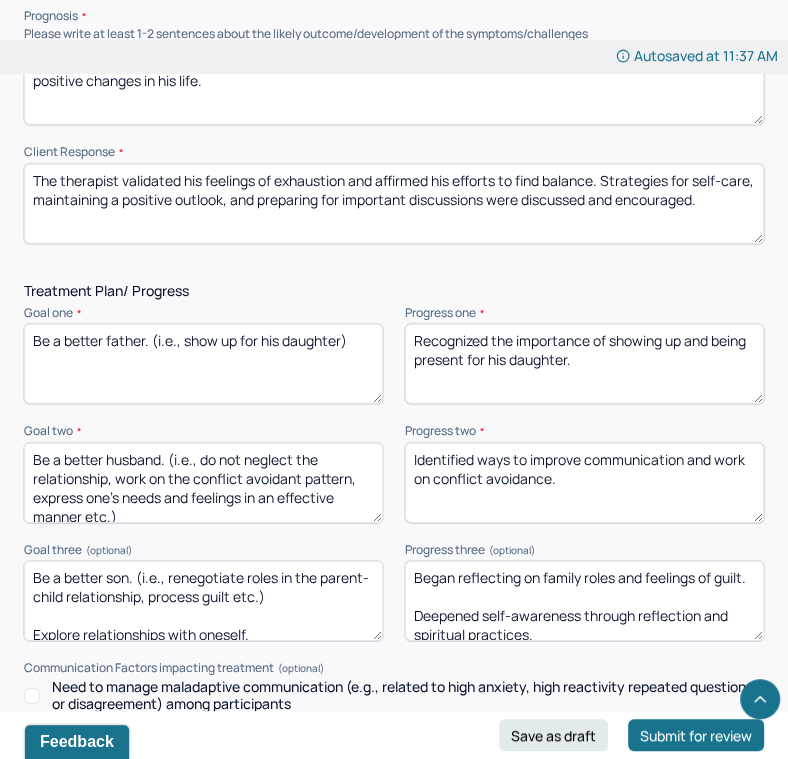 drag, startPoint x: 591, startPoint y: 318, endPoint x: 386, endPoint y: 296, distance: 206.17711 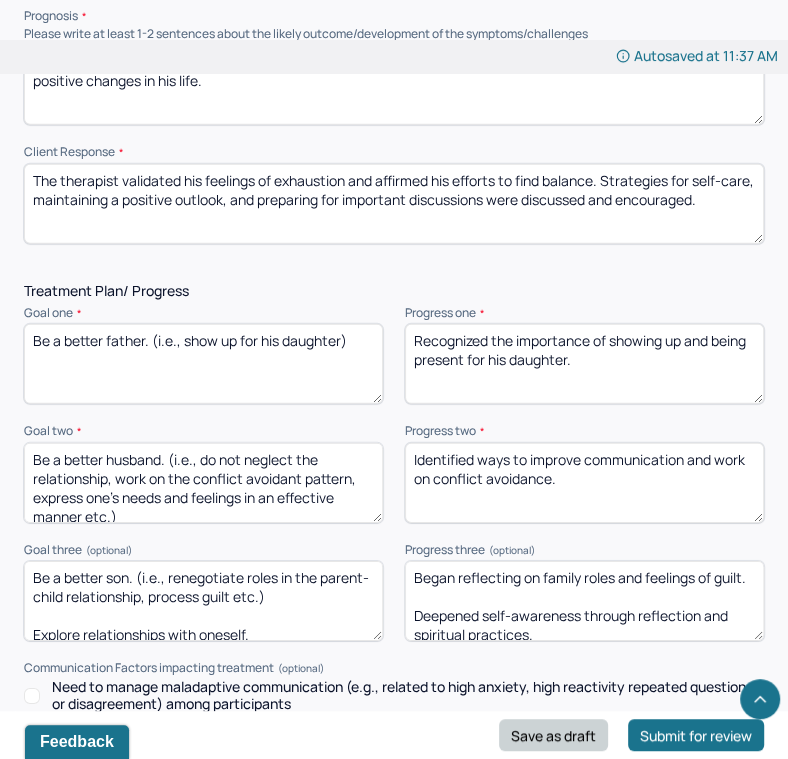 type on "Recognized the importance of showing up and being present for his daughter." 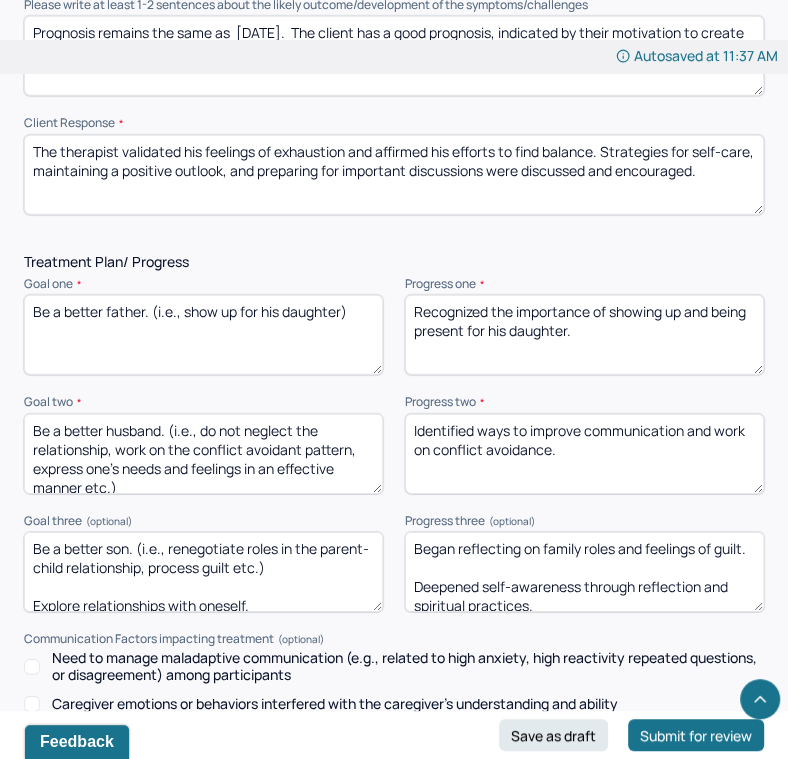 scroll, scrollTop: 2688, scrollLeft: 0, axis: vertical 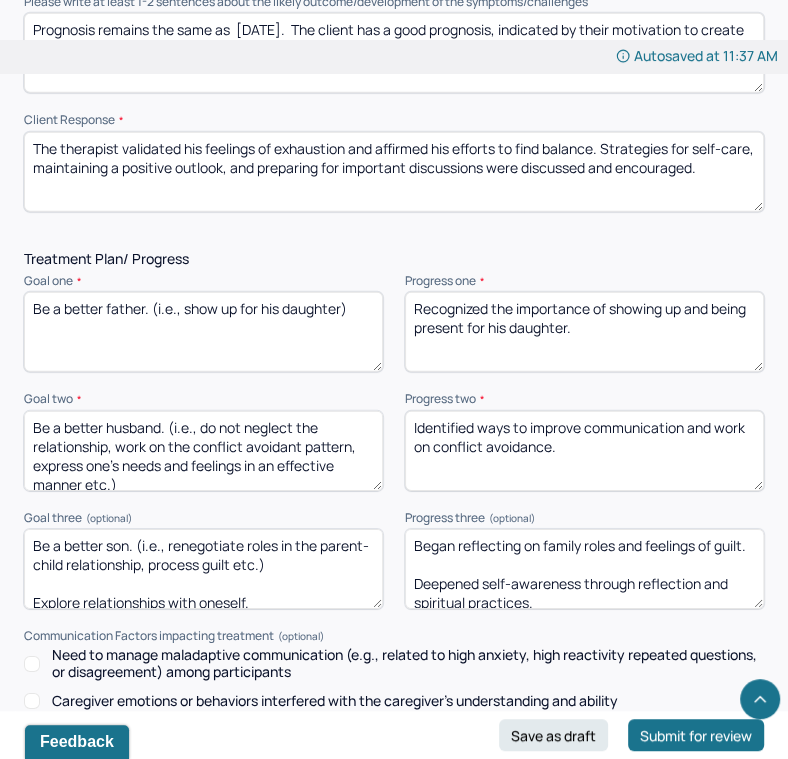 click on "Identified ways to improve communication and work on conflict avoidance." at bounding box center [584, 451] 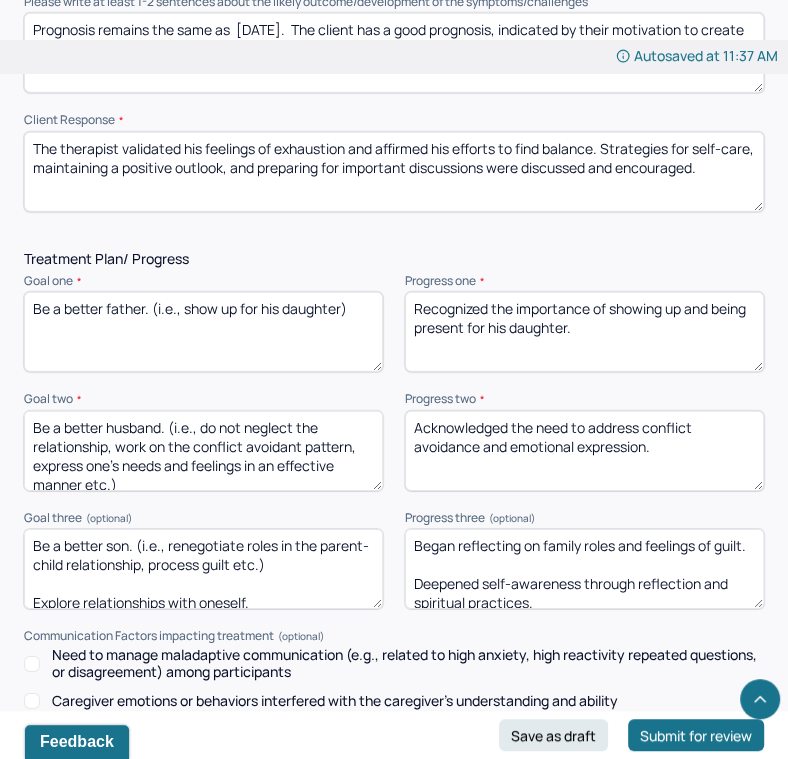 type on "Acknowledged the need to address conflict avoidance and emotional expression." 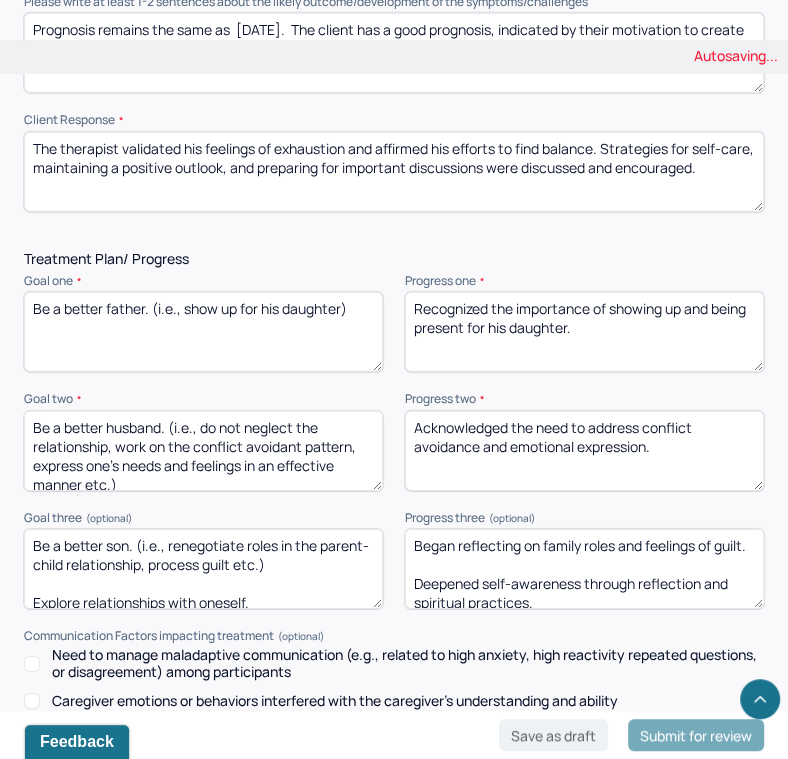 drag, startPoint x: 614, startPoint y: 290, endPoint x: 385, endPoint y: 249, distance: 232.64136 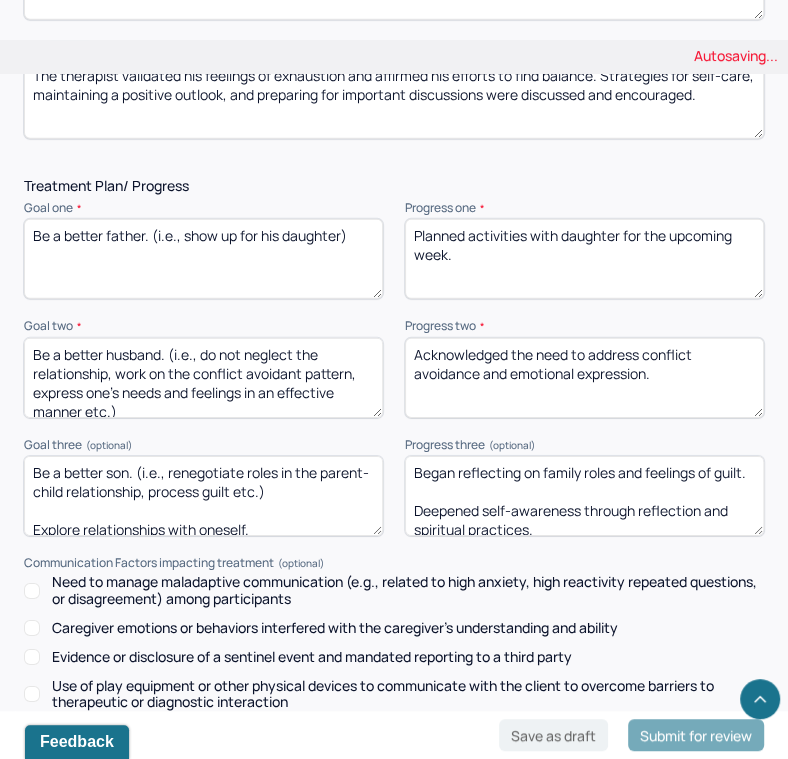 scroll, scrollTop: 2773, scrollLeft: 0, axis: vertical 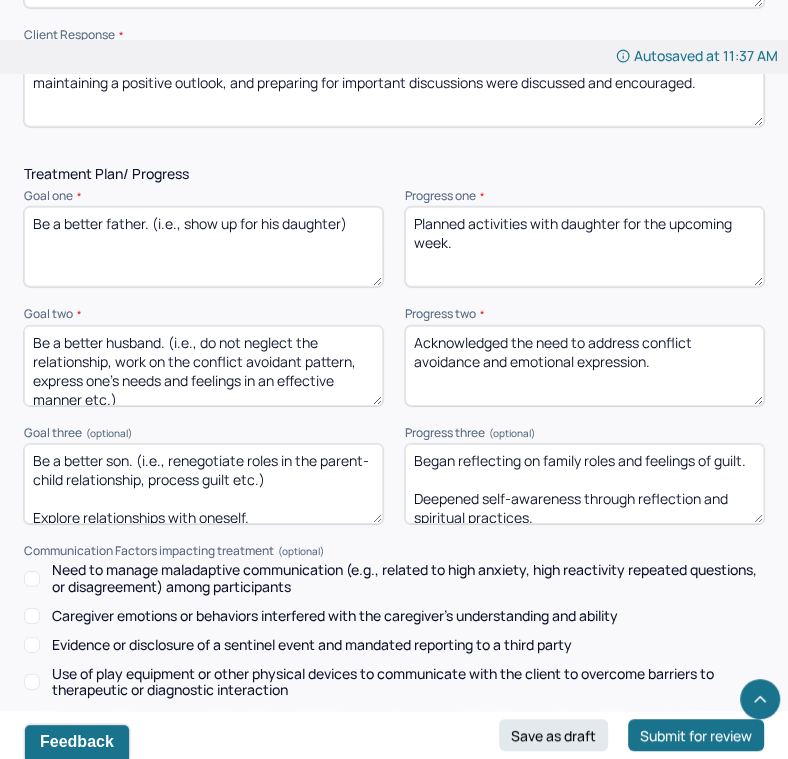 type on "Planned activities with daughter for the upcoming week." 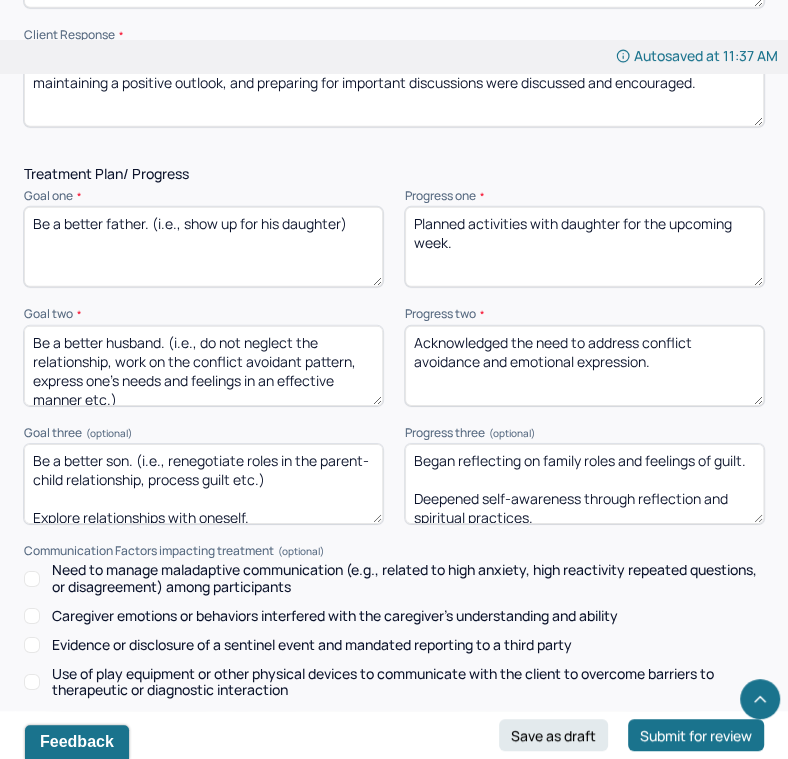 scroll, scrollTop: 2810, scrollLeft: 0, axis: vertical 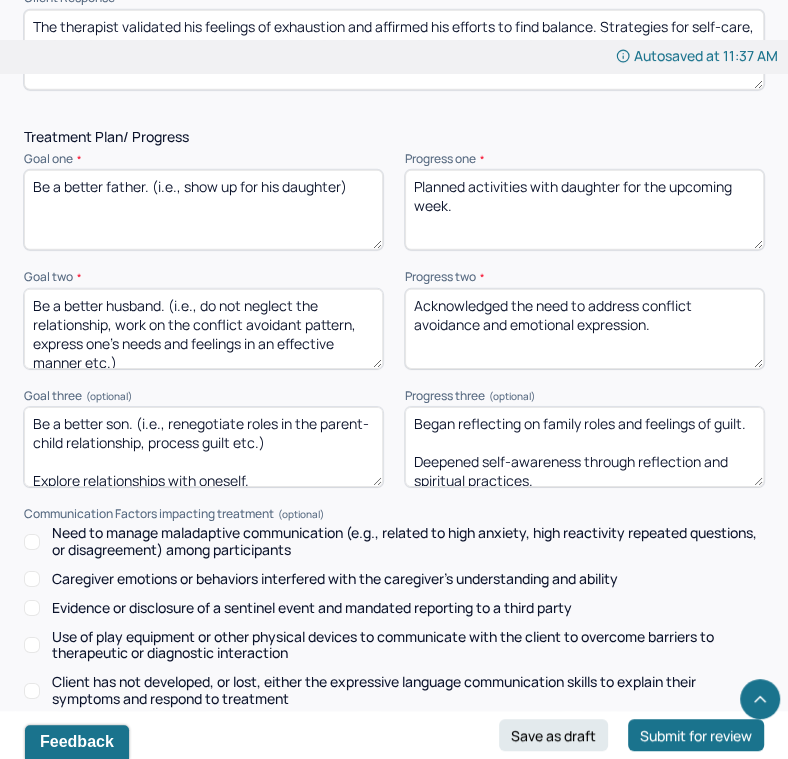 click on "Began reflecting on family roles and feelings of guilt.
Deepened self-awareness through reflection and spiritual practices." at bounding box center (584, 447) 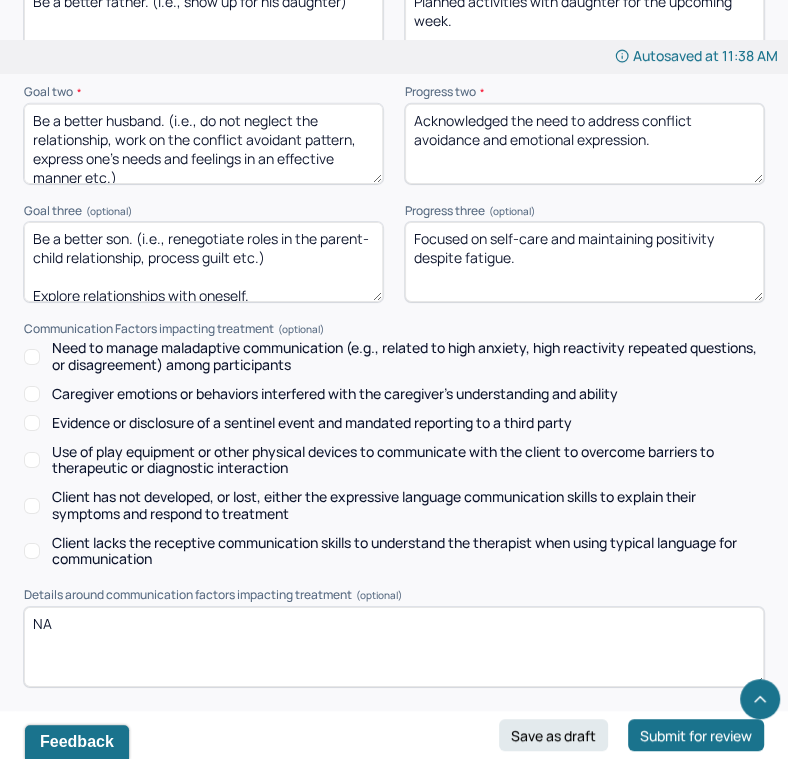scroll, scrollTop: 3090, scrollLeft: 0, axis: vertical 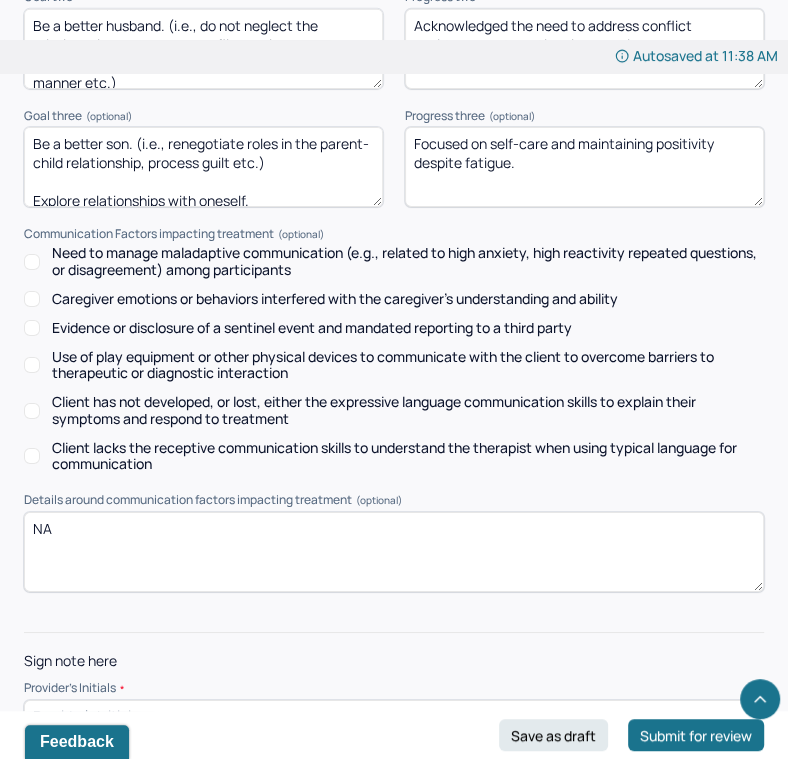 type on "Focused on self-care and maintaining positivity despite fatigue." 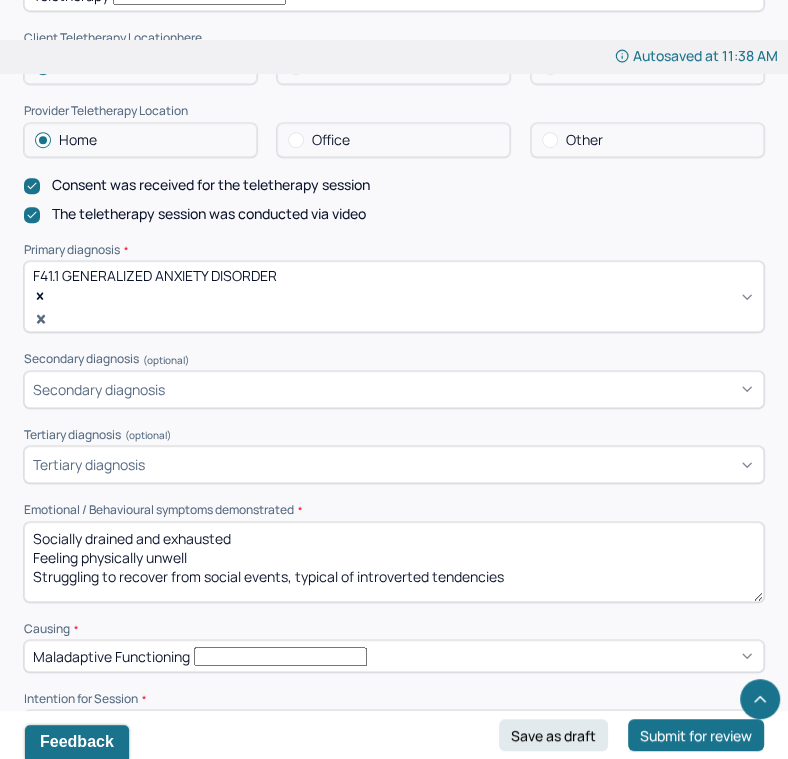 scroll, scrollTop: 0, scrollLeft: 0, axis: both 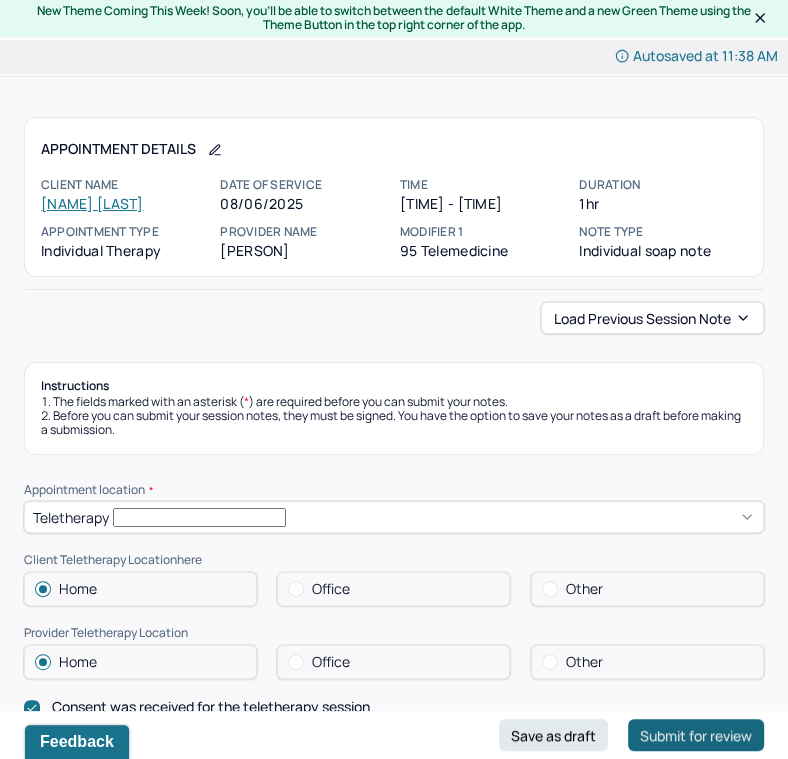 type on "ss" 